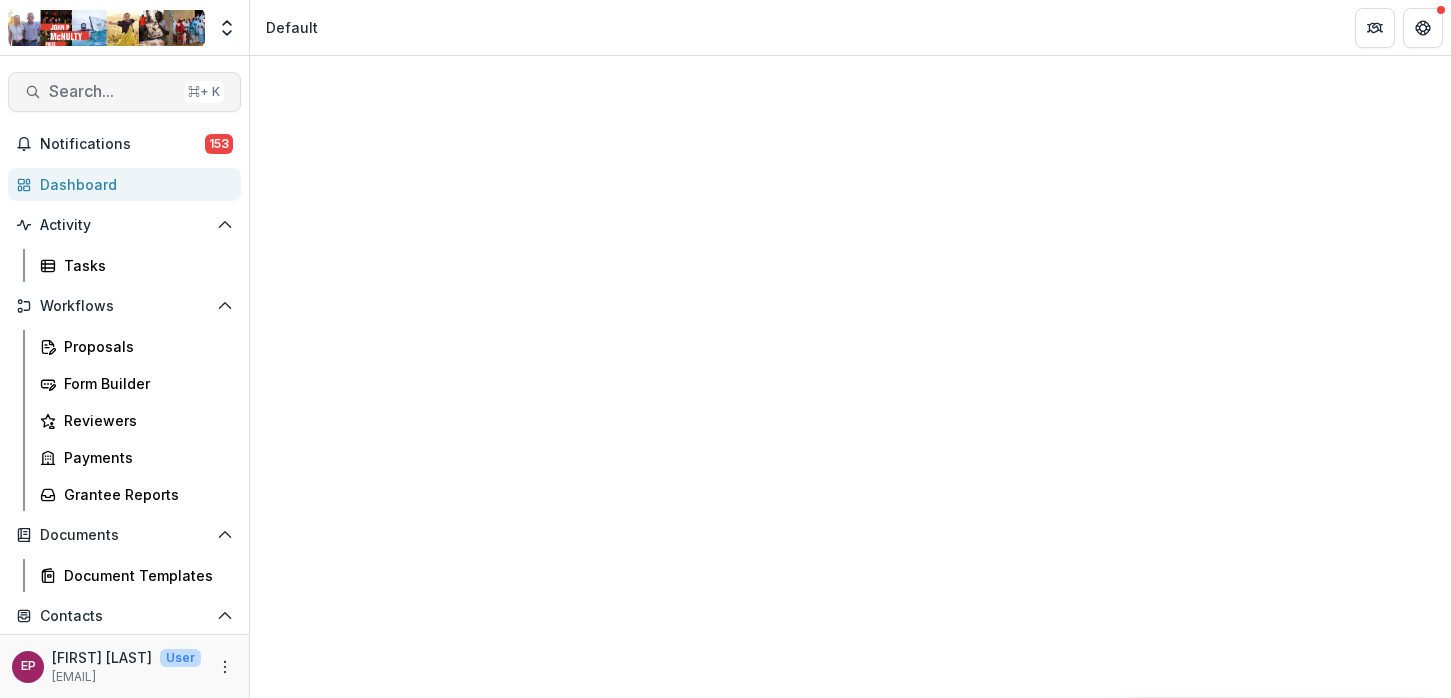 scroll, scrollTop: 0, scrollLeft: 0, axis: both 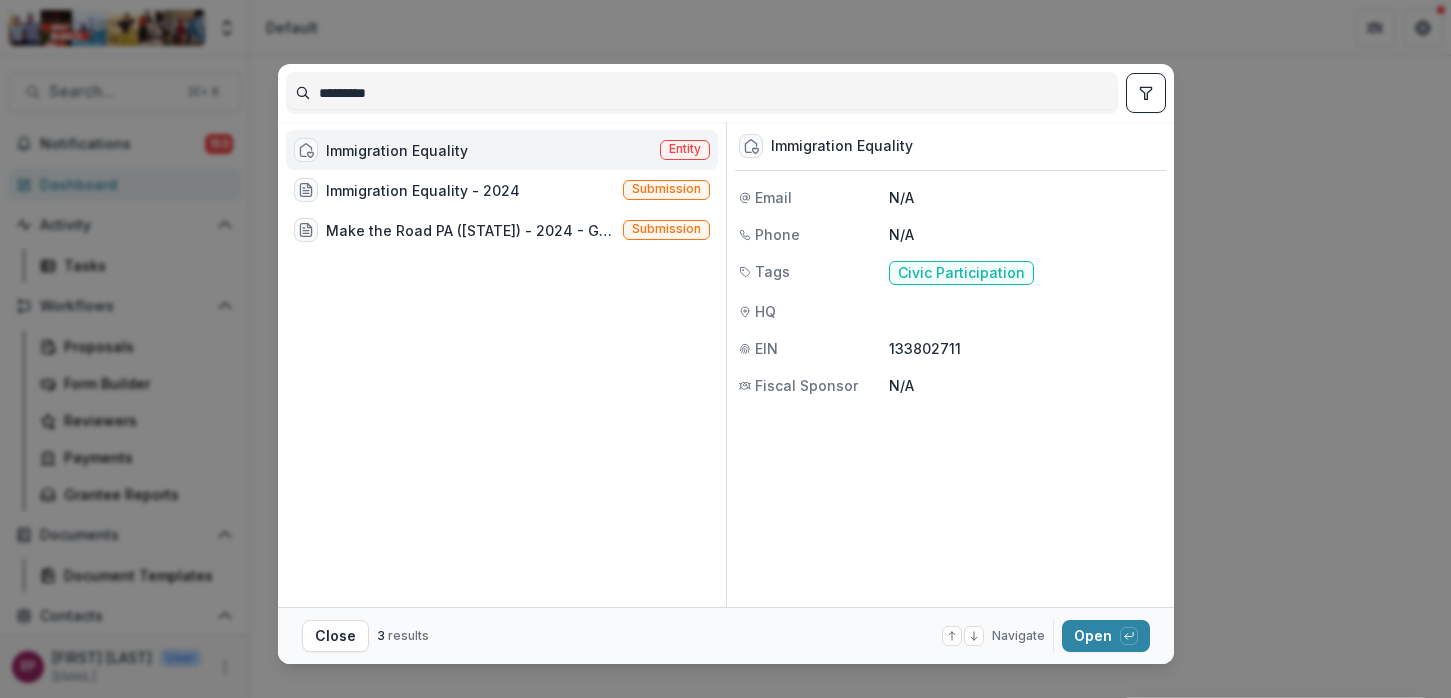 click on "*********" at bounding box center (702, 93) 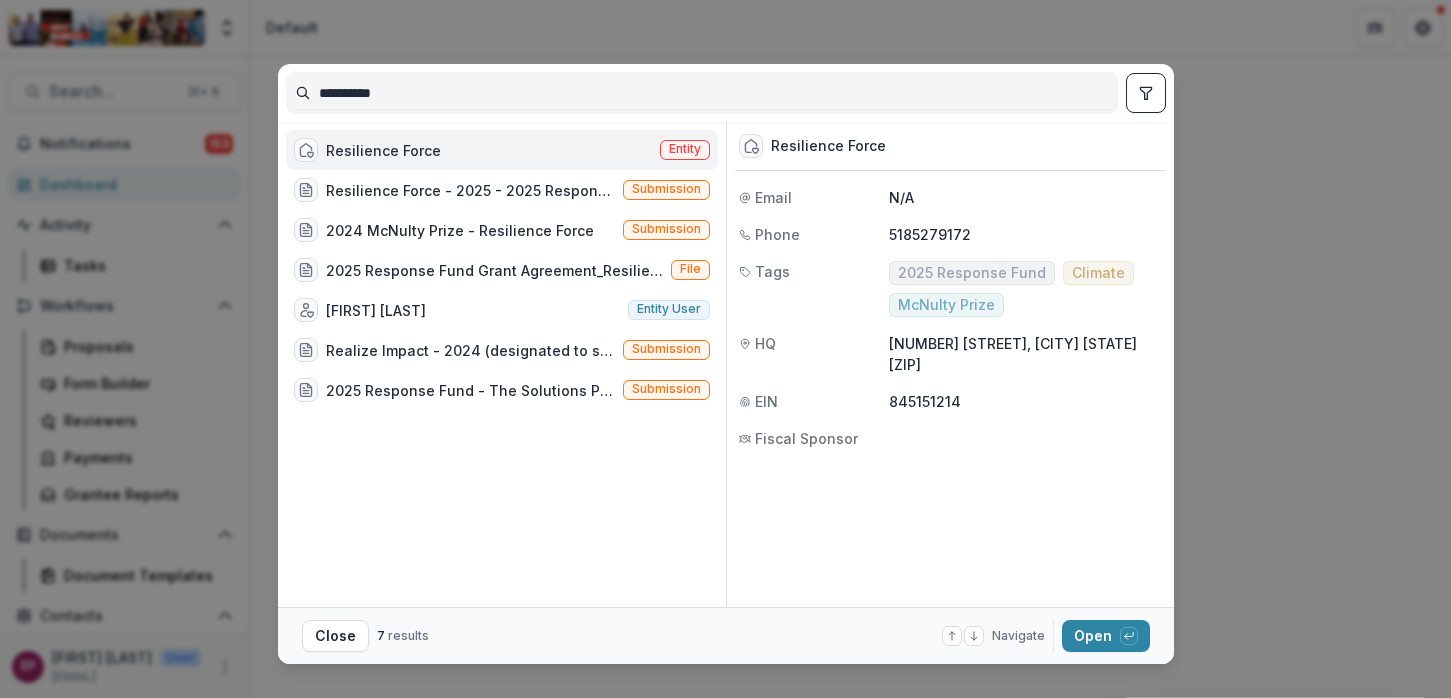 type on "**********" 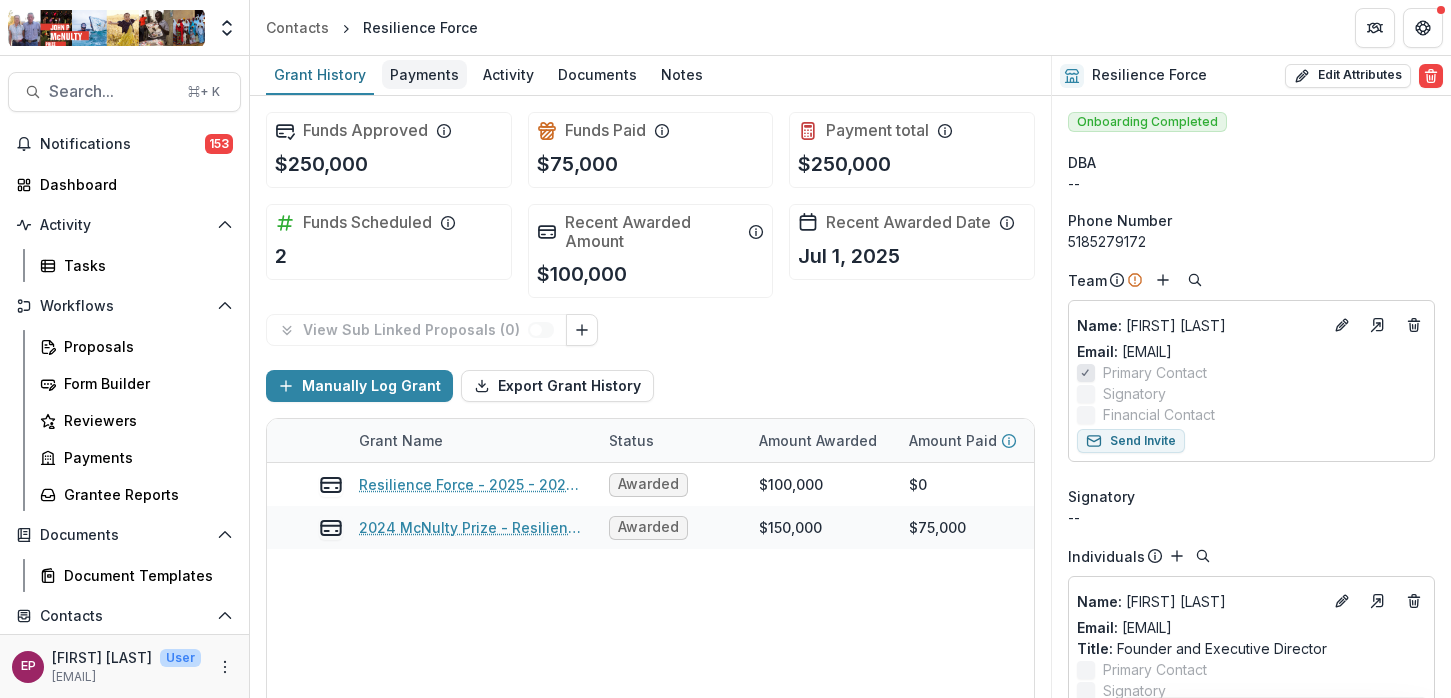 click on "Payments" at bounding box center (424, 74) 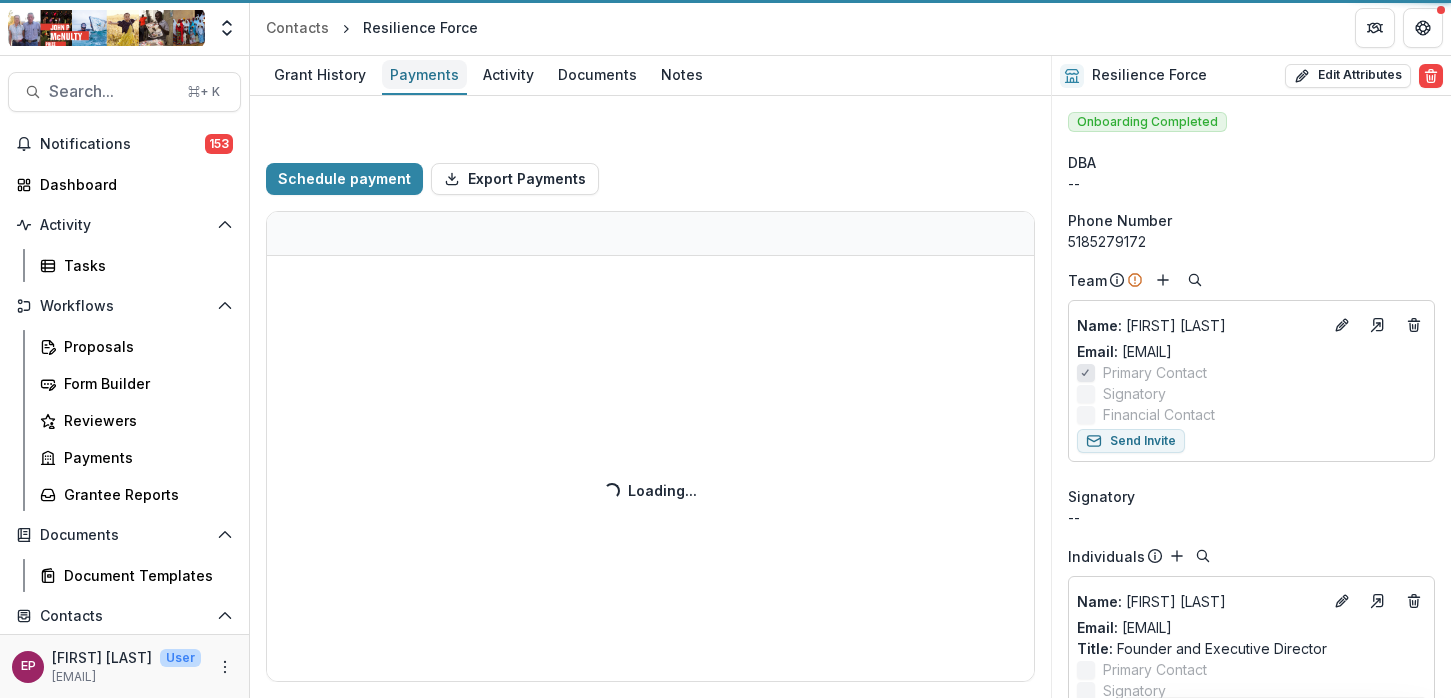 select on "****" 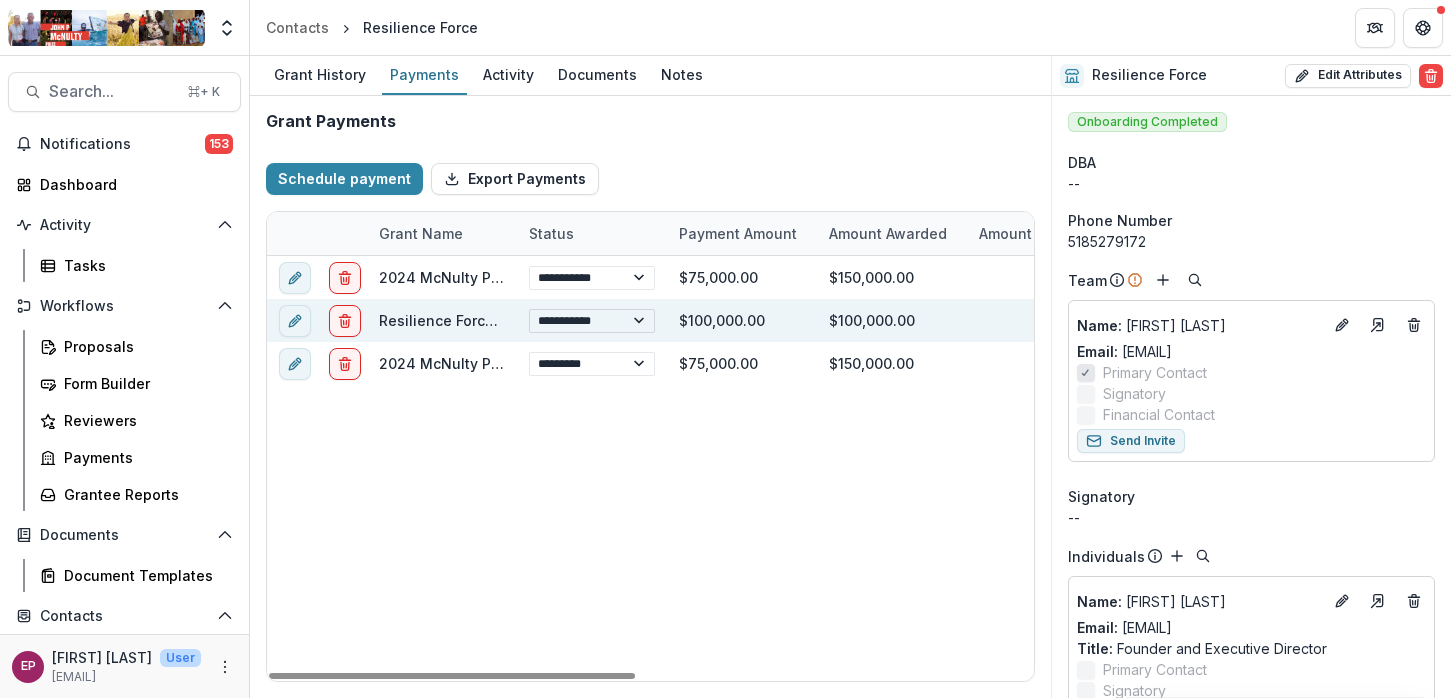 click on "**********" at bounding box center (592, 321) 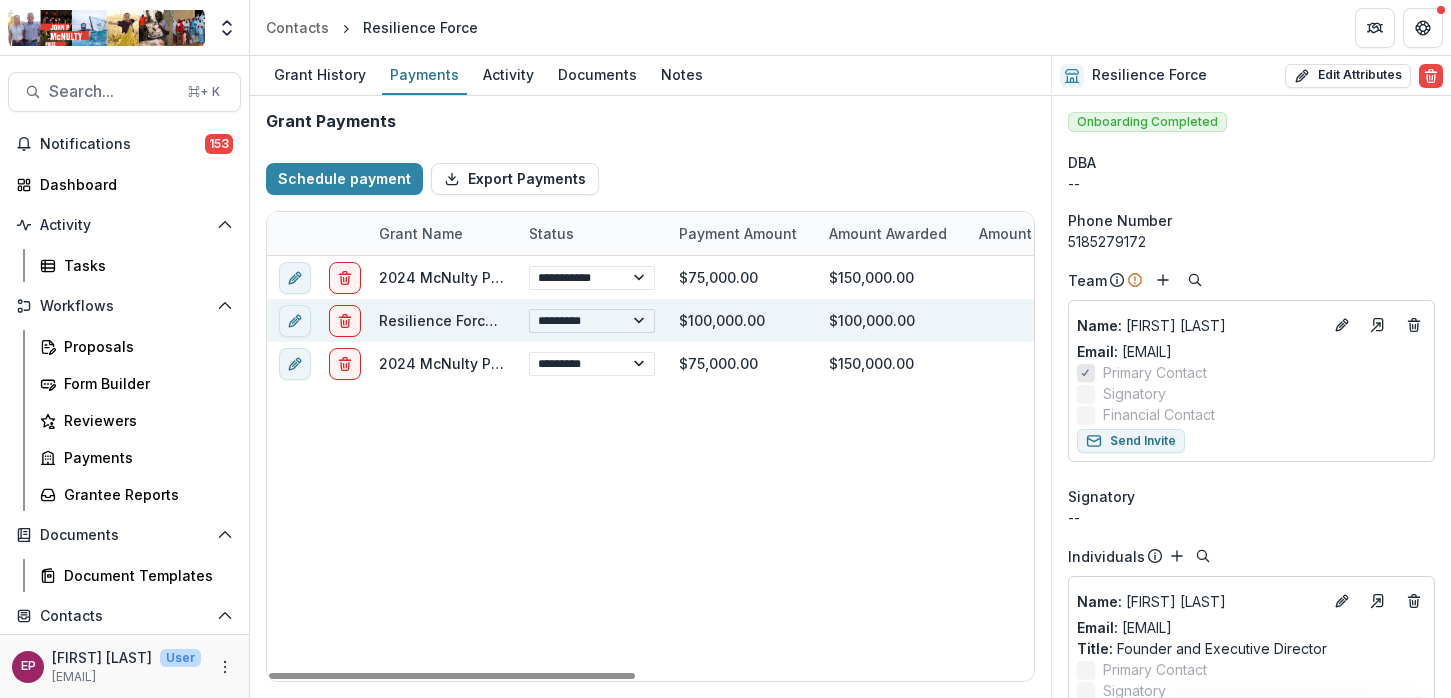 select on "**********" 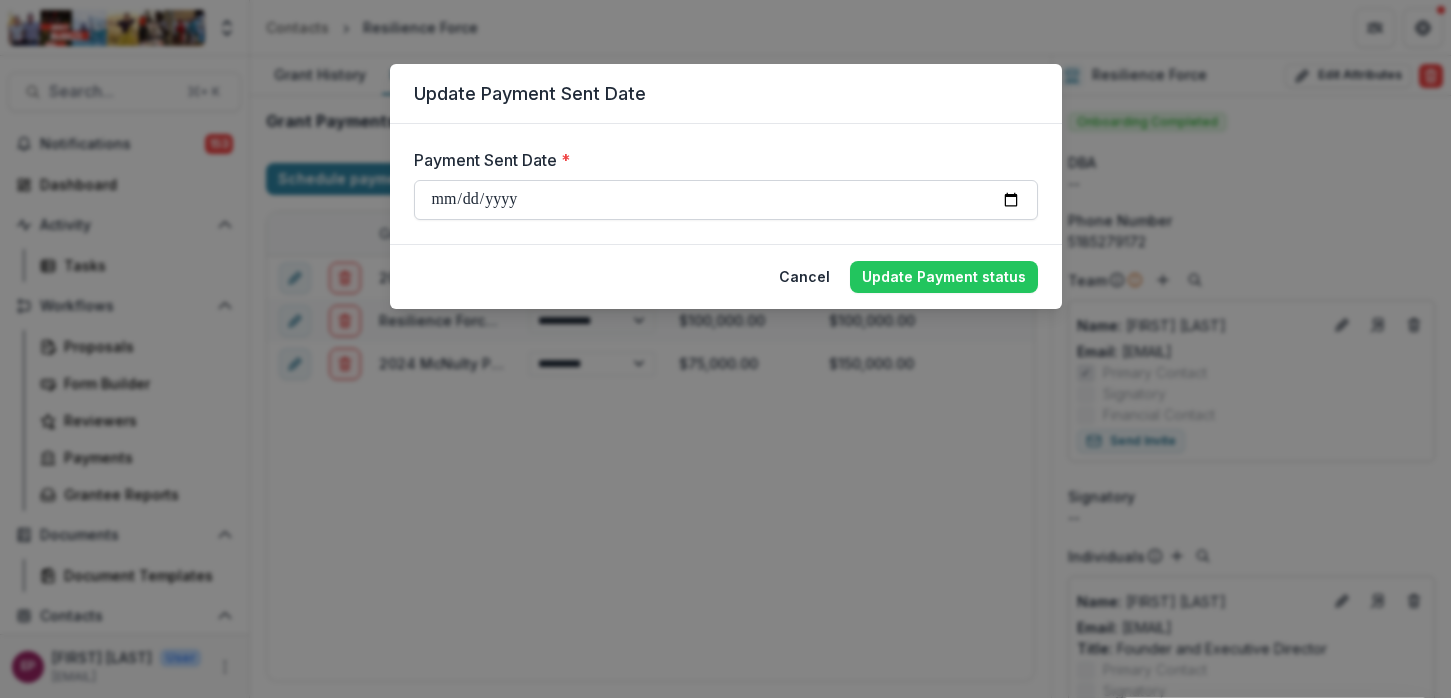 click on "**********" at bounding box center [726, 200] 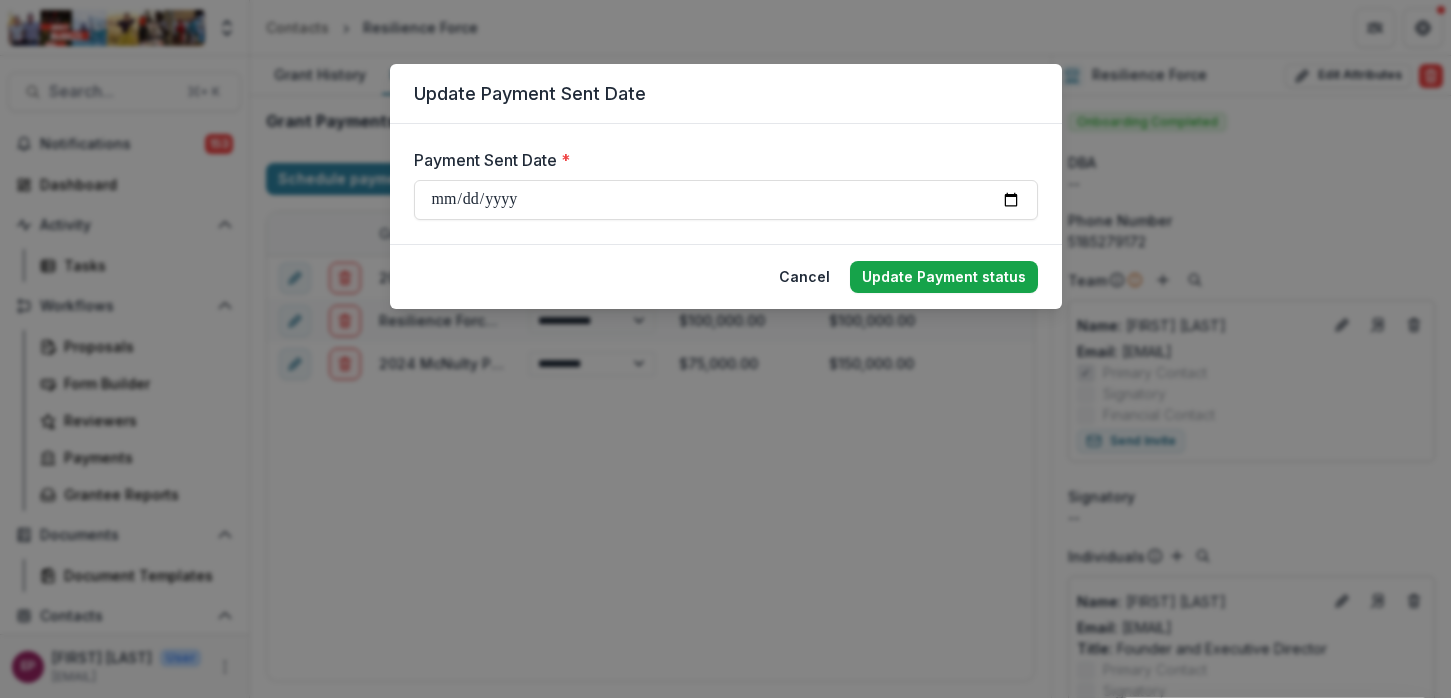 click on "Update Payment status" at bounding box center [944, 277] 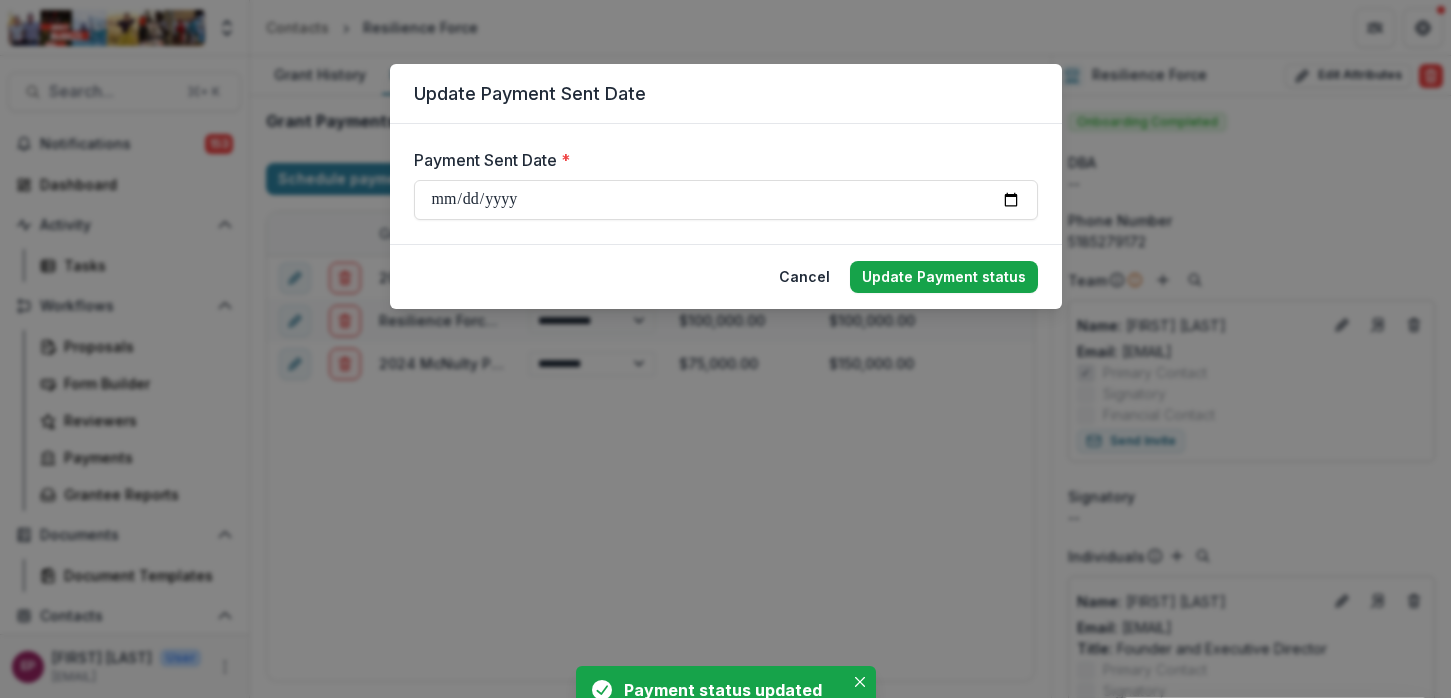 select on "****" 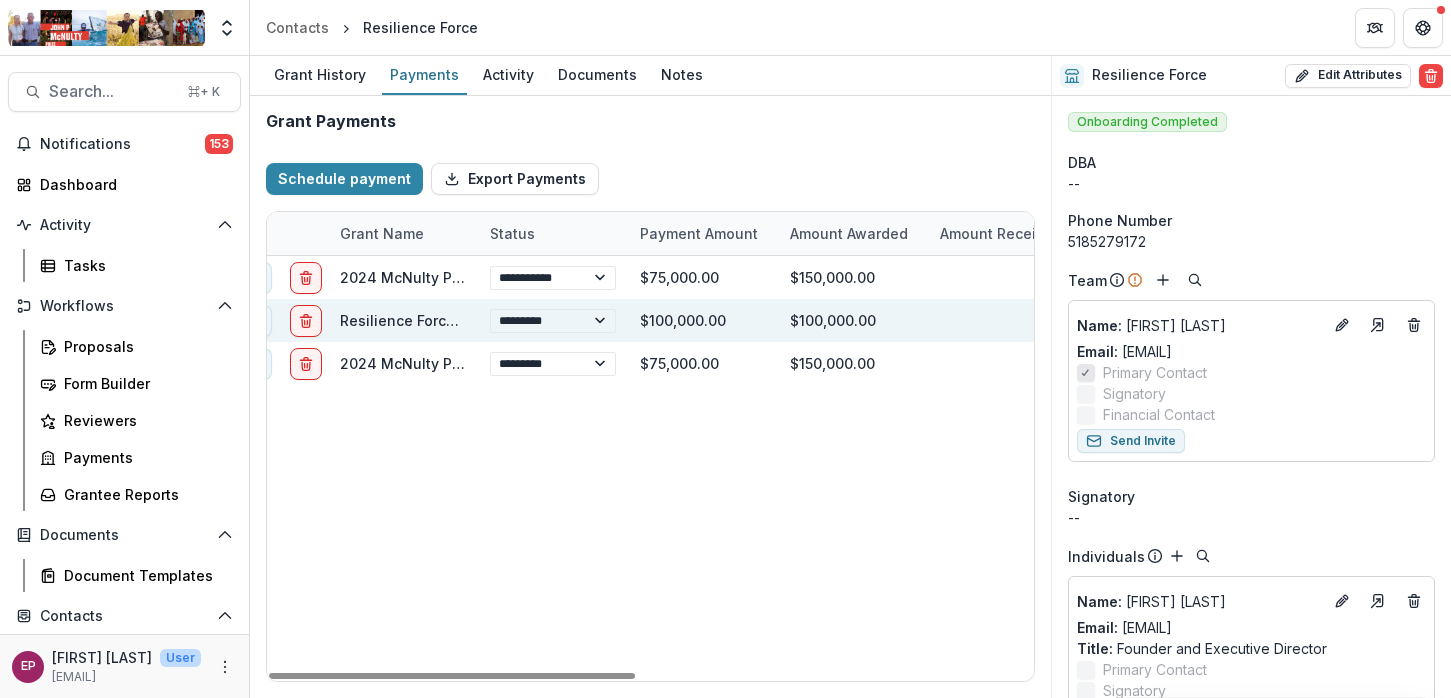 scroll, scrollTop: 0, scrollLeft: 0, axis: both 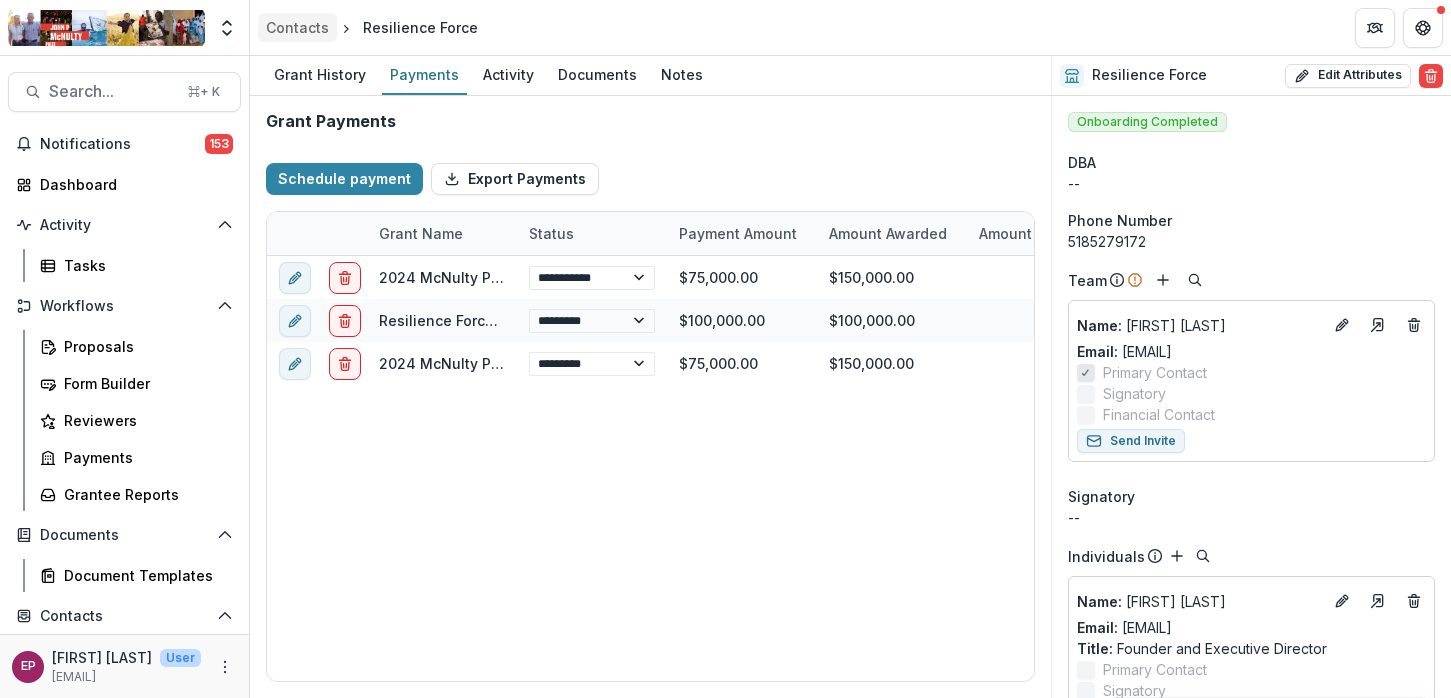 select on "****" 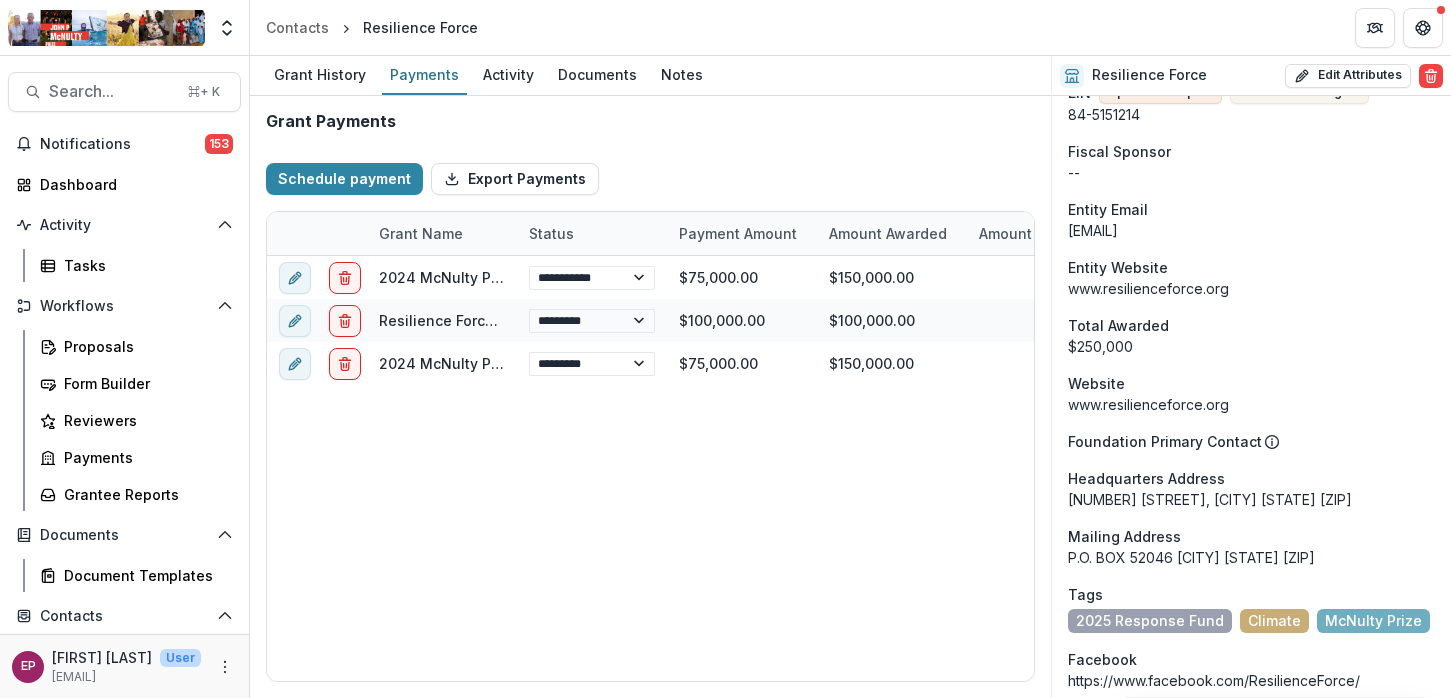 scroll, scrollTop: 1222, scrollLeft: 0, axis: vertical 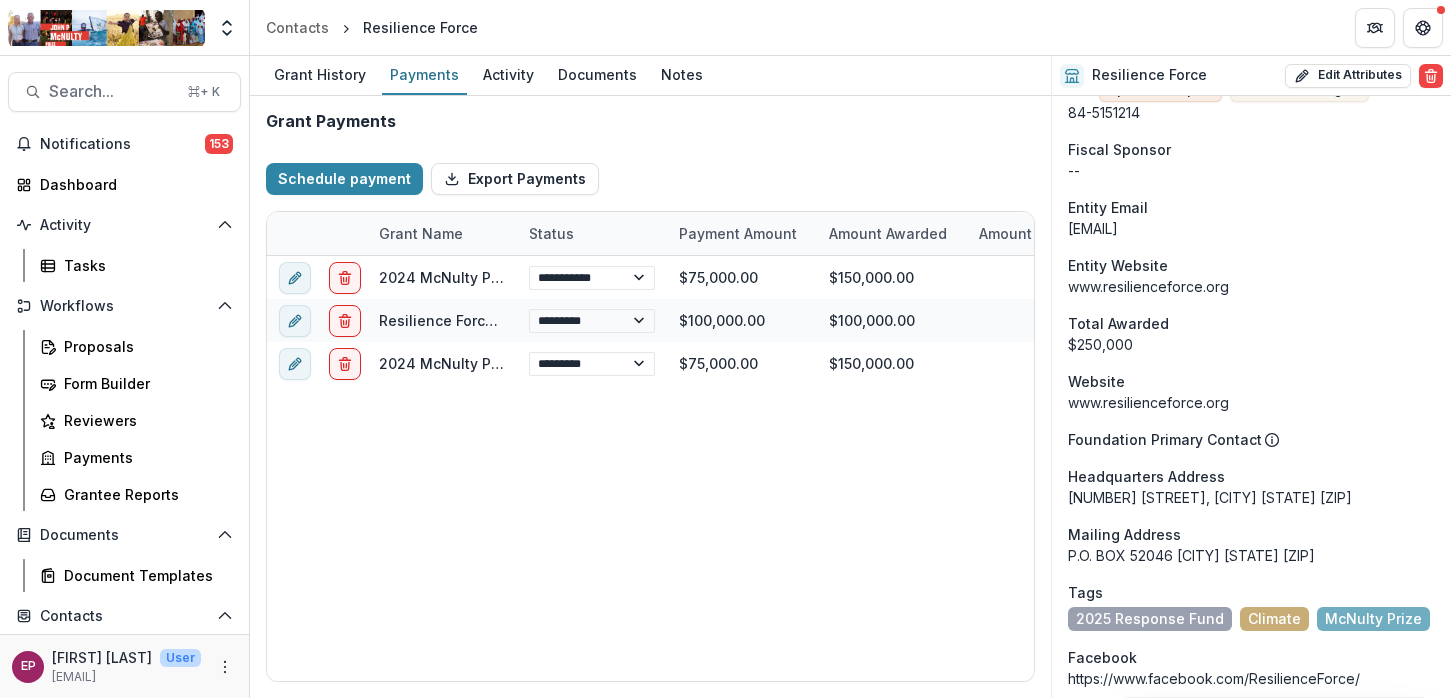 select on "****" 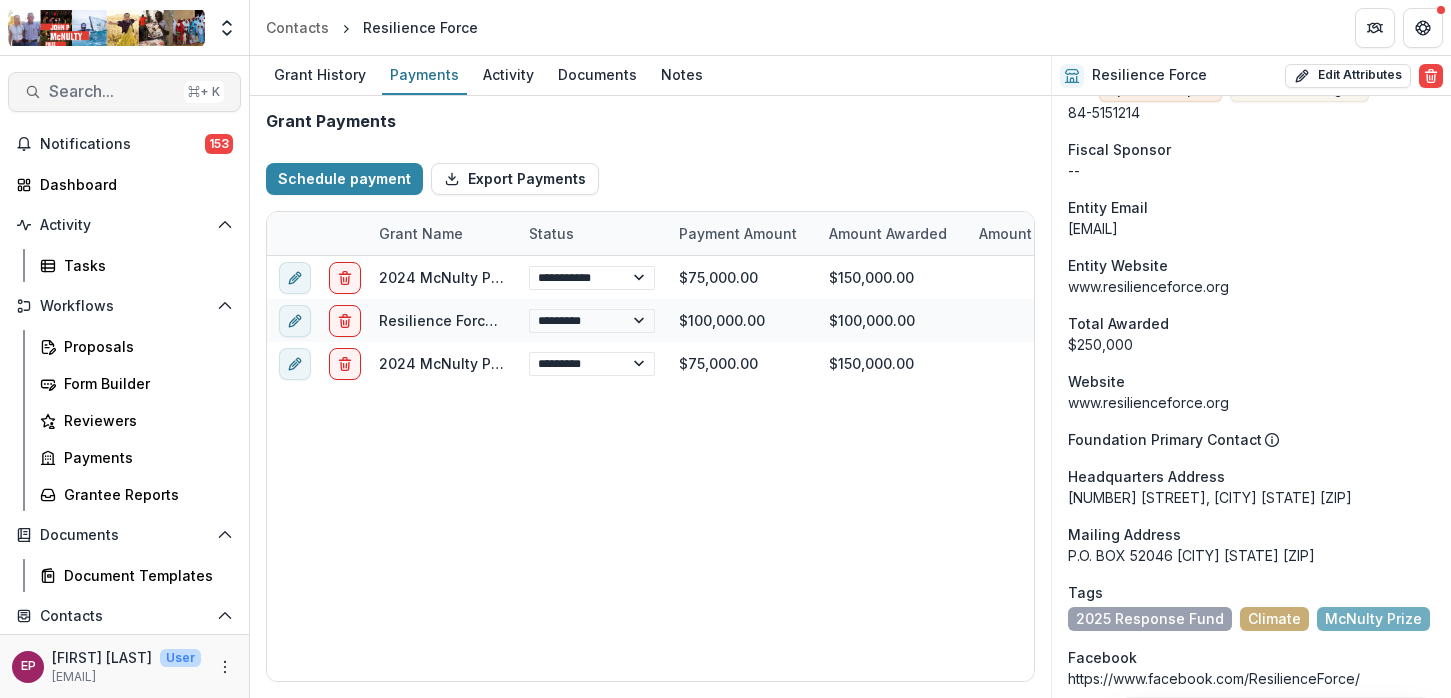 click on "Search..." at bounding box center [112, 91] 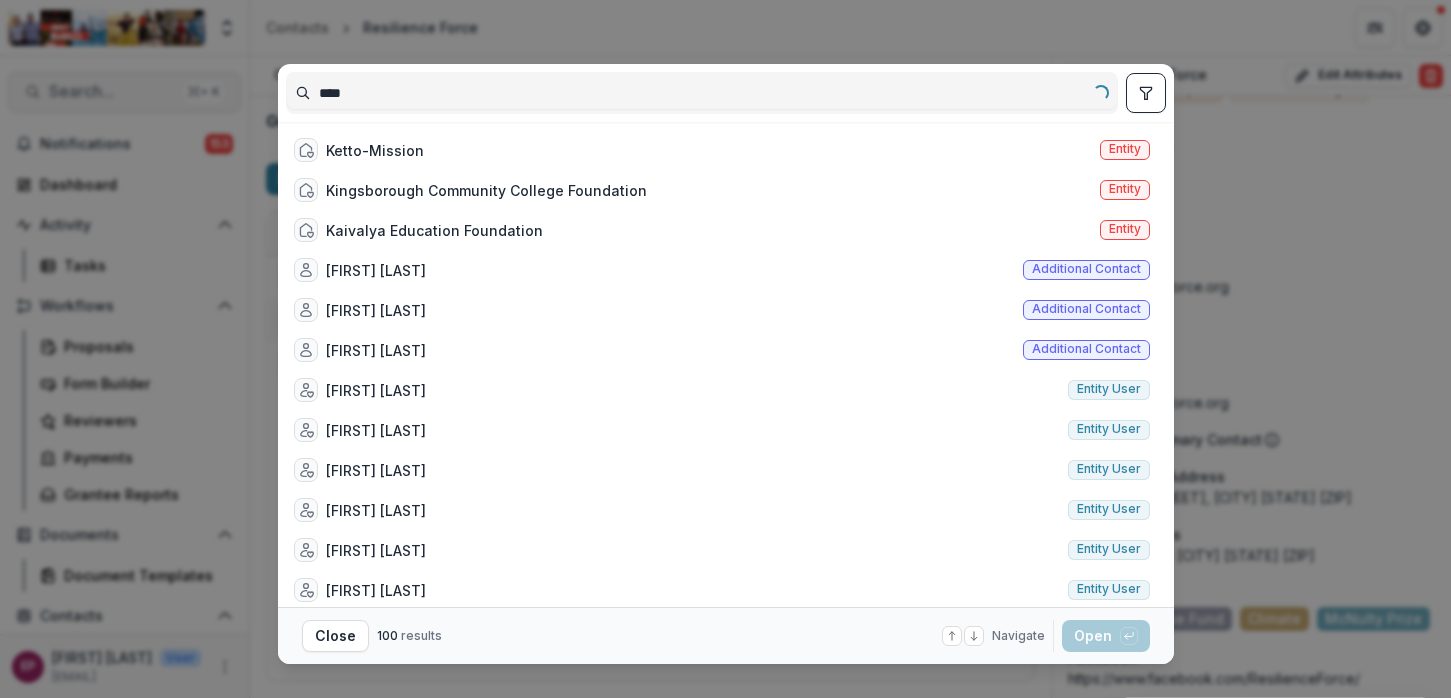 type on "*****" 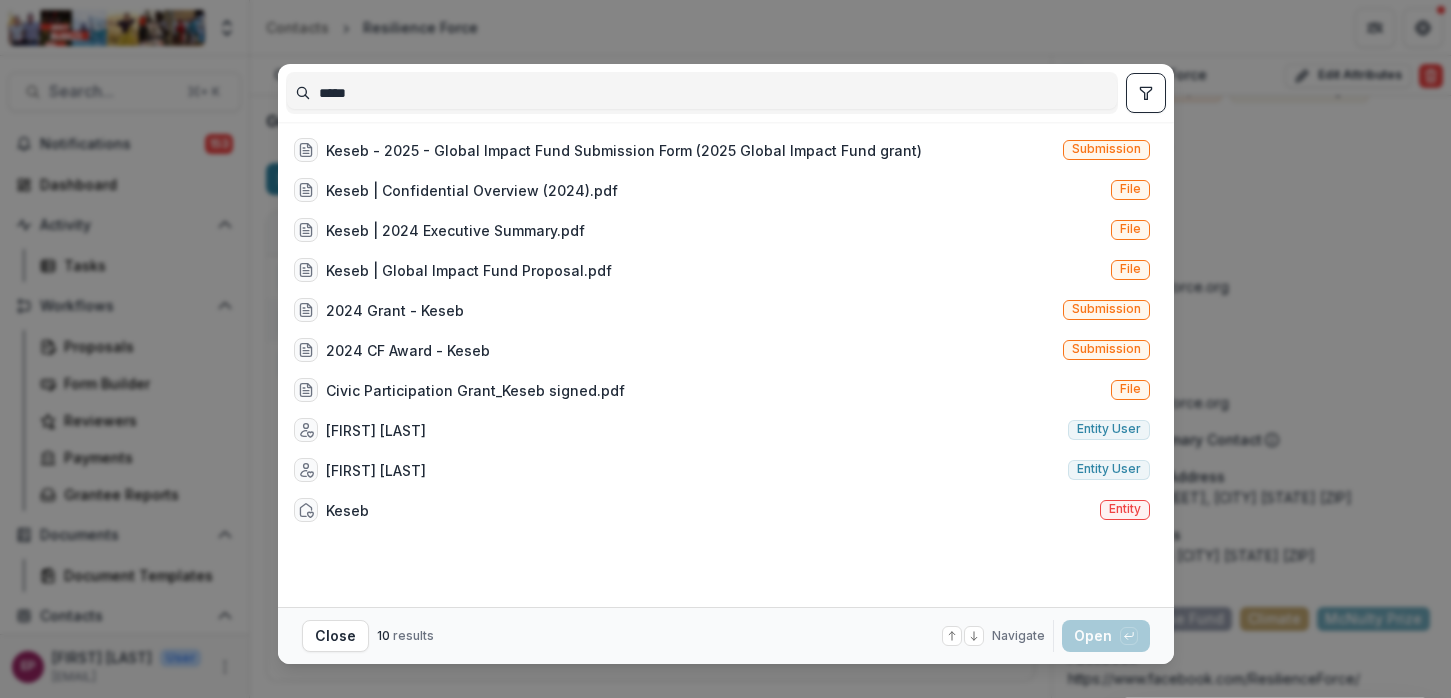 click on "*****" at bounding box center (702, 93) 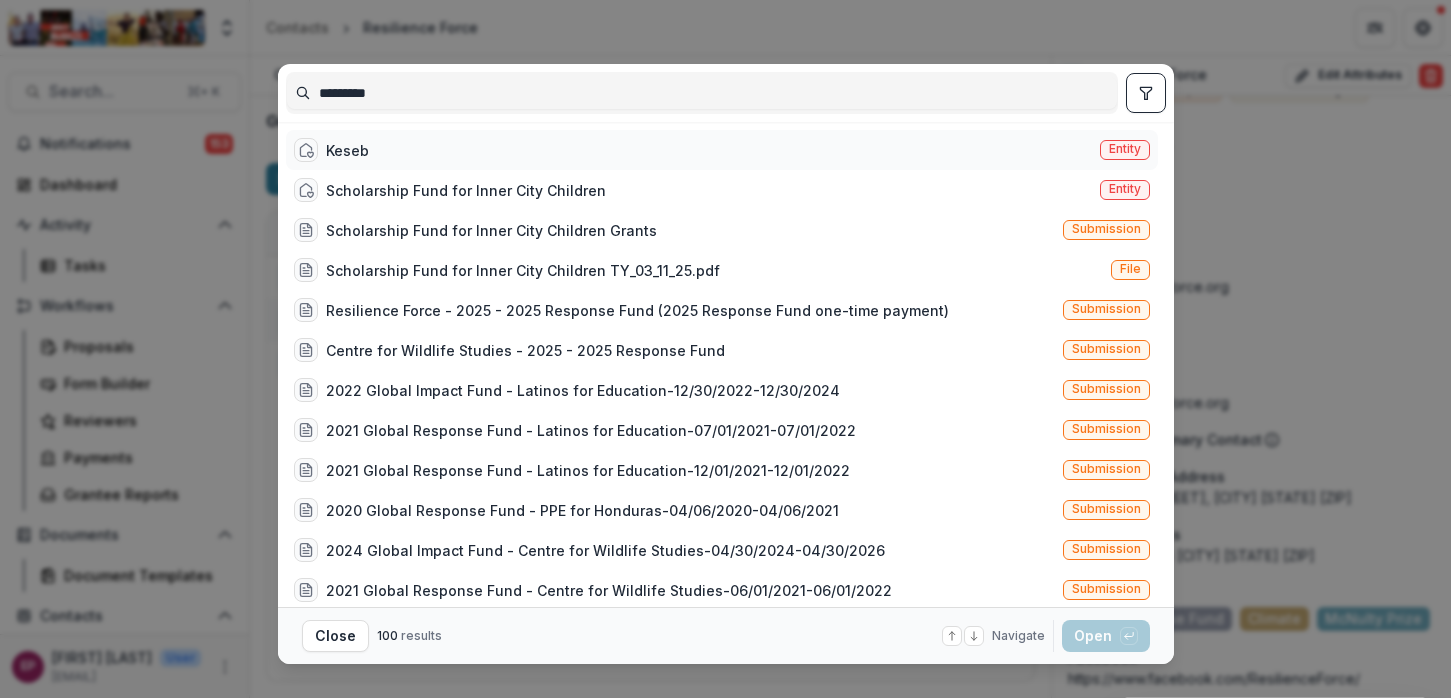 type on "********" 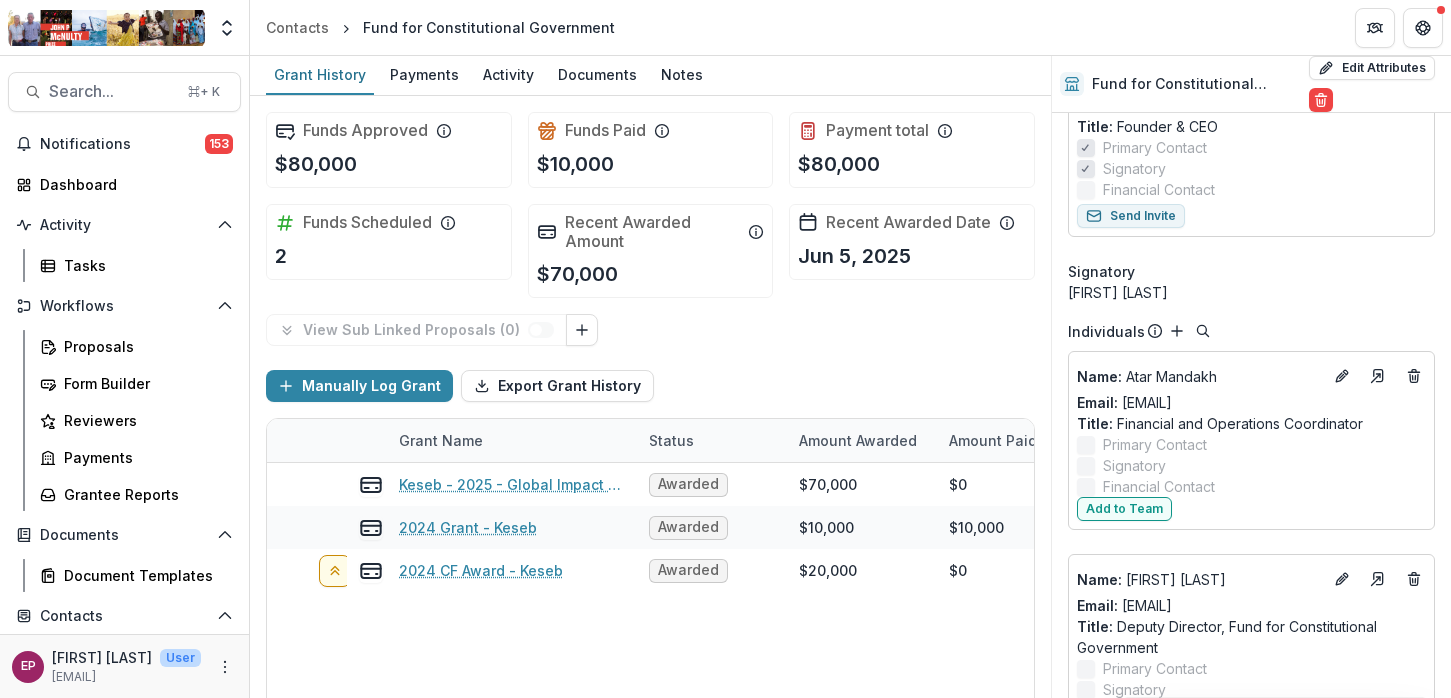 scroll, scrollTop: 1687, scrollLeft: 0, axis: vertical 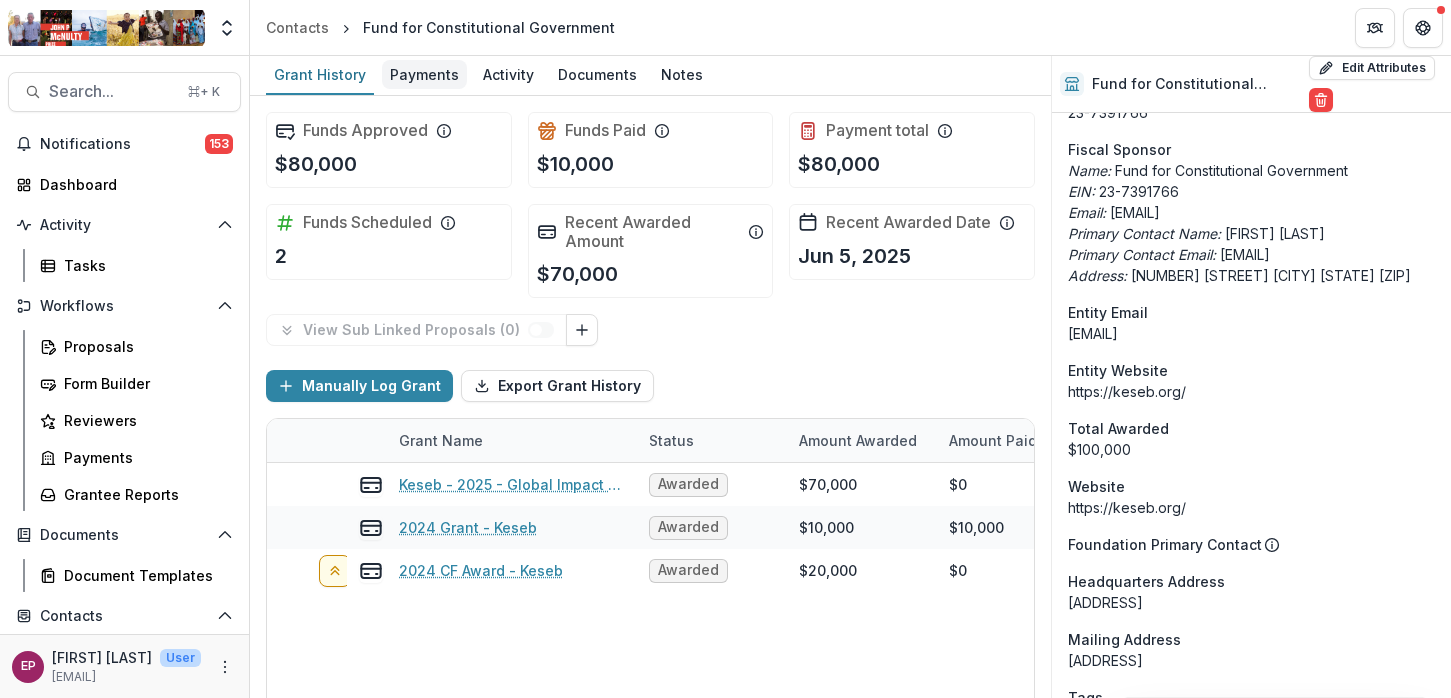 click on "Payments" at bounding box center (424, 74) 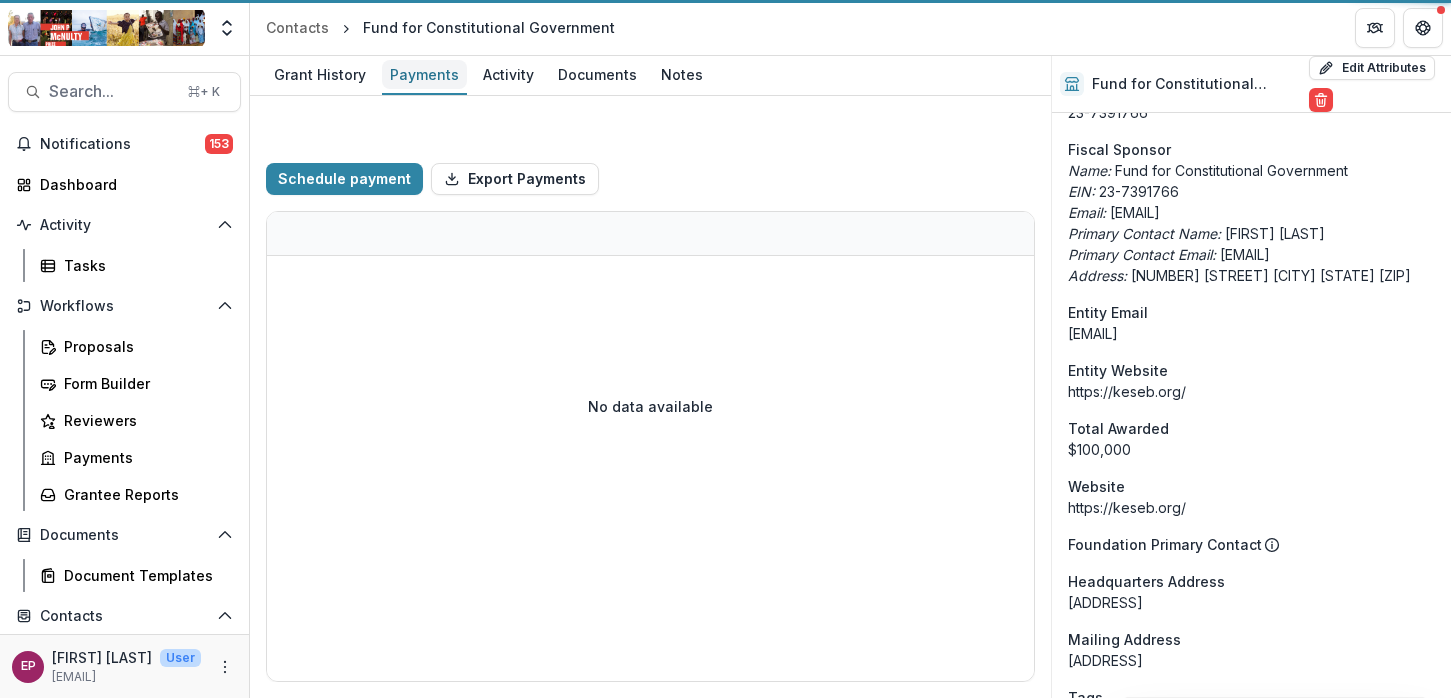 select on "****" 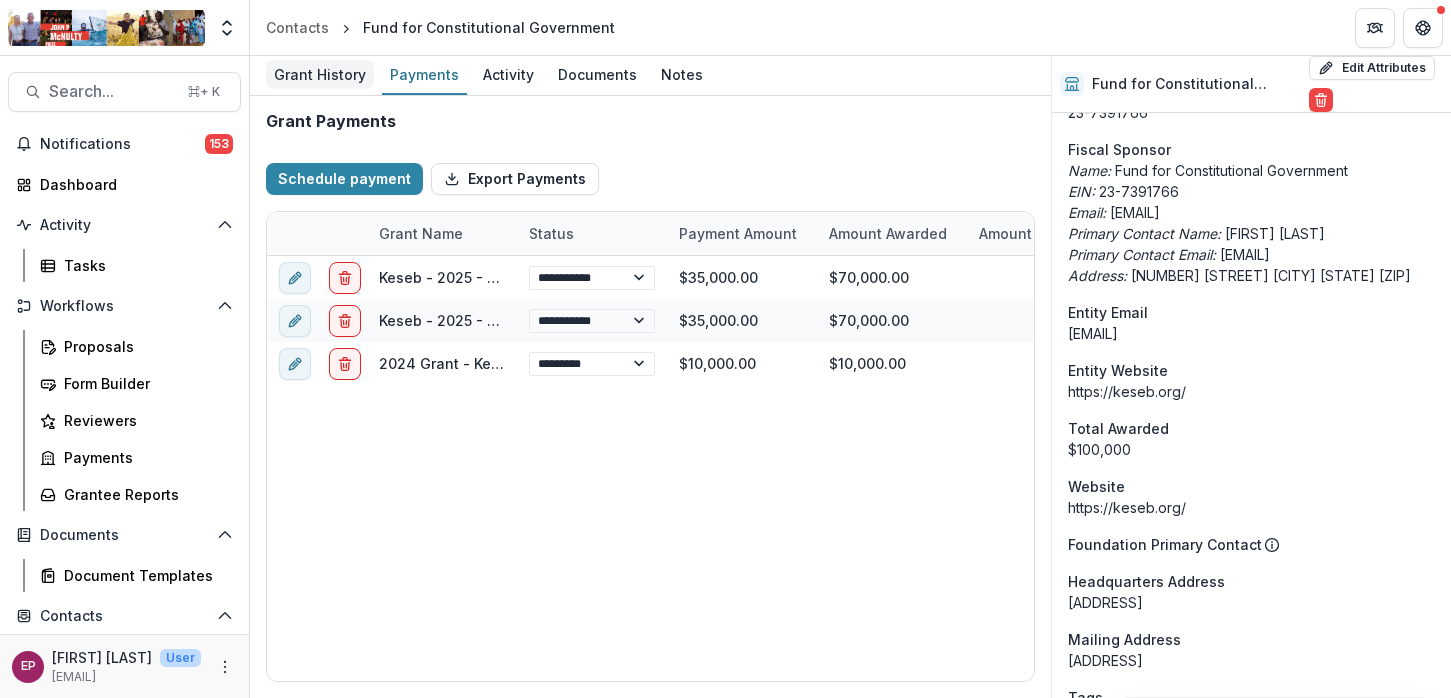 click on "Grant History" at bounding box center (320, 74) 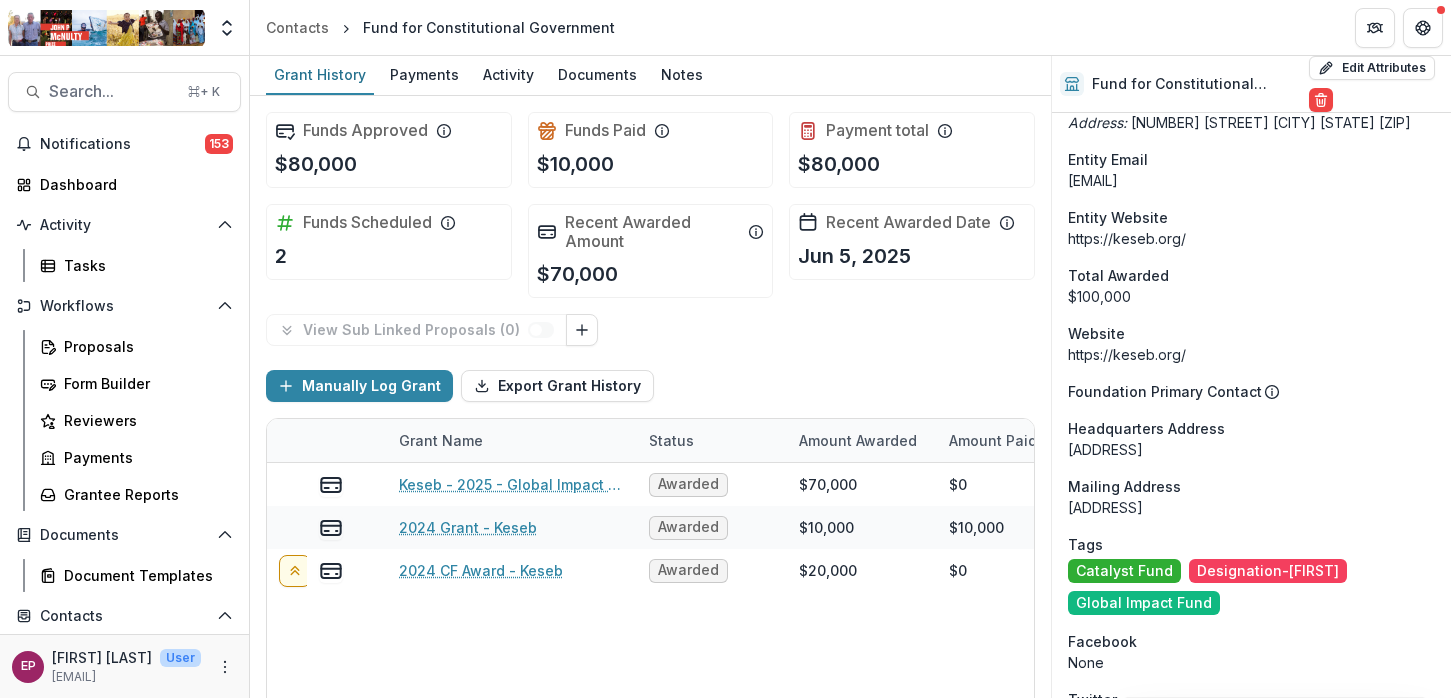 scroll, scrollTop: 1843, scrollLeft: 0, axis: vertical 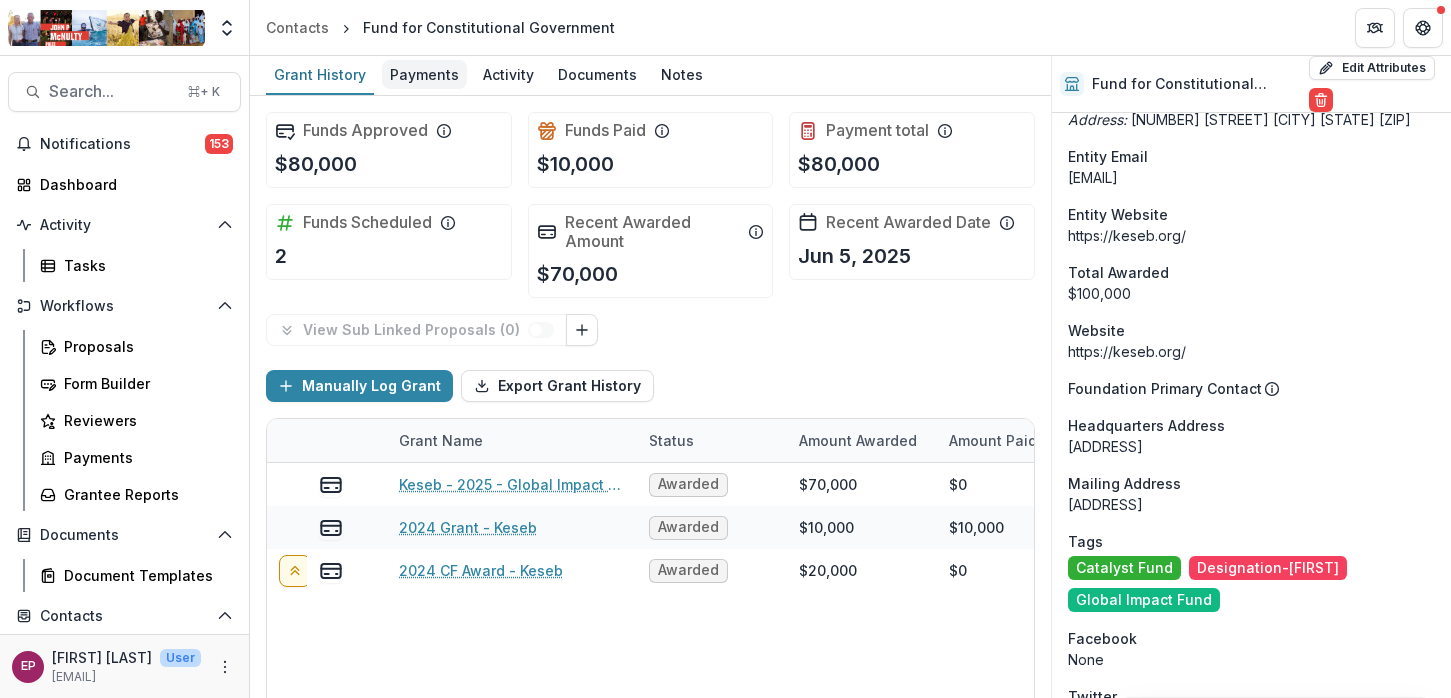 click on "Payments" at bounding box center (424, 74) 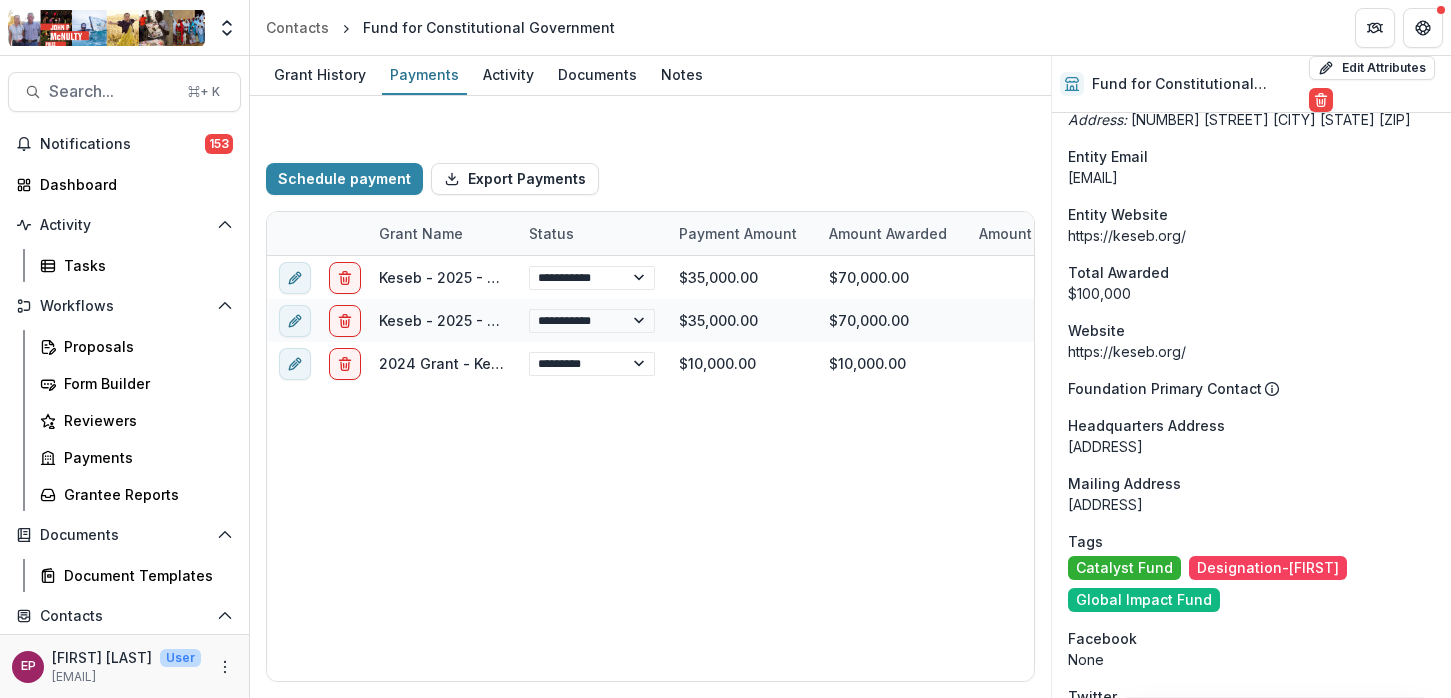 select on "****" 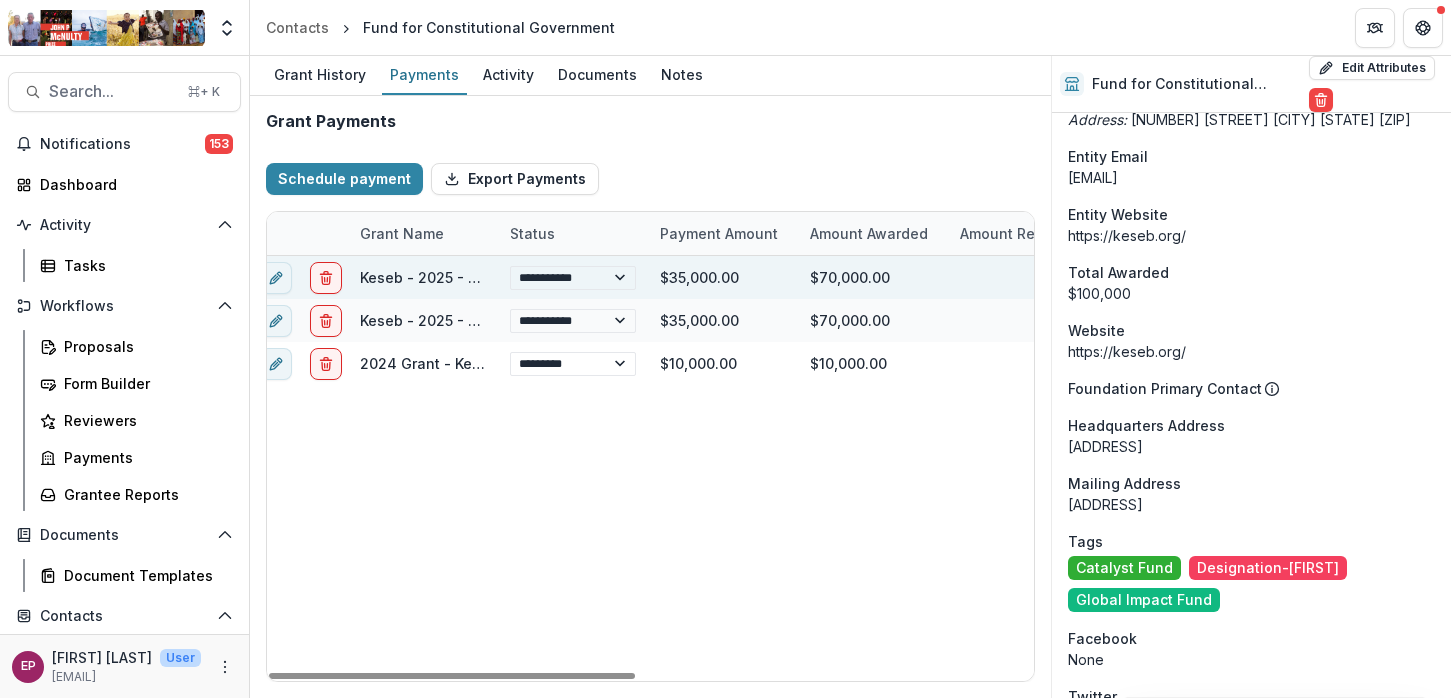 scroll, scrollTop: 0, scrollLeft: 0, axis: both 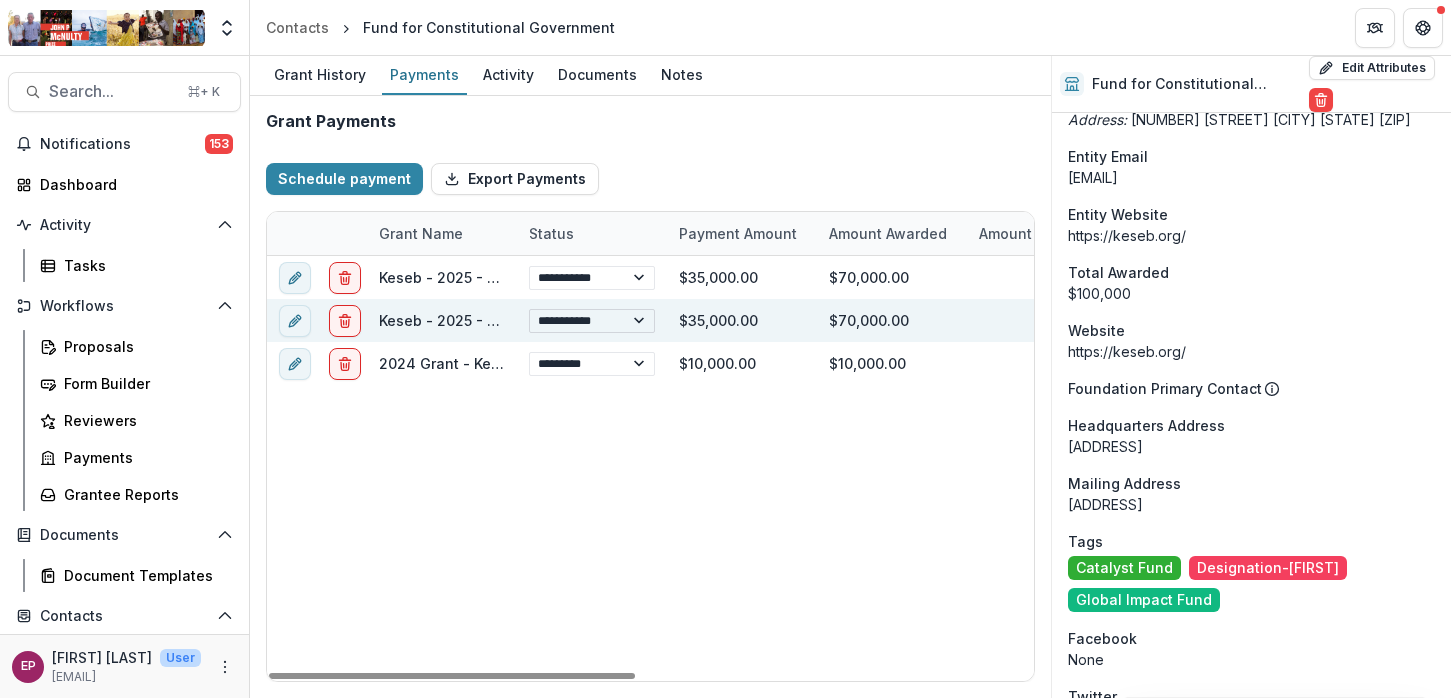 click on "**********" at bounding box center (592, 321) 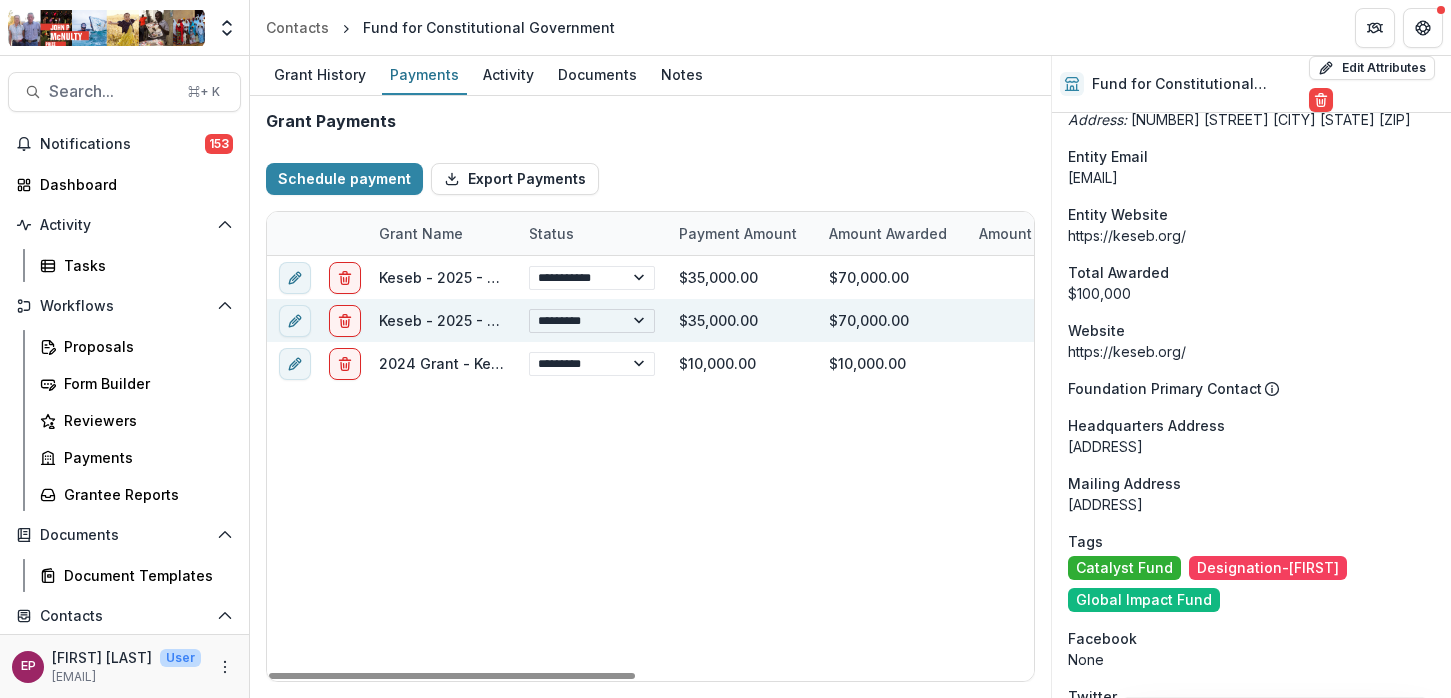 select on "**********" 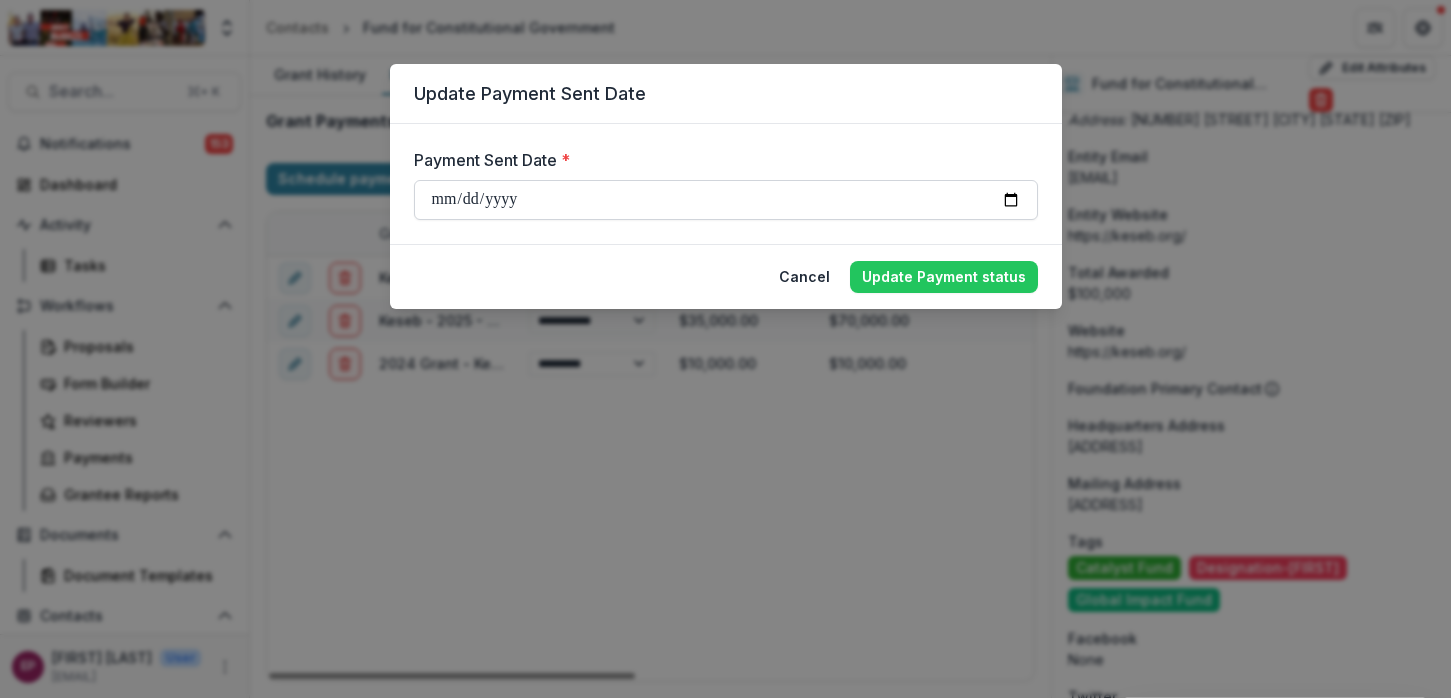 click on "**********" at bounding box center (726, 200) 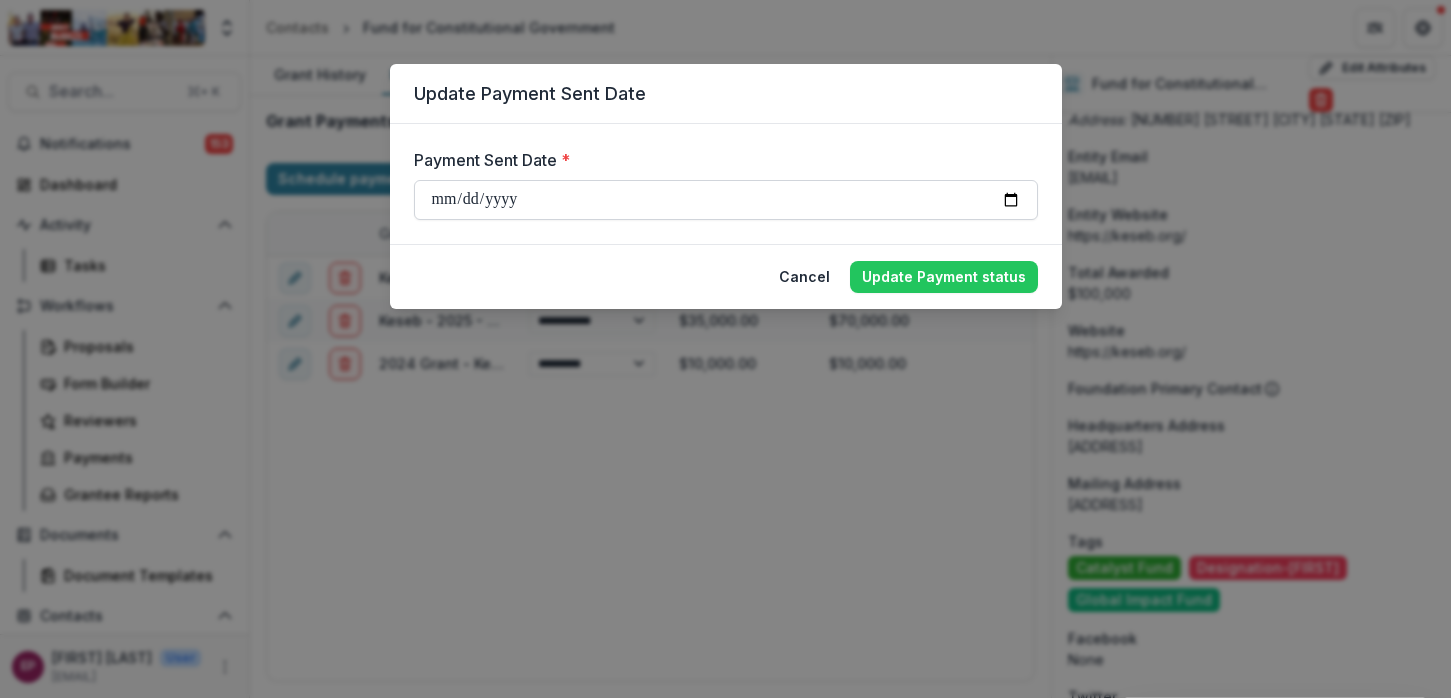 type on "**********" 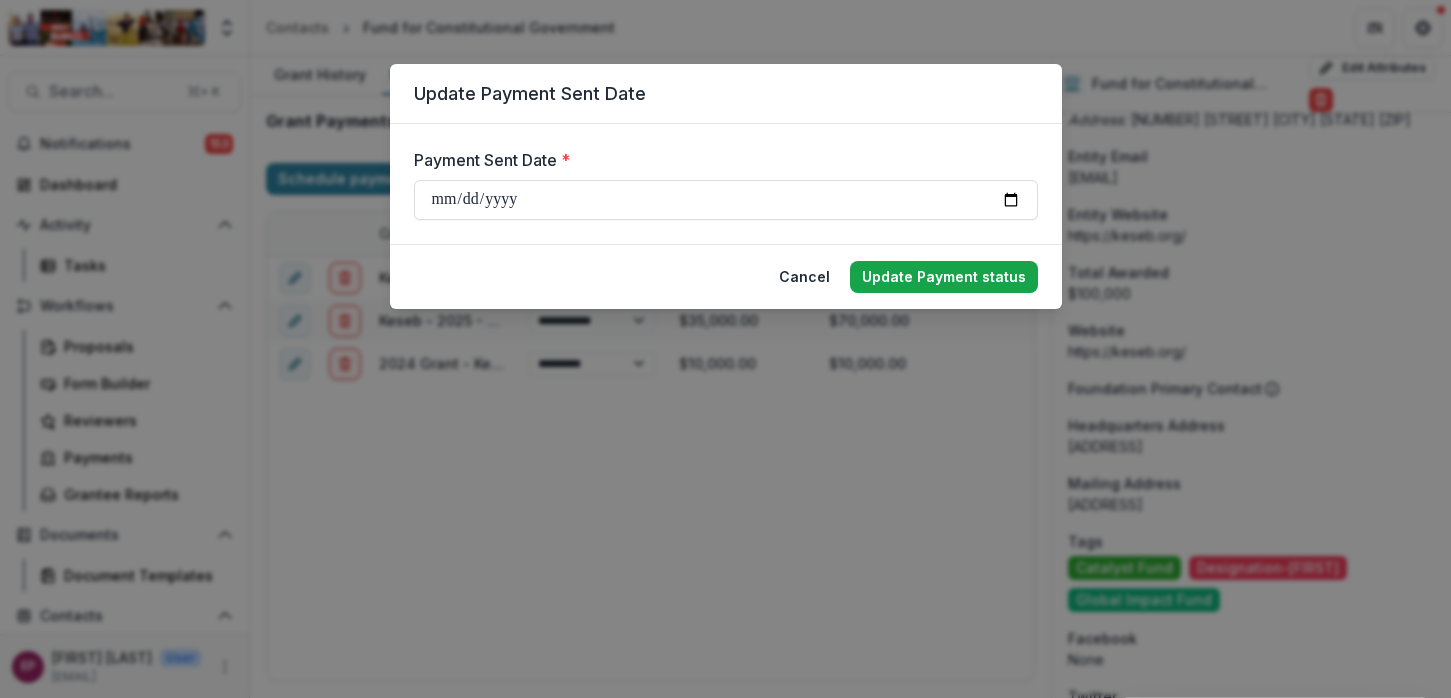 click on "Update Payment status" at bounding box center [944, 277] 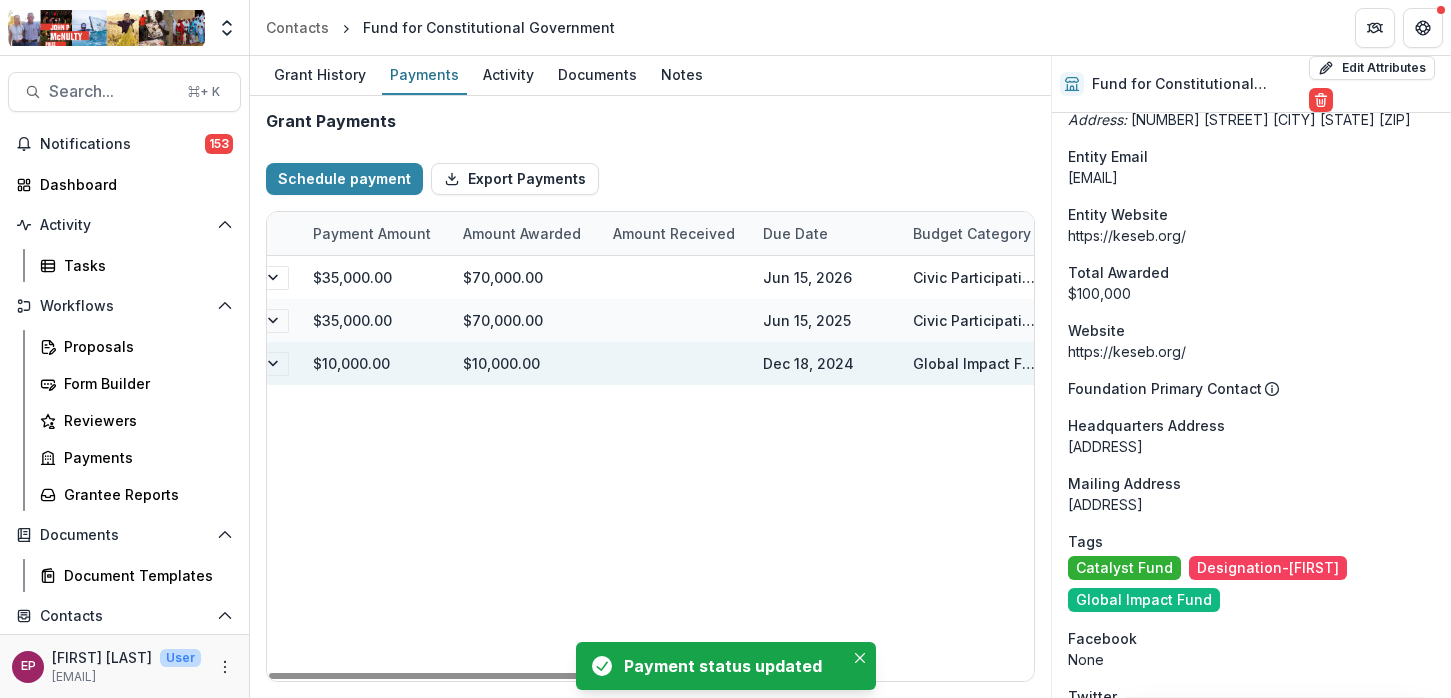 scroll, scrollTop: 0, scrollLeft: 0, axis: both 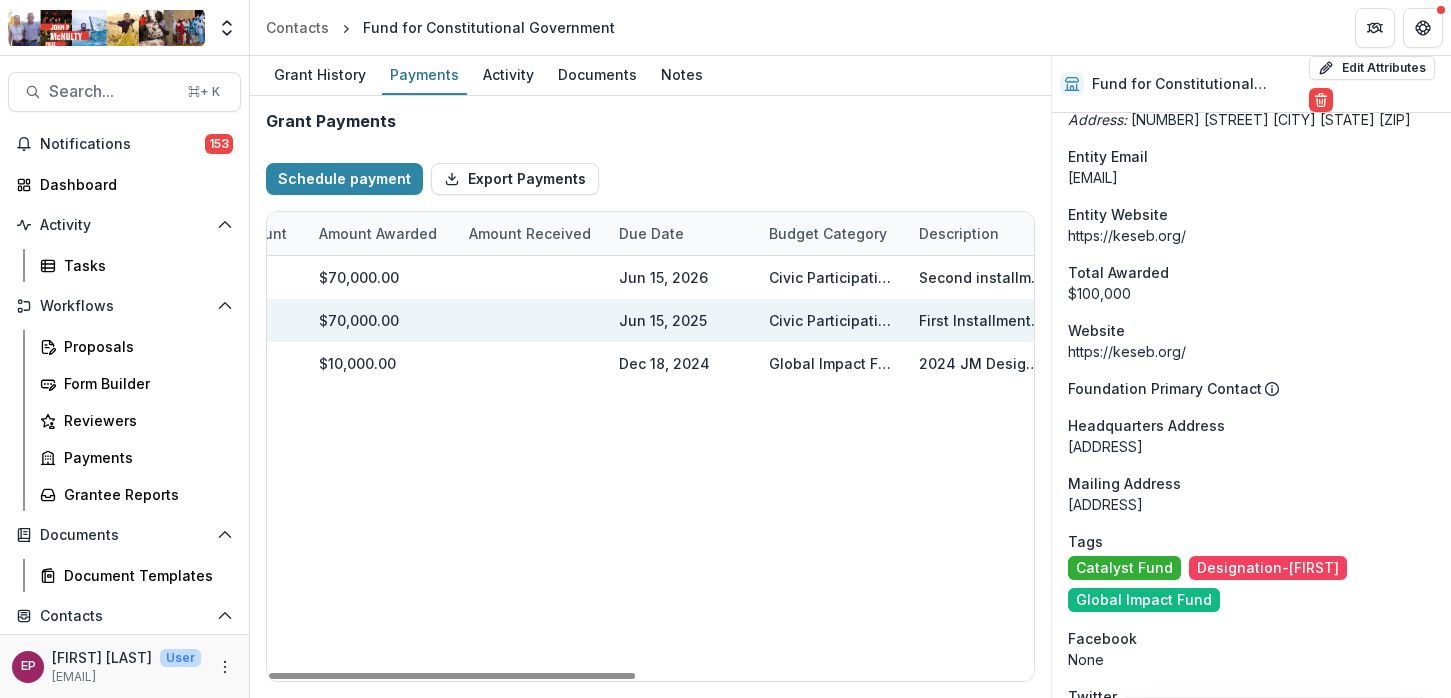 click on "Civic Participation" at bounding box center (832, 320) 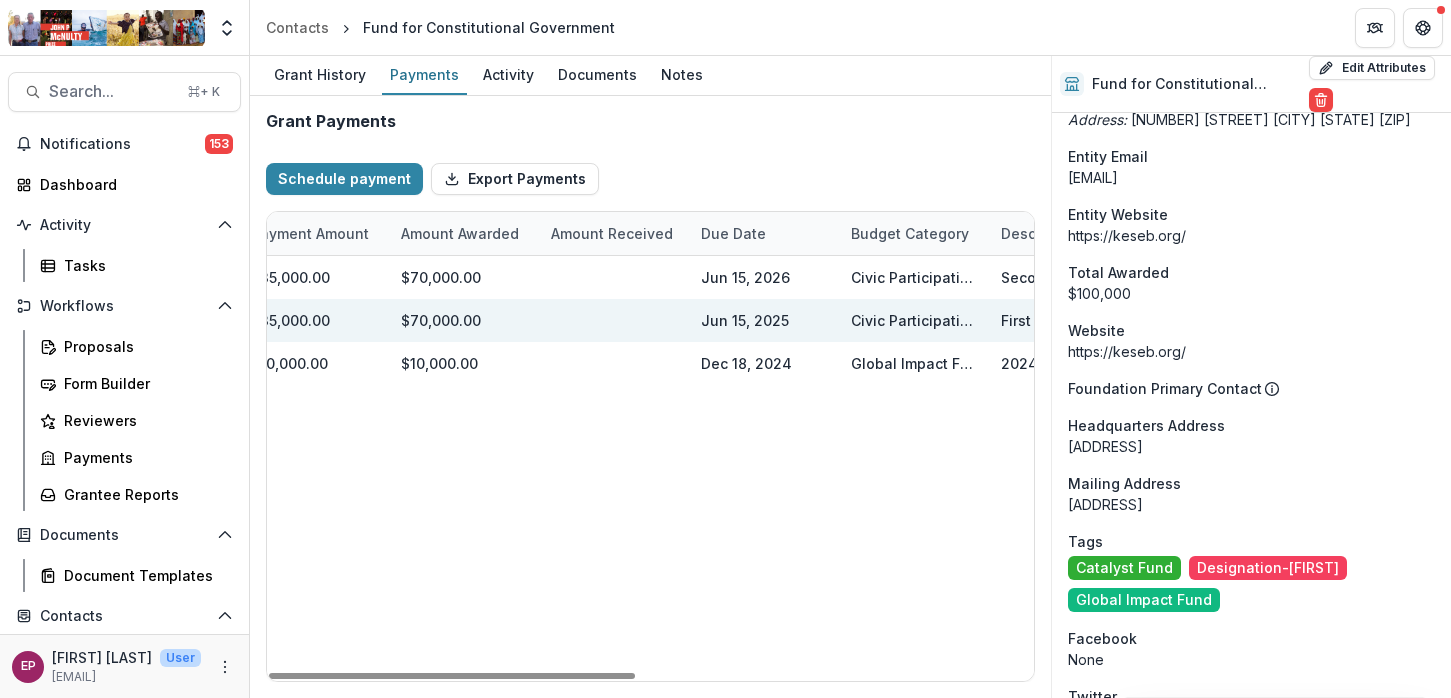 scroll, scrollTop: 0, scrollLeft: 0, axis: both 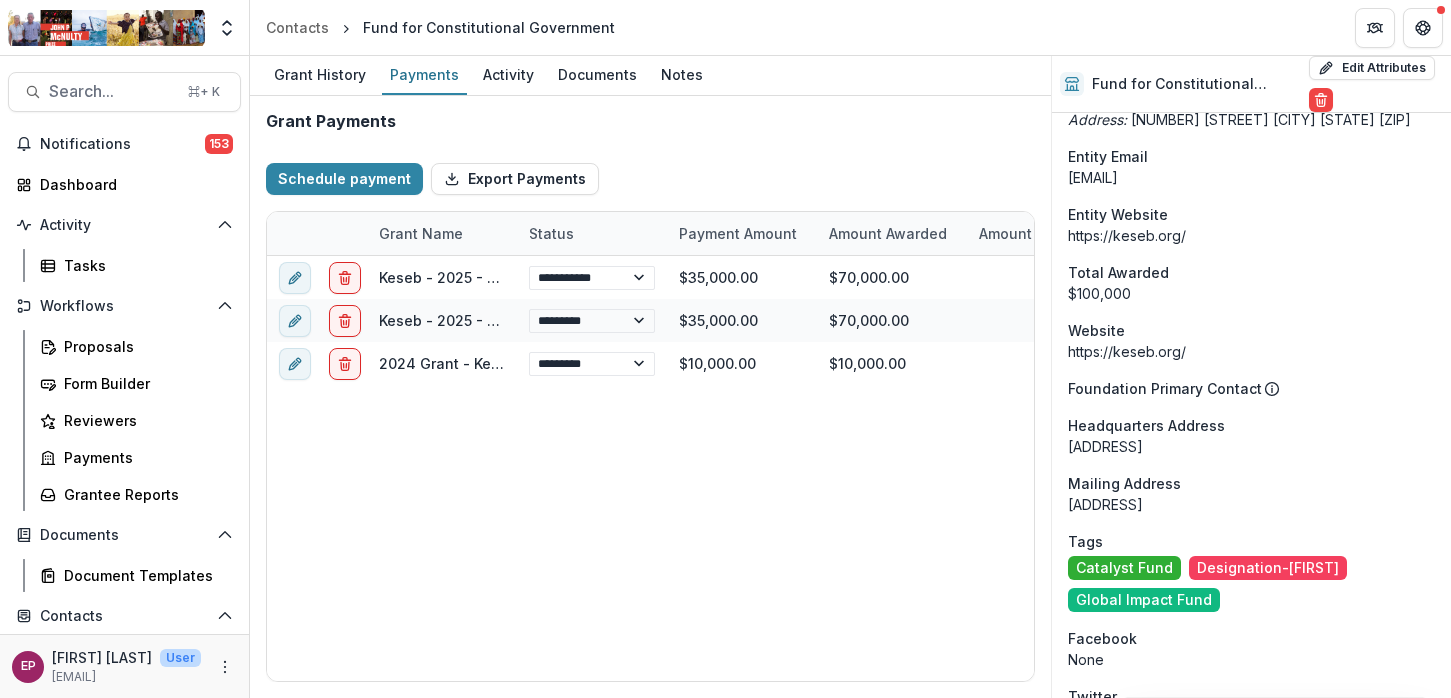 click on "Search... ⌘  + K Notifications 153 Dashboard Activity Tasks Workflows Proposals Form Builder Reviewers Payments Grantee Reports Documents Document Templates Contacts Grantees Communications Data & Reporting Dashboard Data Report EP [EMAIL] User [EMAIL]" at bounding box center [125, 377] 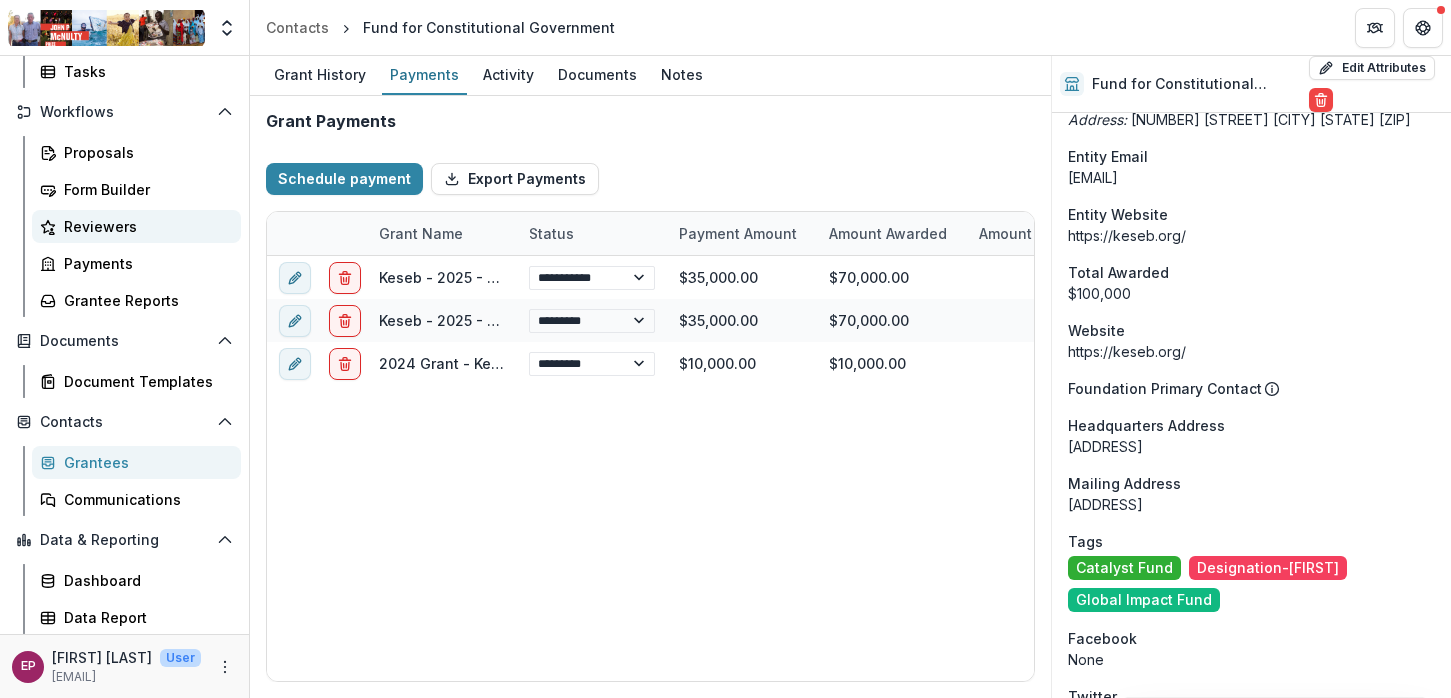 scroll, scrollTop: 0, scrollLeft: 0, axis: both 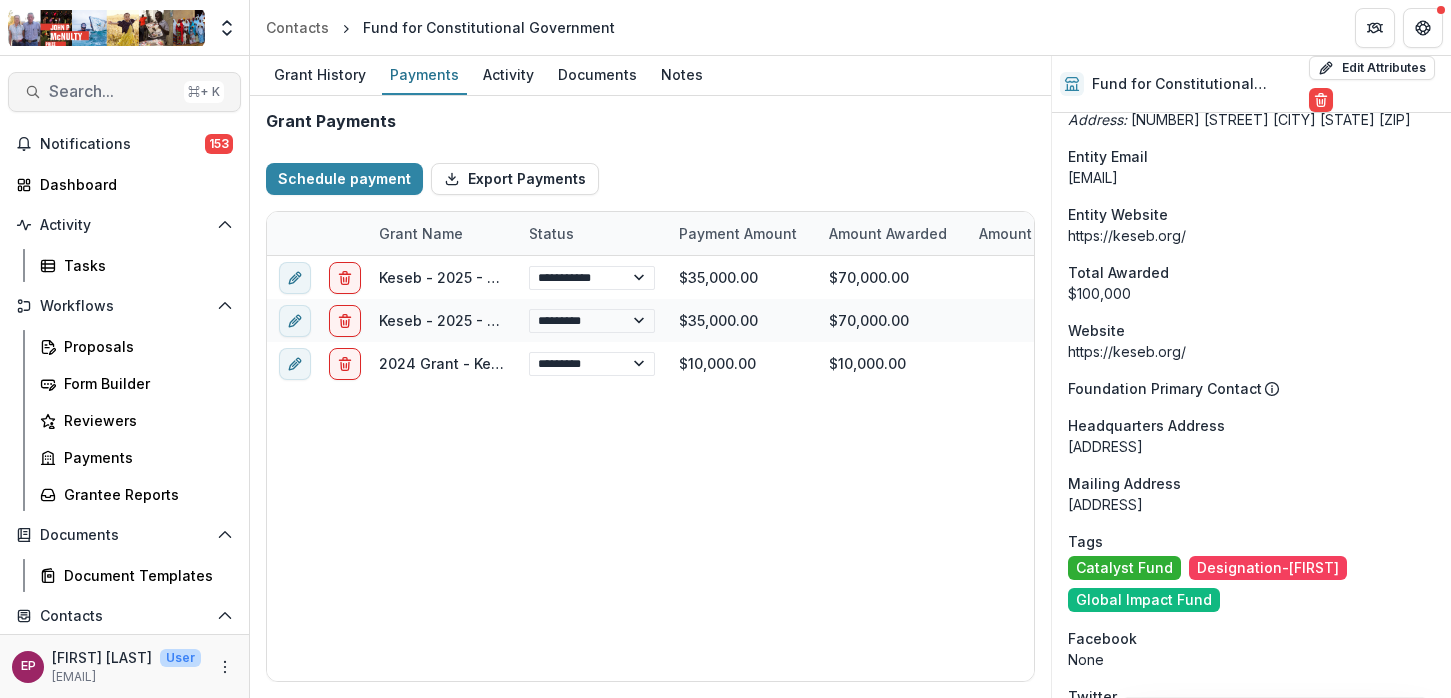 click on "Search... ⌘  + K" at bounding box center (124, 92) 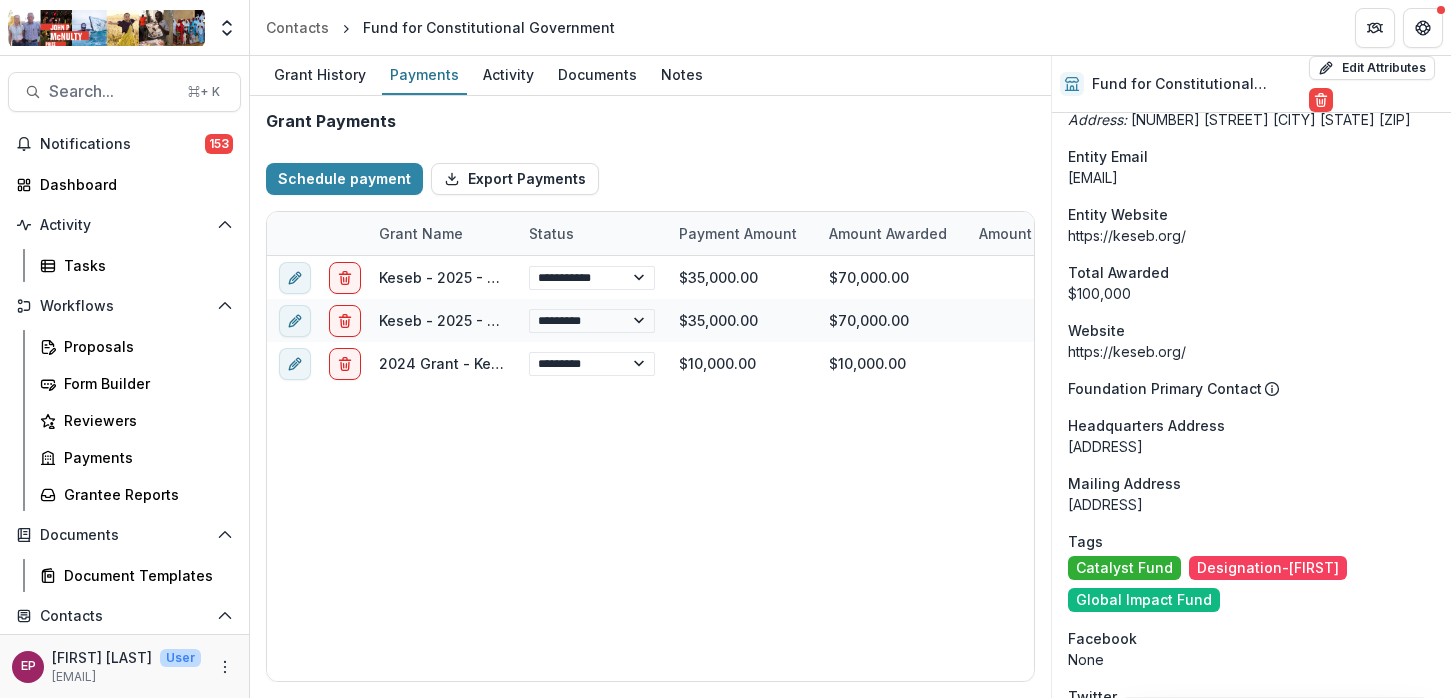 type 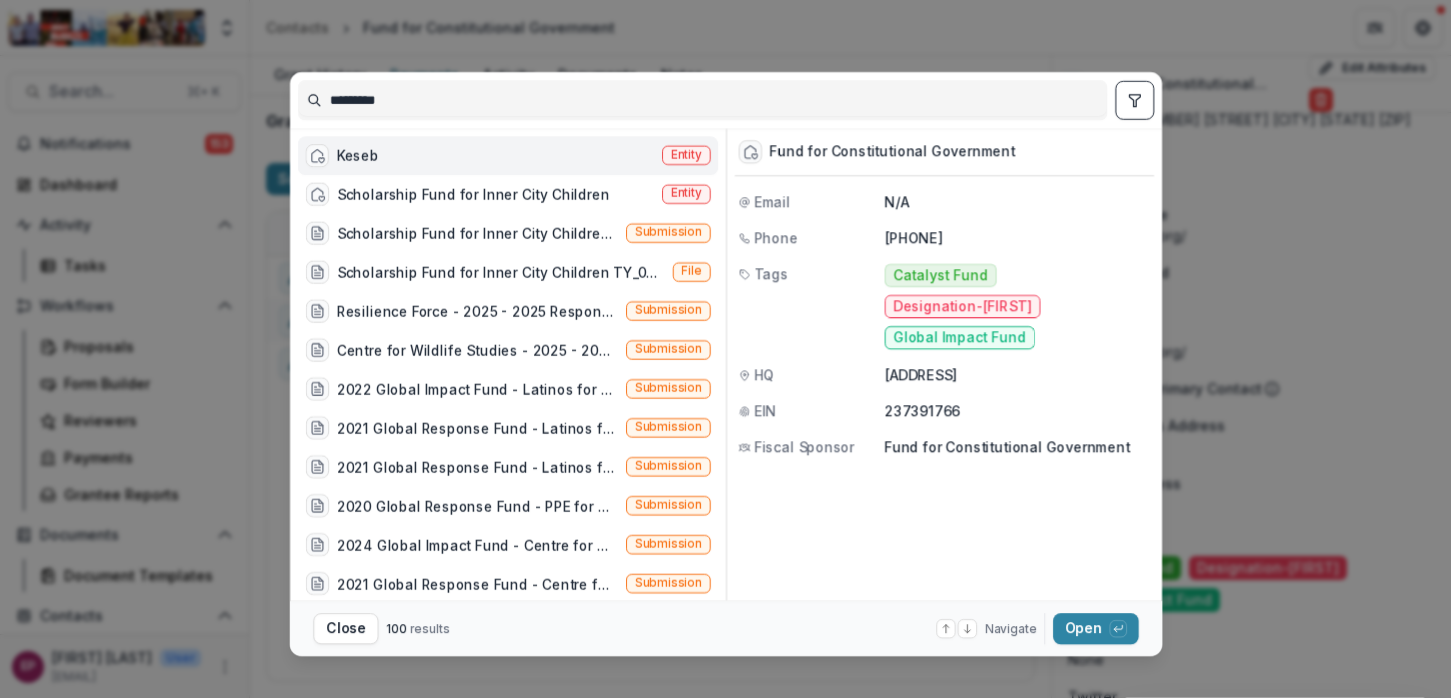 click on "******** Keseb Entity Scholarship Fund for Inner City Children Entity Scholarship Fund for Inner City Children Grants Submission Scholarship Fund for Inner City Children TY_03_11_25.pdf File Resilience Force - 2025 - 2025 Response Fund  (2025 Response Fund one-time payment) Submission Centre for Wildlife Studies - 2025 - 2025 Response Fund  Submission 2022 Global Impact Fund - Latinos for Education-12/30/2022-12/30/2024 Submission 2021 Global Response Fund - Latinos for Education-07/01/2021-07/01/2022 Submission 2021 Global Response Fund - Latinos for Education-12/01/2021-12/01/2022 Submission 2020 Global Response Fund - PPE for Honduras-04/06/2020-04/06/2021 Submission 2024 Global Impact Fund - Centre for Wildlife Studies-04/30/2024-04/30/2026 Submission 2021 Global Response Fund - Centre for Wildlife Studies-06/01/2021-06/01/2022 Submission 2020 Global Response Fund - Campaign for Equity-04/23/2020-04/23/2021 Submission 2022 Global Impact Fund - Center for Urban Families-06/01/2022-06/01/2025 Submission N/A" at bounding box center (725, 349) 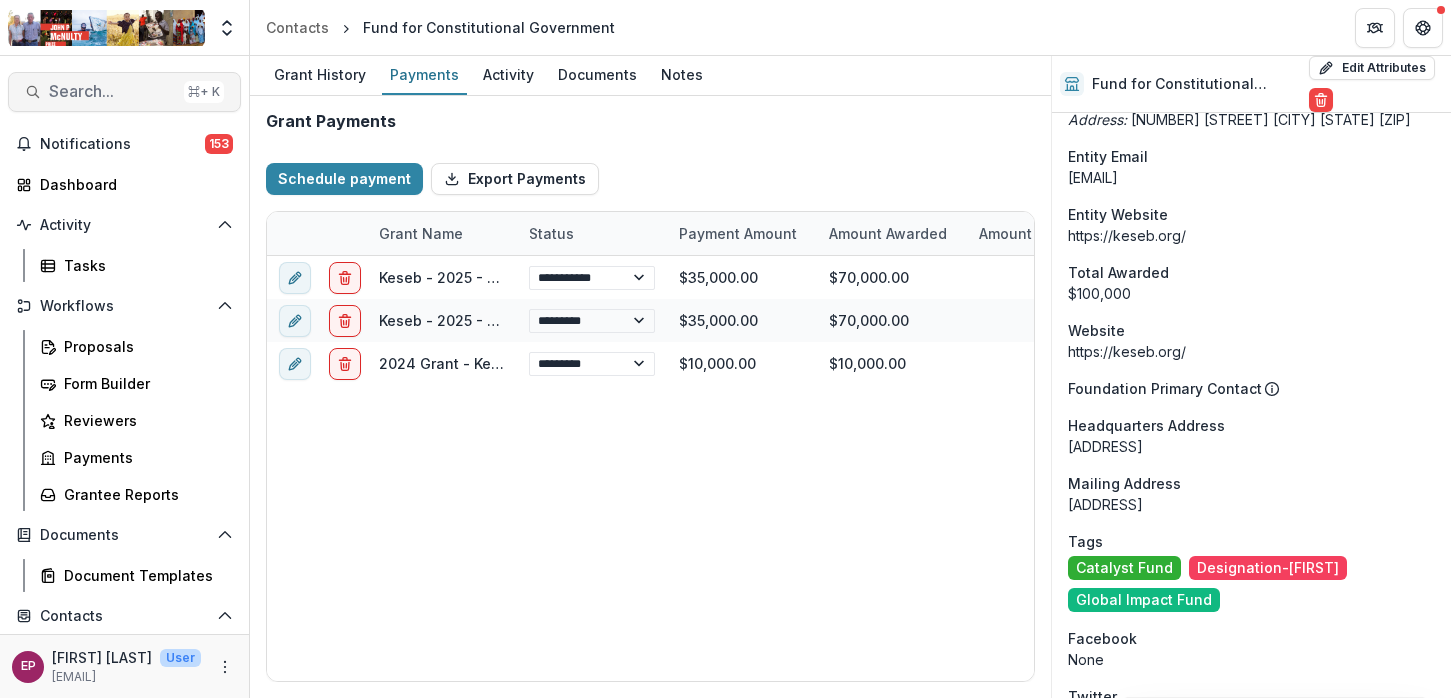 click on "Search..." at bounding box center (112, 91) 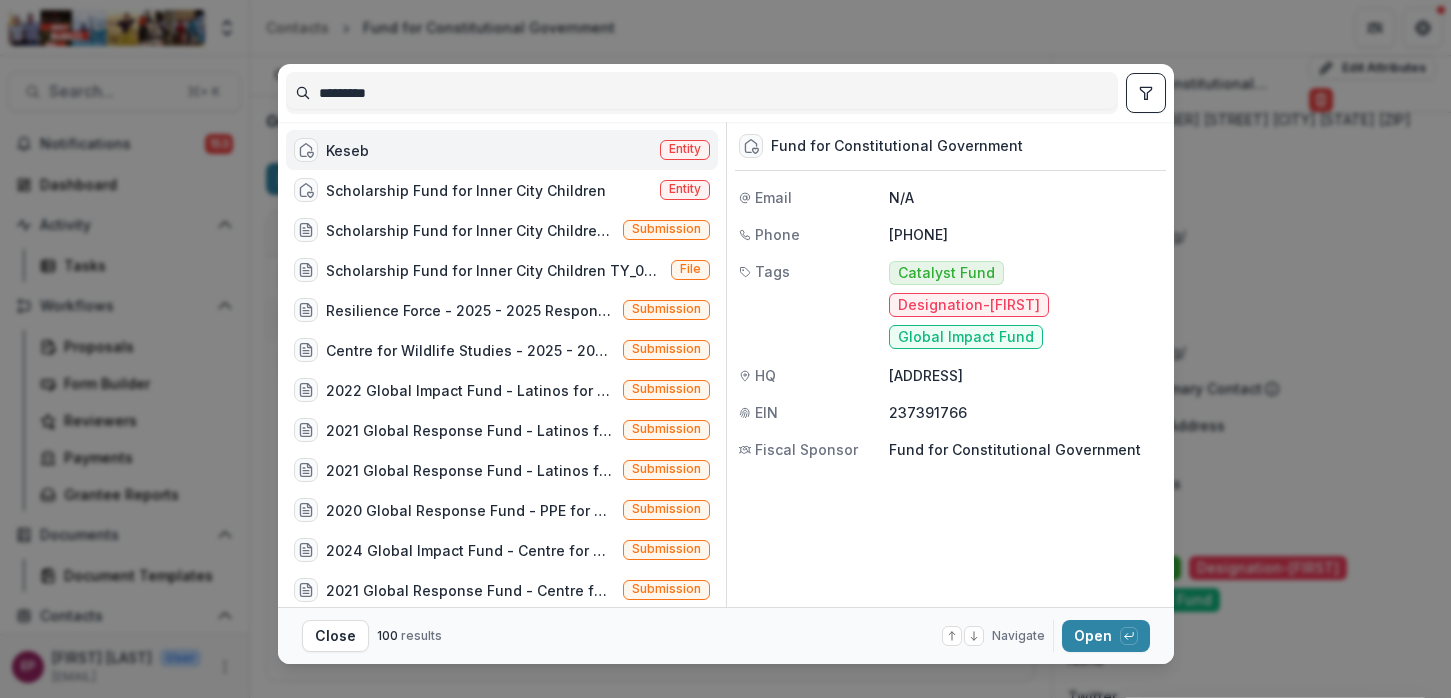 click on "********" at bounding box center [702, 93] 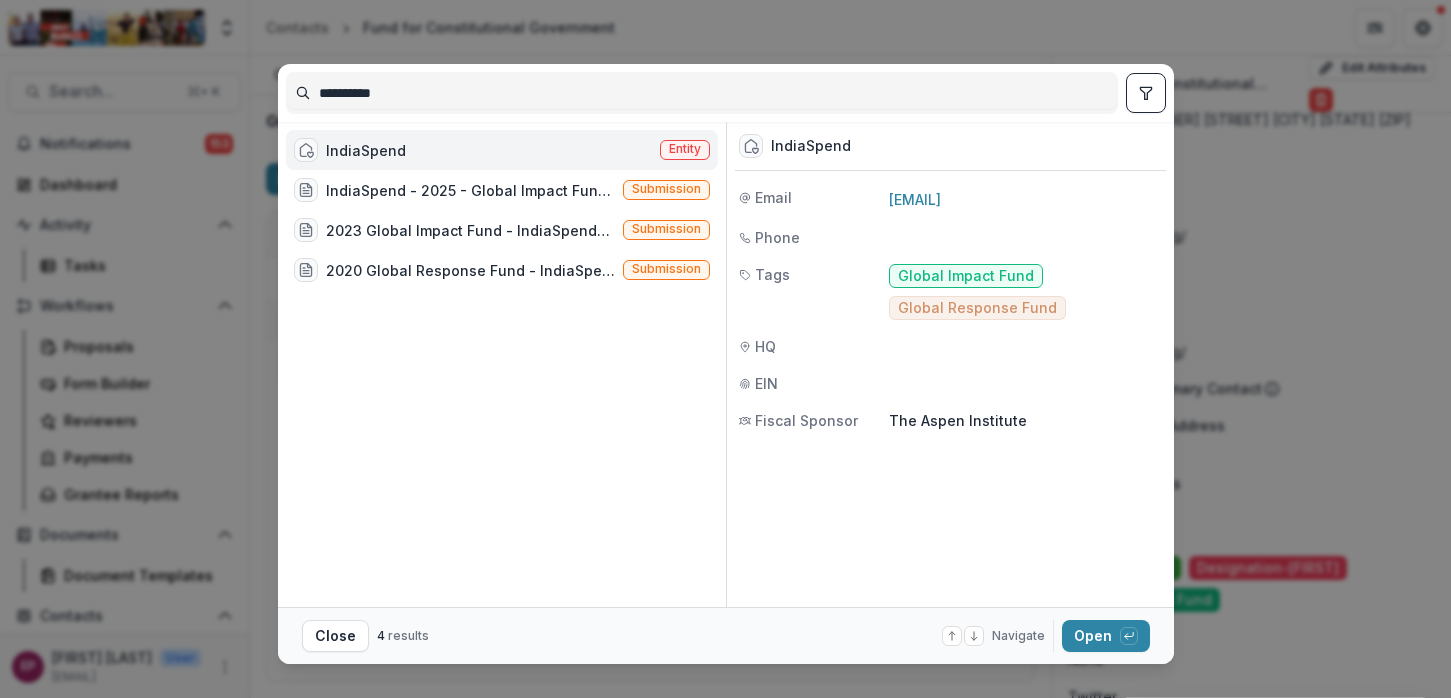 type on "**********" 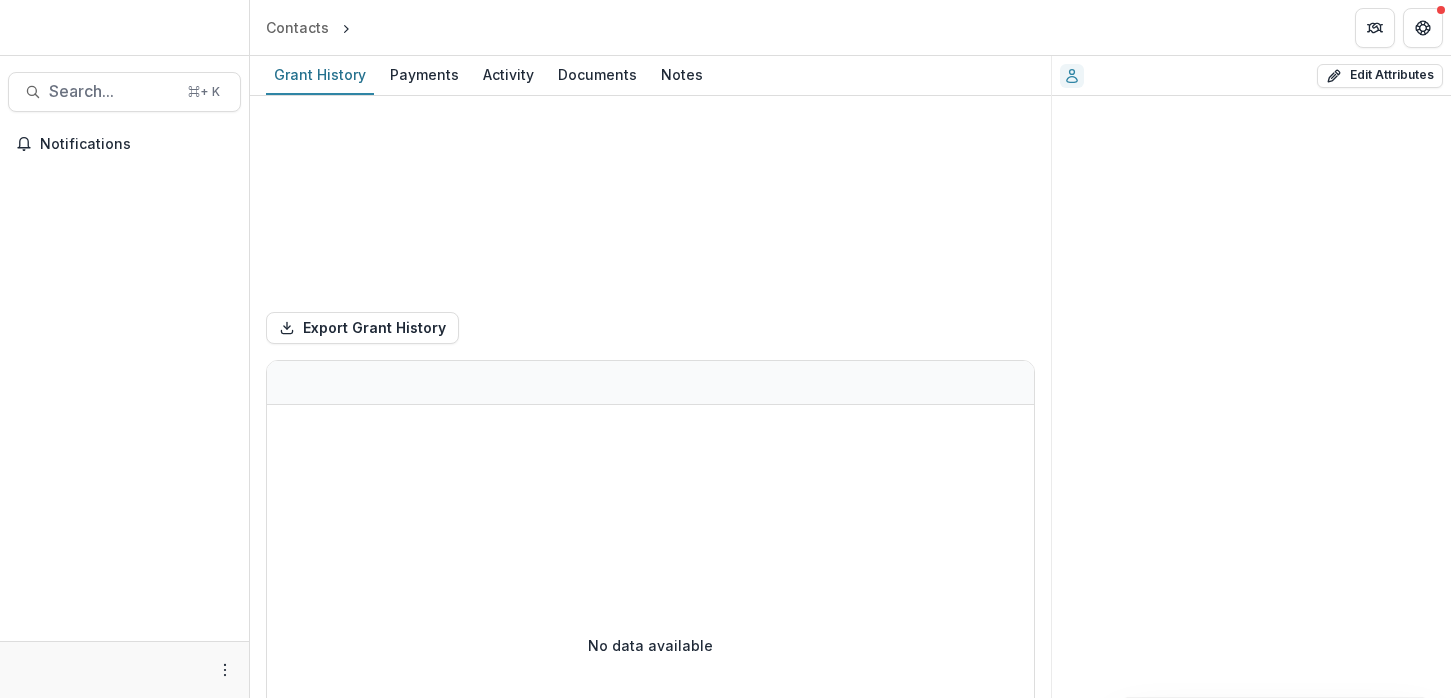 scroll, scrollTop: 0, scrollLeft: 0, axis: both 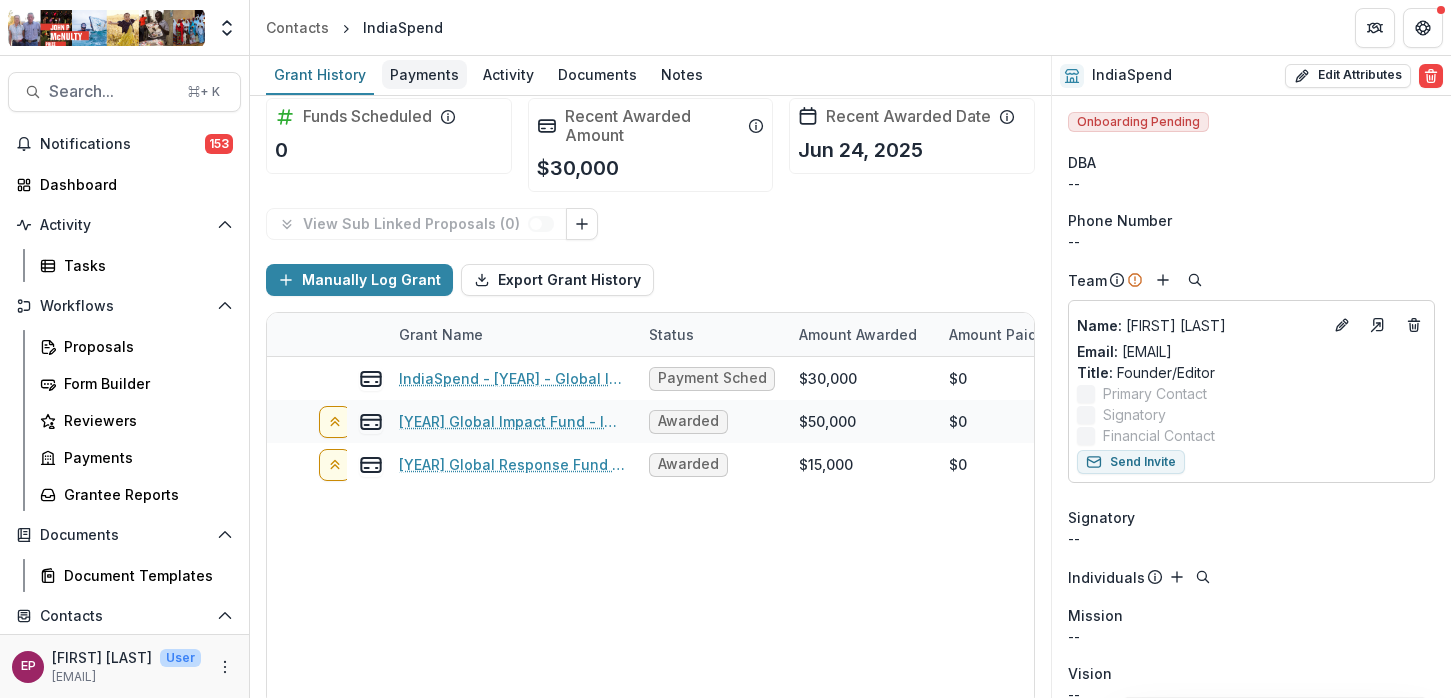 click on "Payments" at bounding box center [424, 74] 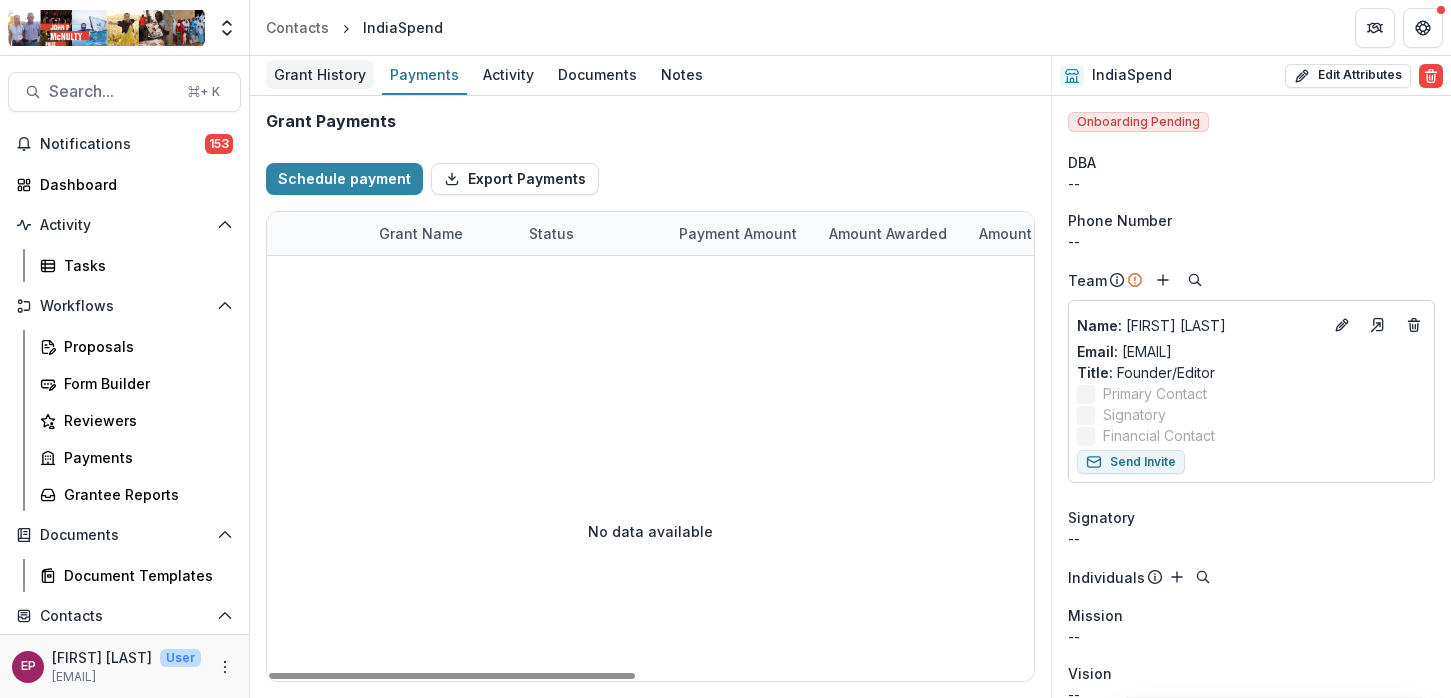 click on "Grant History" at bounding box center [320, 74] 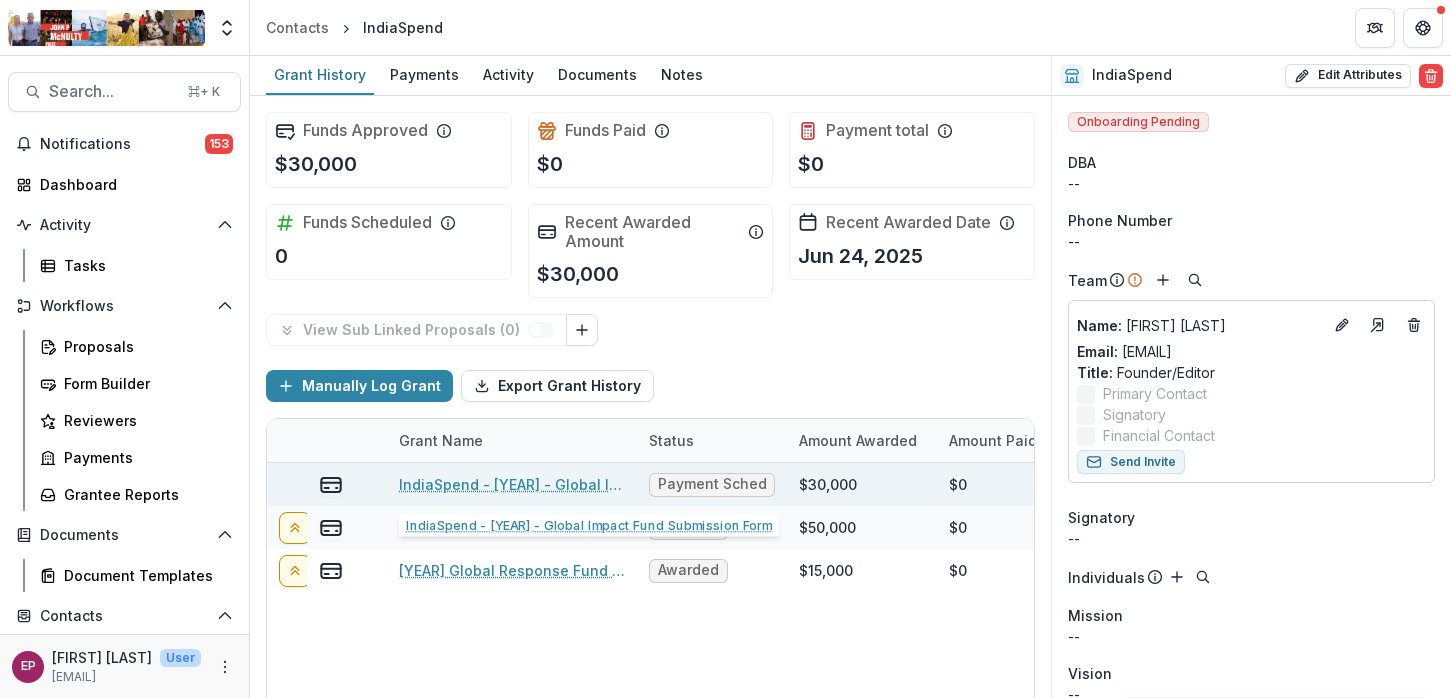 click on "IndiaSpend - 2025 - Global Impact Fund Submission Form" at bounding box center [512, 484] 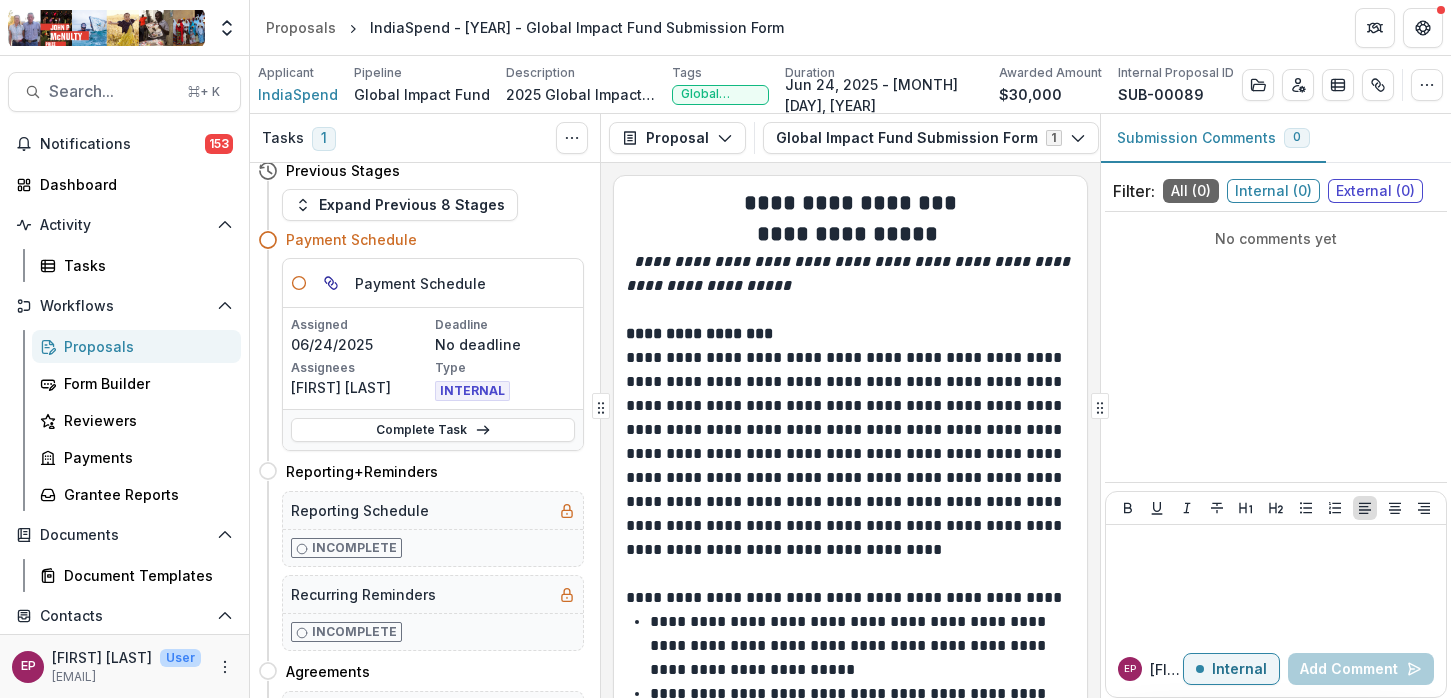 scroll, scrollTop: 14, scrollLeft: 0, axis: vertical 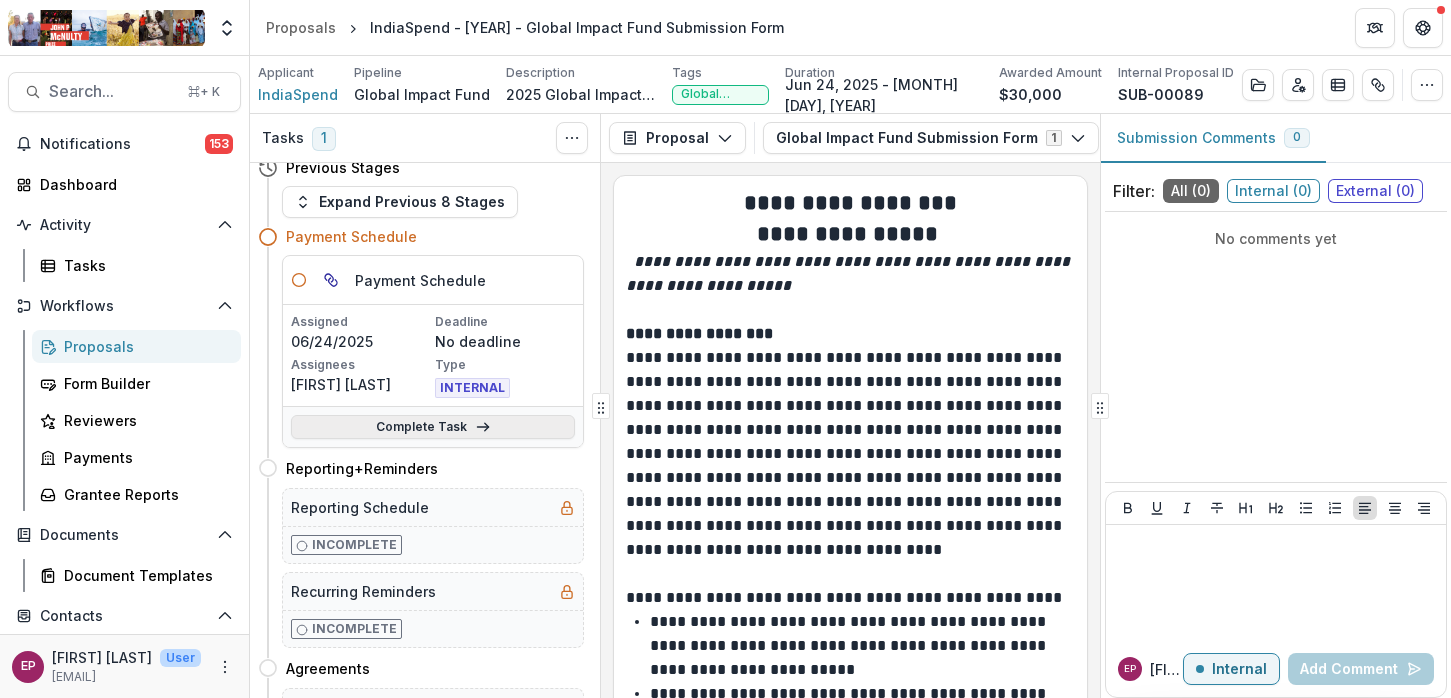 click 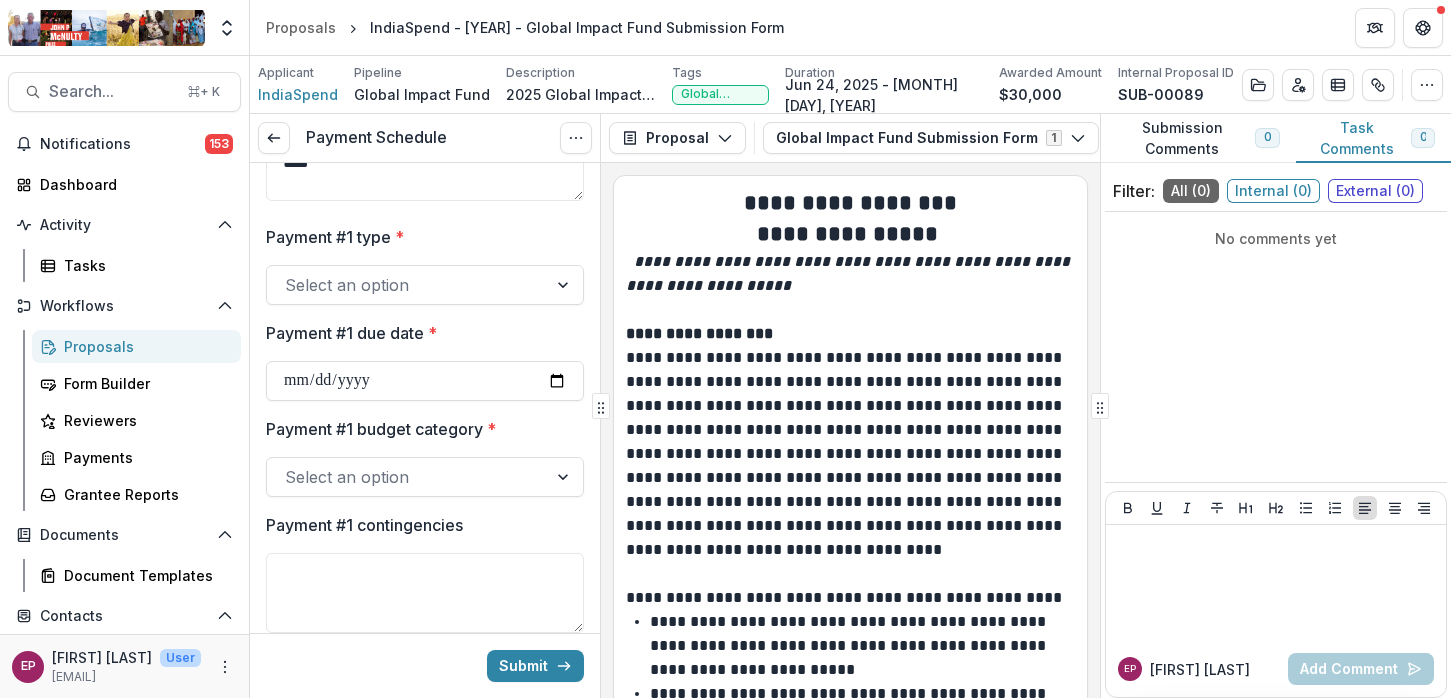 scroll, scrollTop: 293, scrollLeft: 0, axis: vertical 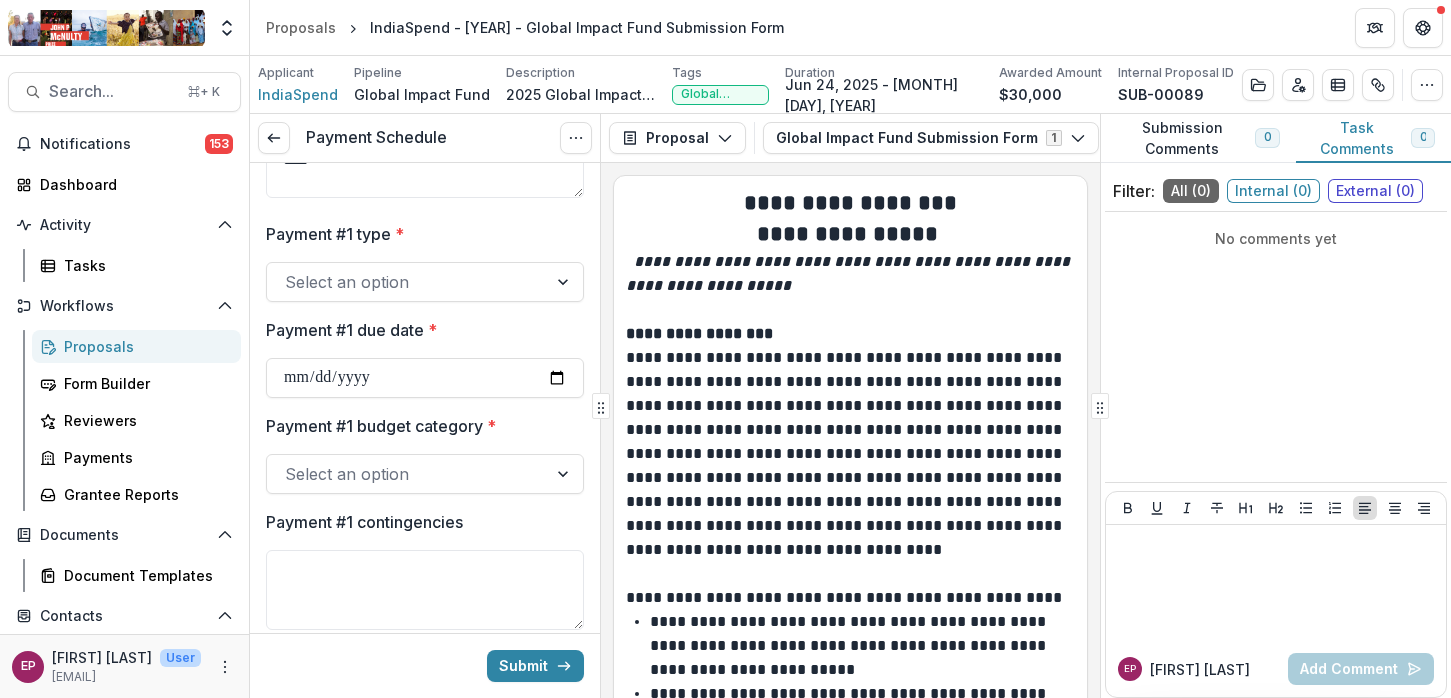 click at bounding box center [407, 282] 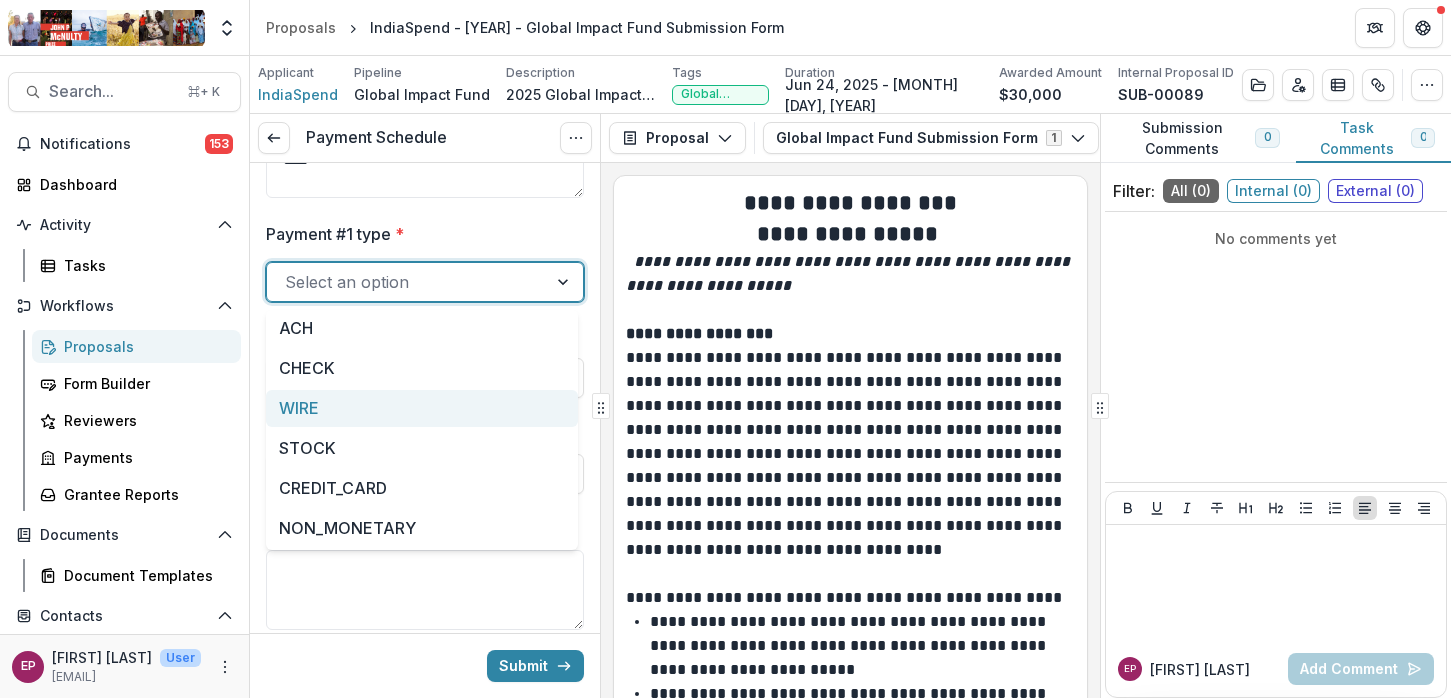 click on "WIRE" at bounding box center [422, 408] 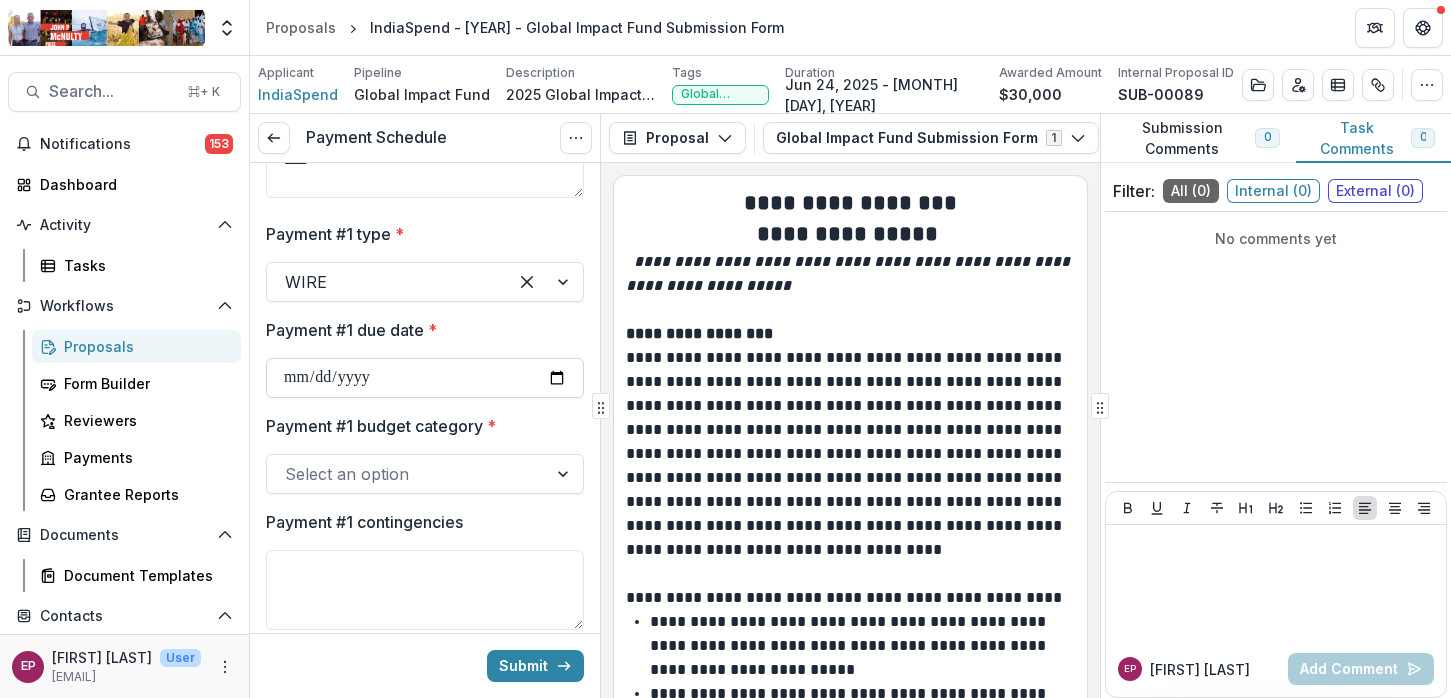 click on "Payment #1 due date *" at bounding box center (425, 378) 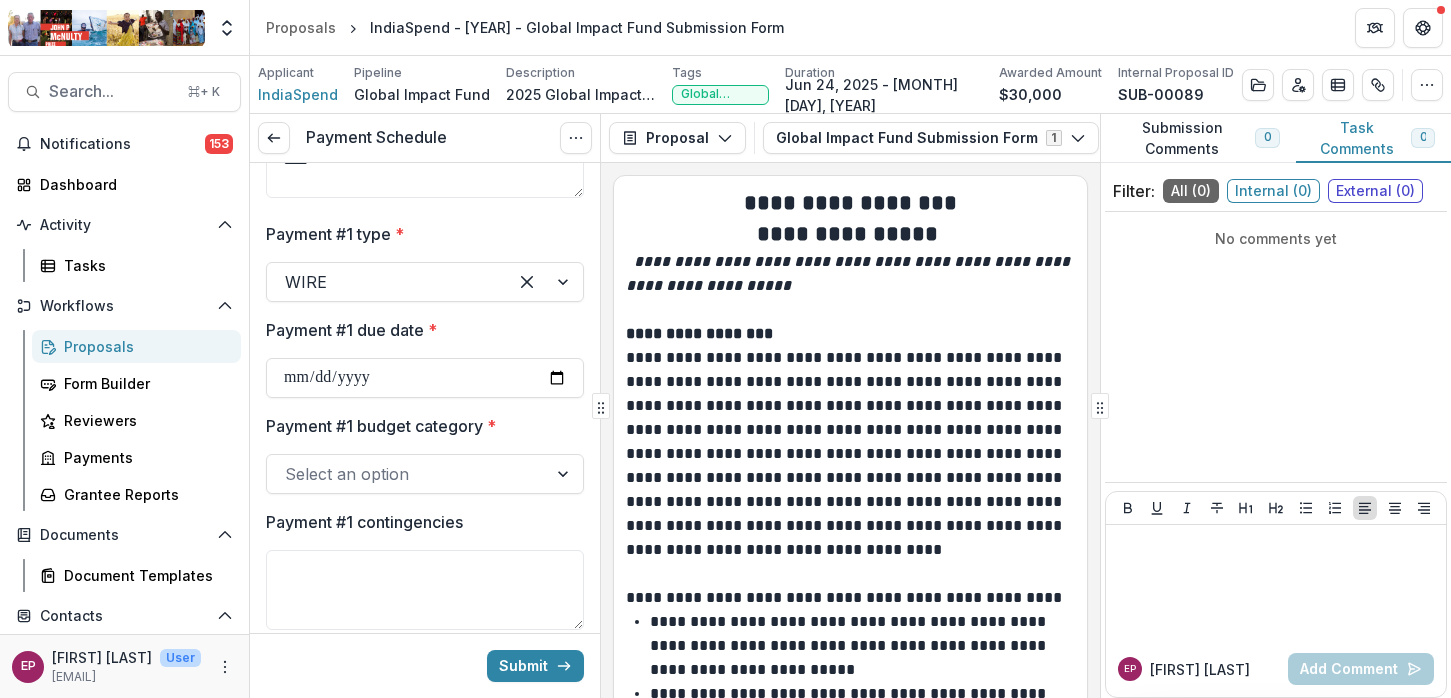click at bounding box center [407, 474] 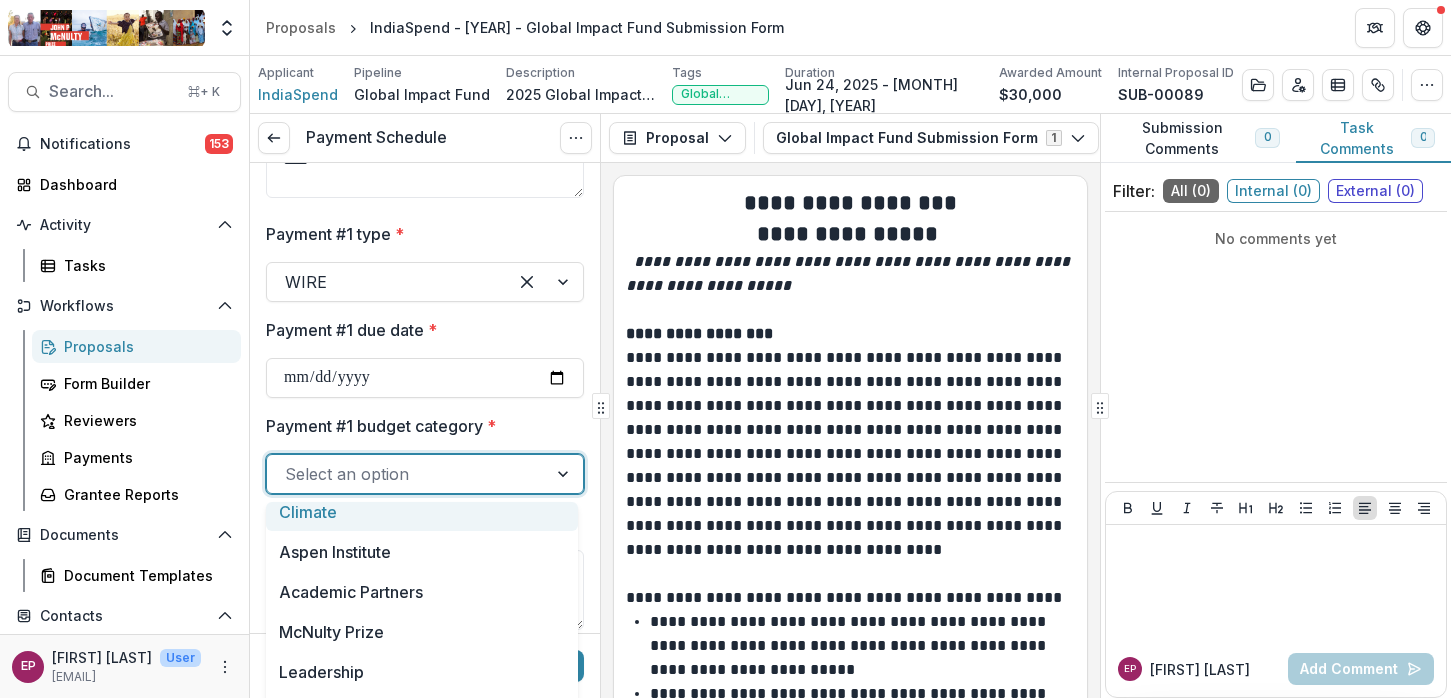 scroll, scrollTop: 140, scrollLeft: 0, axis: vertical 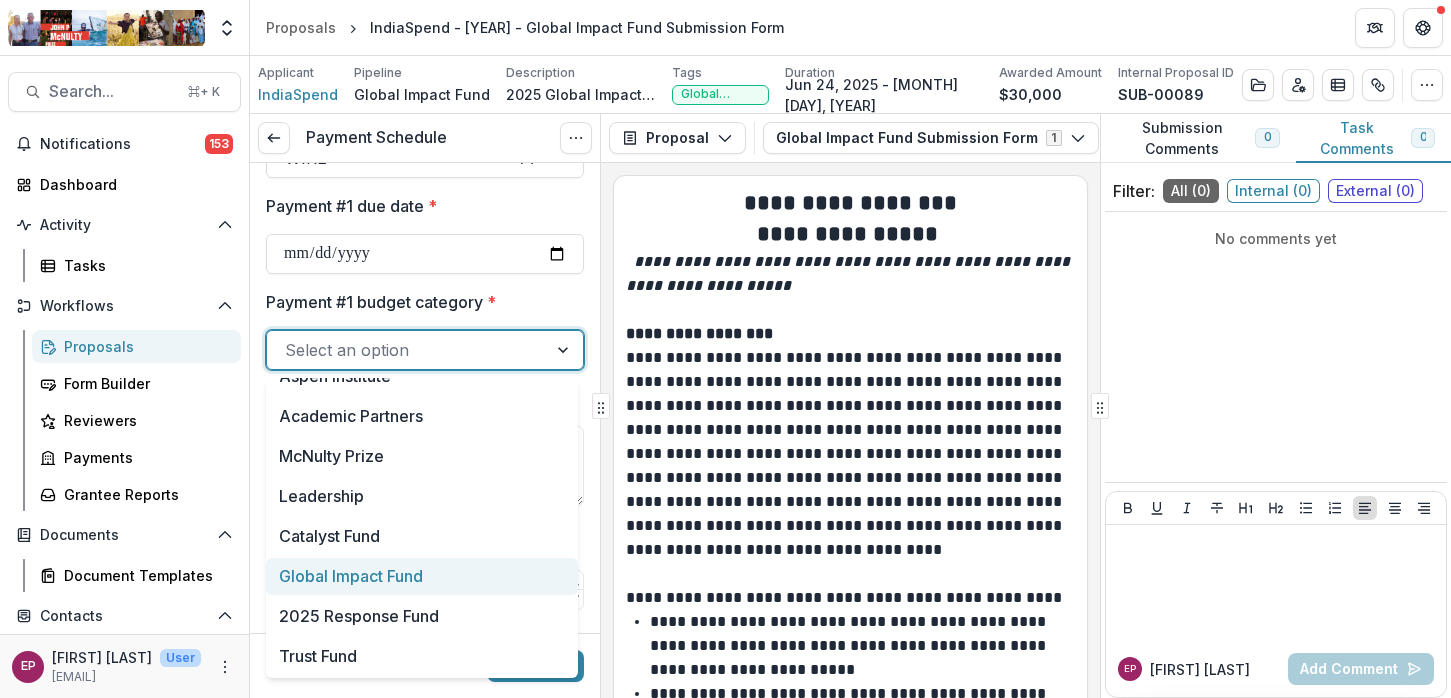 click on "Global Impact Fund" at bounding box center (422, 576) 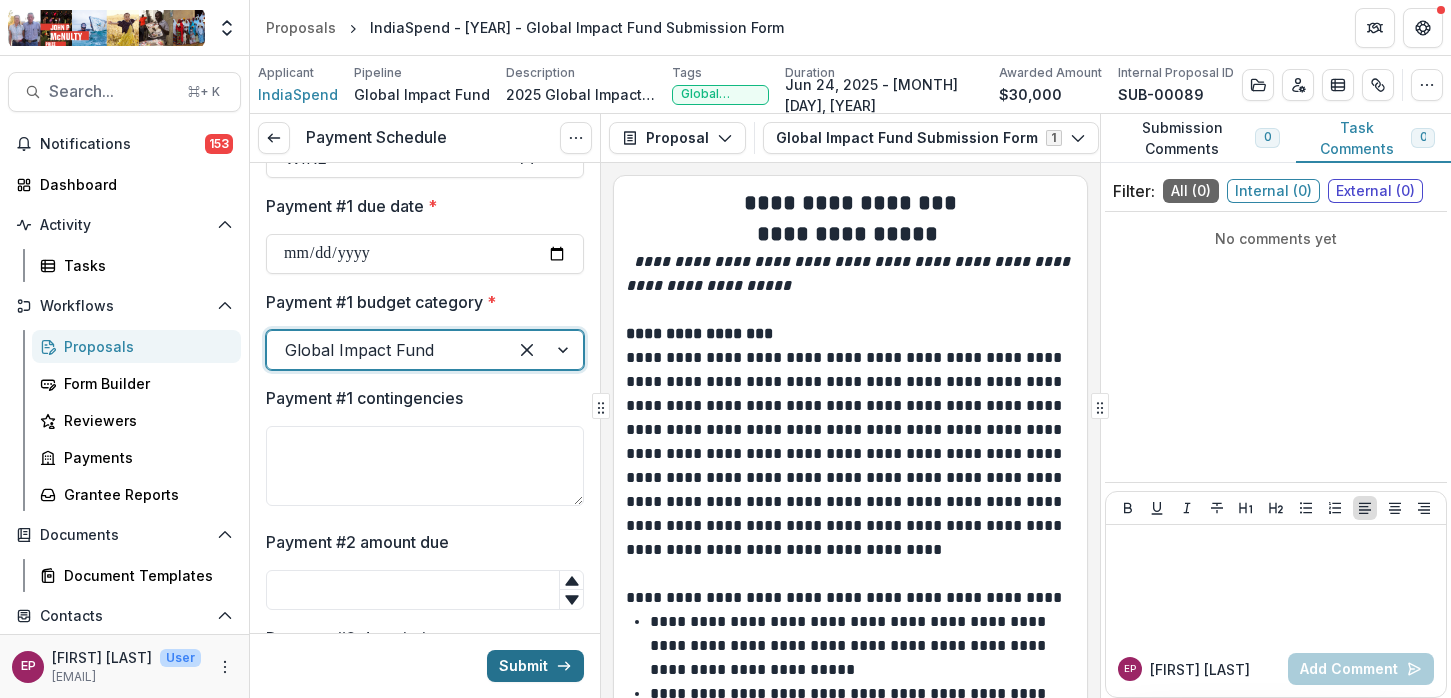 click on "Submit" at bounding box center (535, 666) 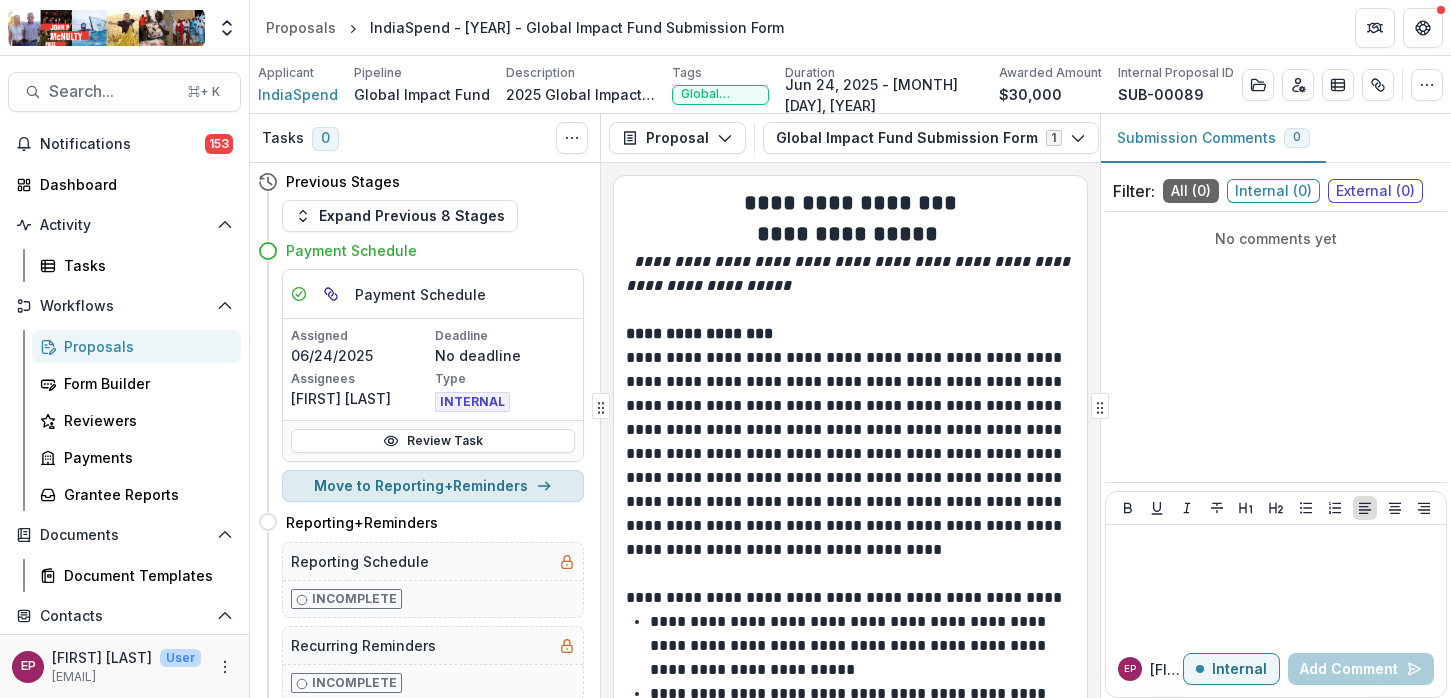 click on "Move to Reporting+Reminders" at bounding box center [433, 486] 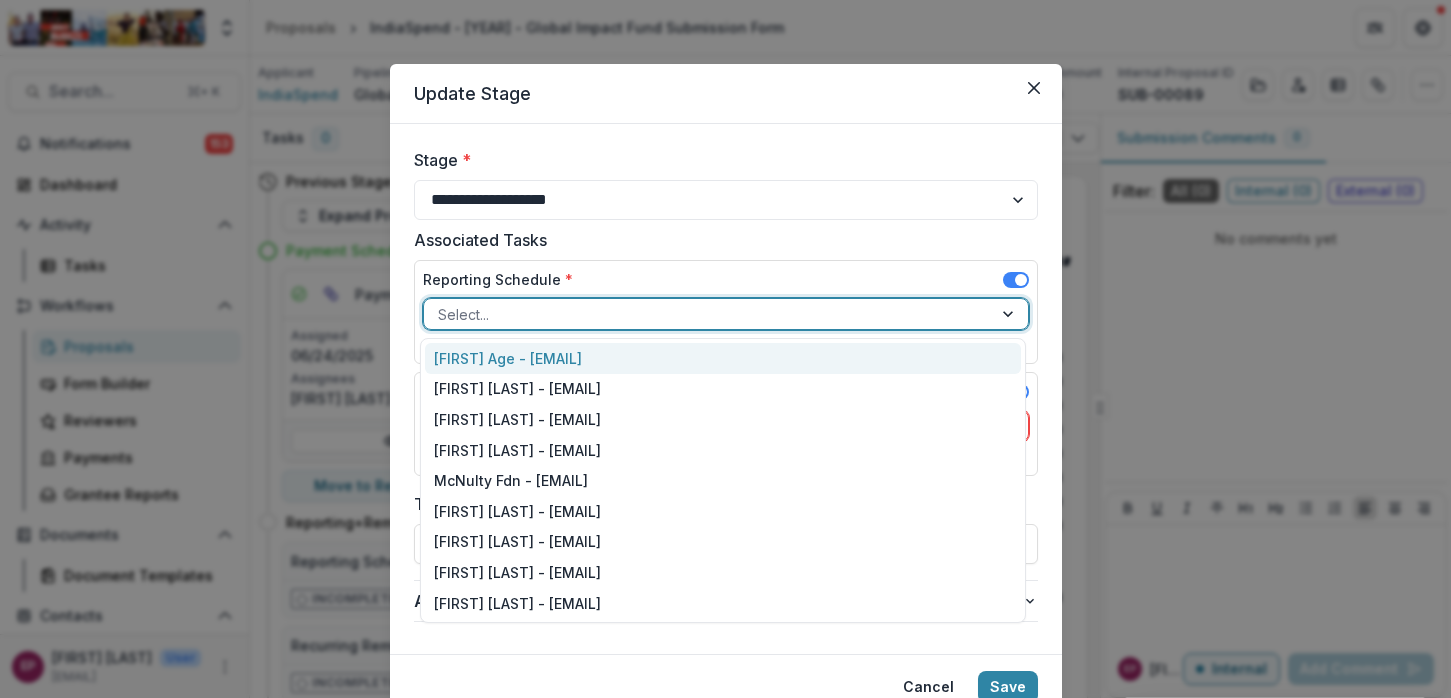 click at bounding box center (708, 314) 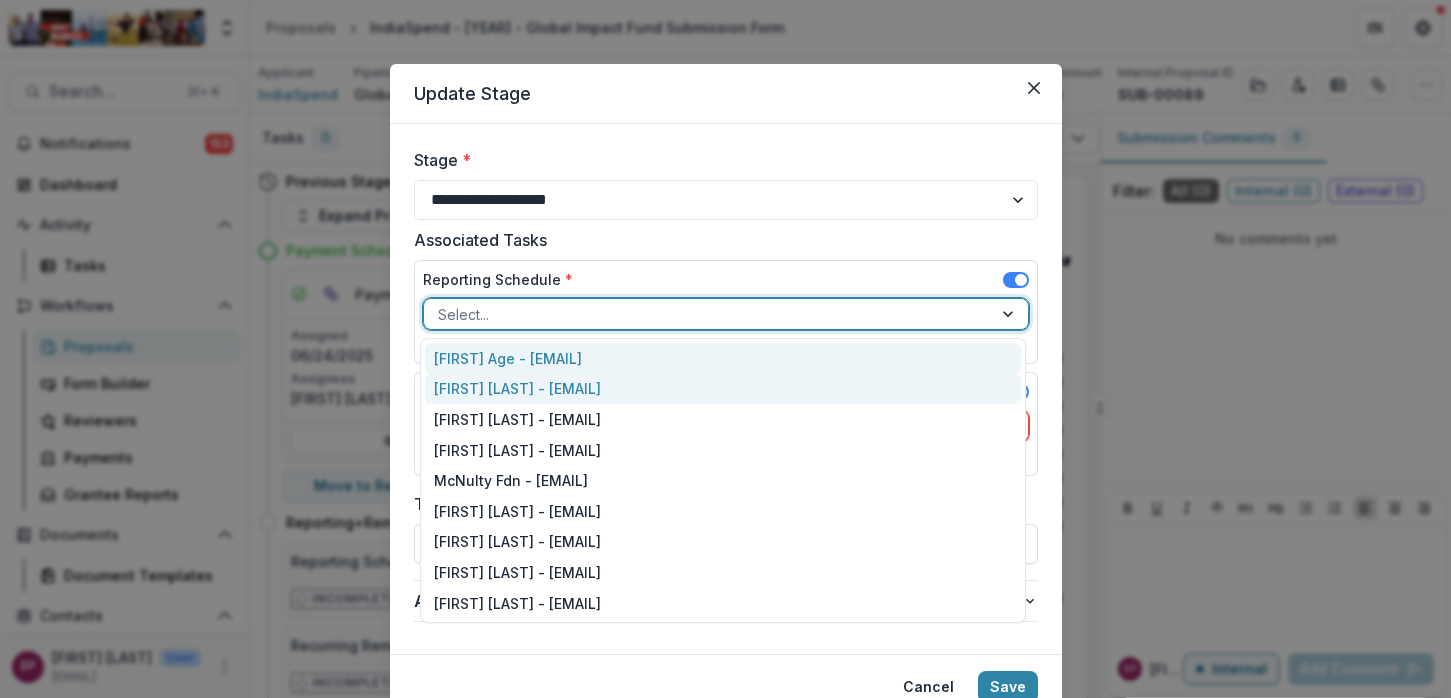 type on "*" 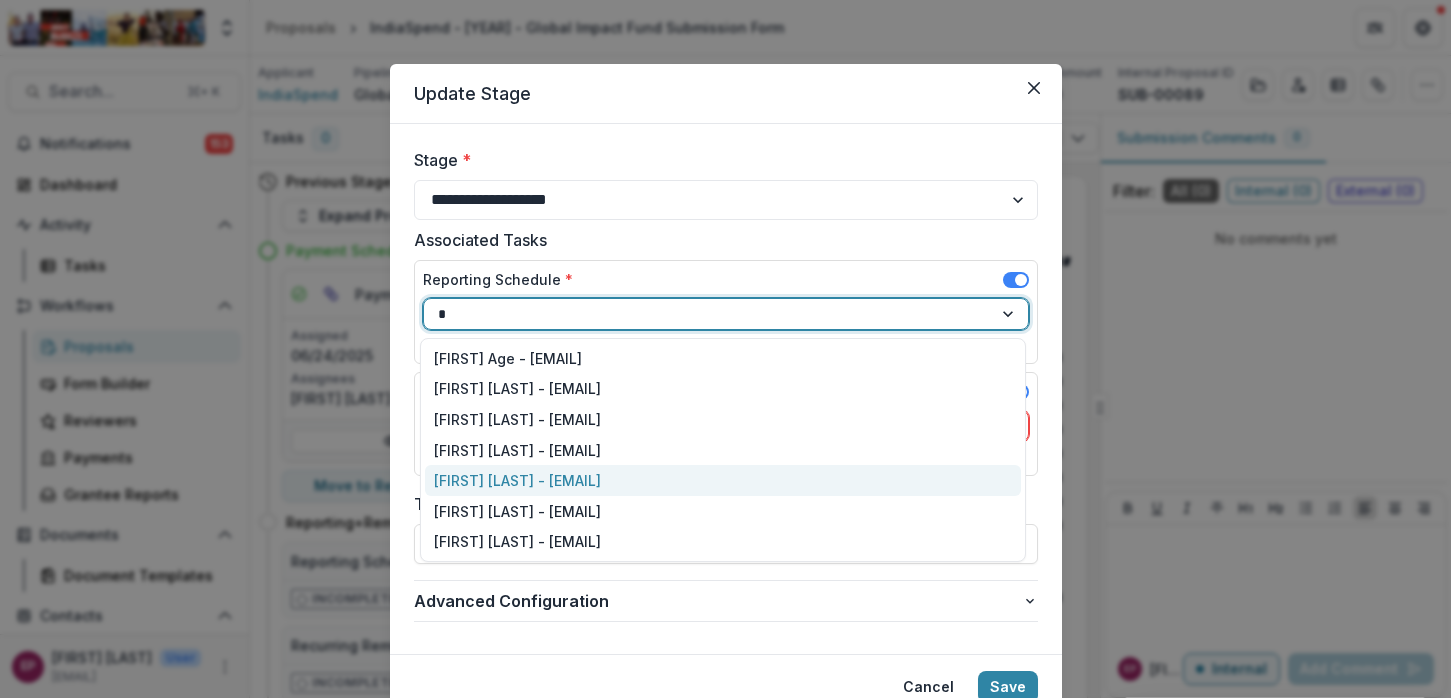 click on "Esther Park - epark@mcnultyfound.org" at bounding box center [723, 480] 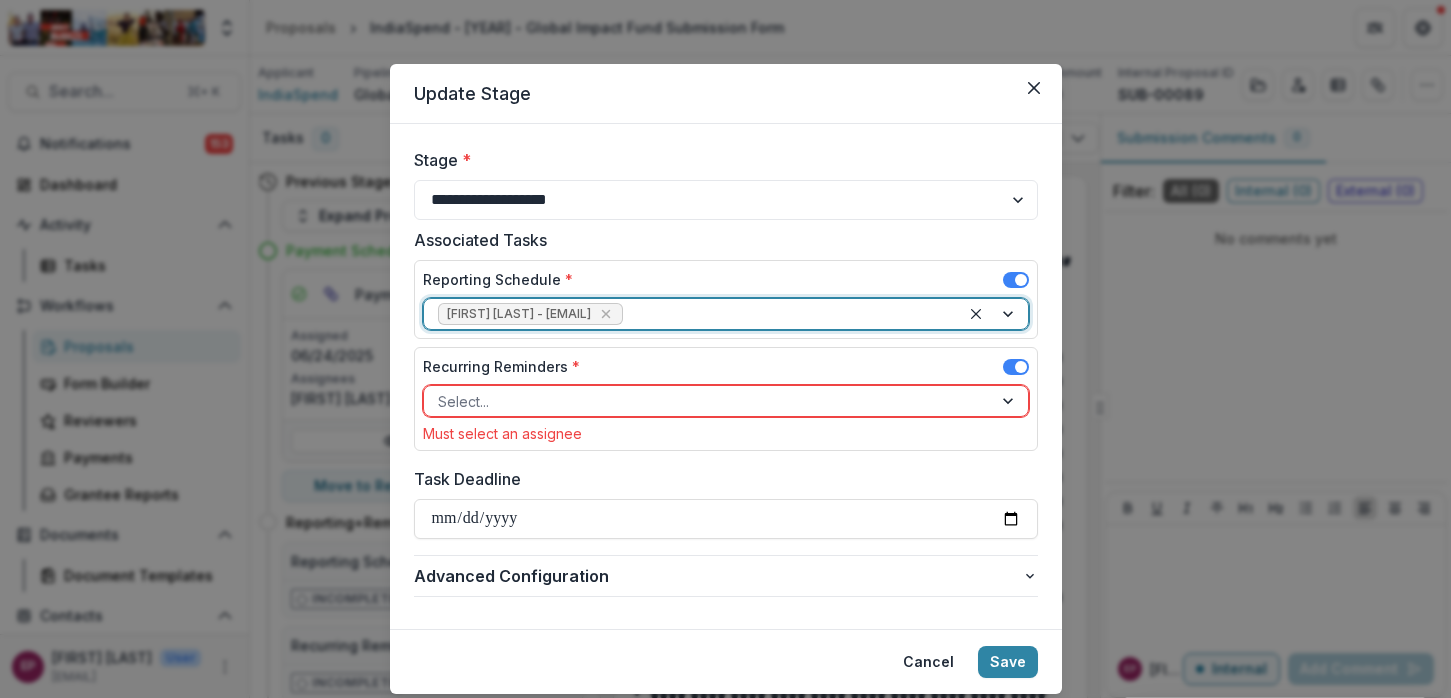 click on "Select..." at bounding box center [726, 401] 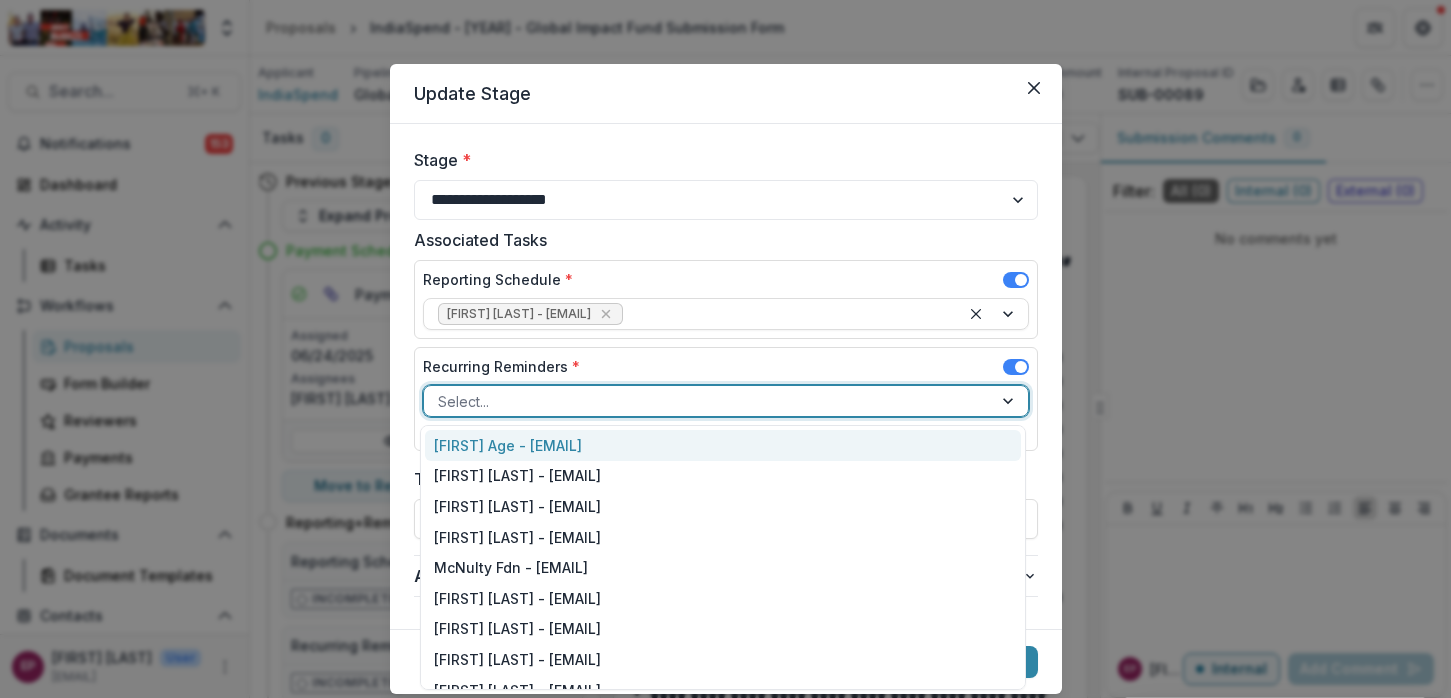 type on "*" 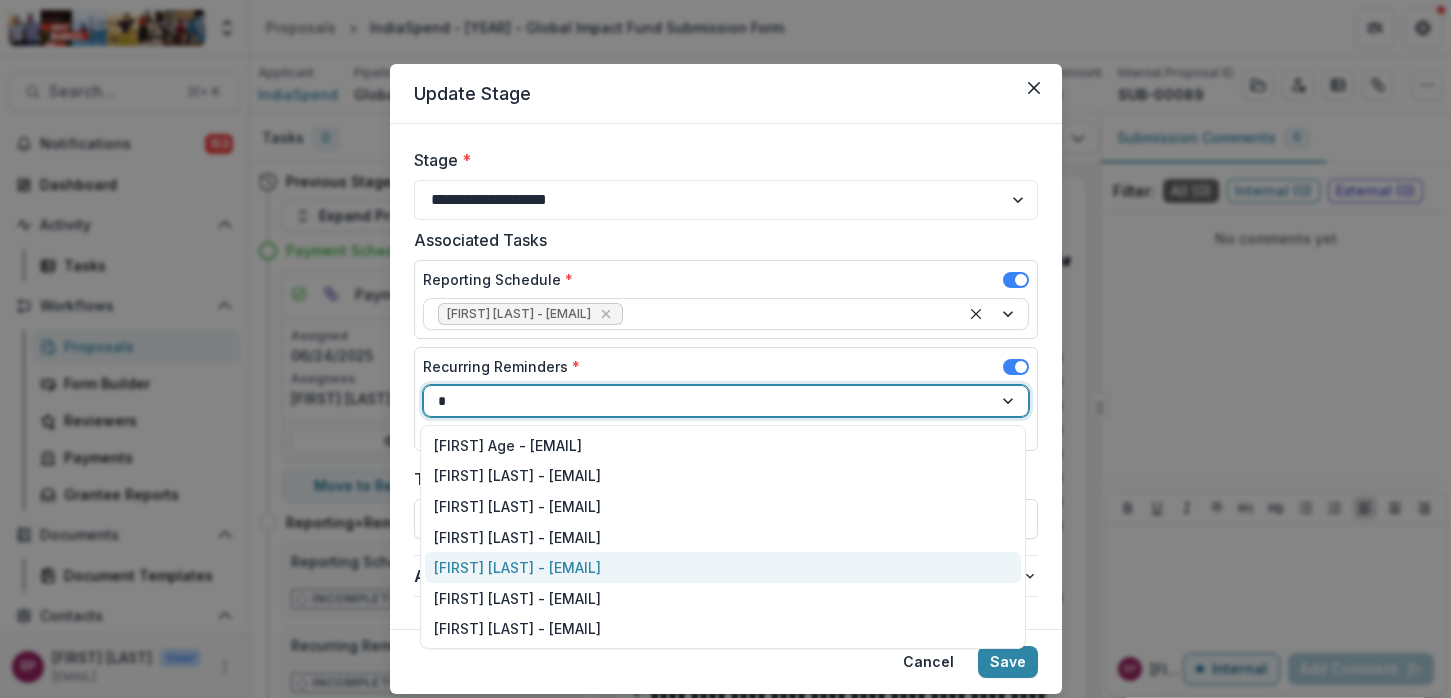 click on "Esther Park - epark@mcnultyfound.org" at bounding box center [723, 567] 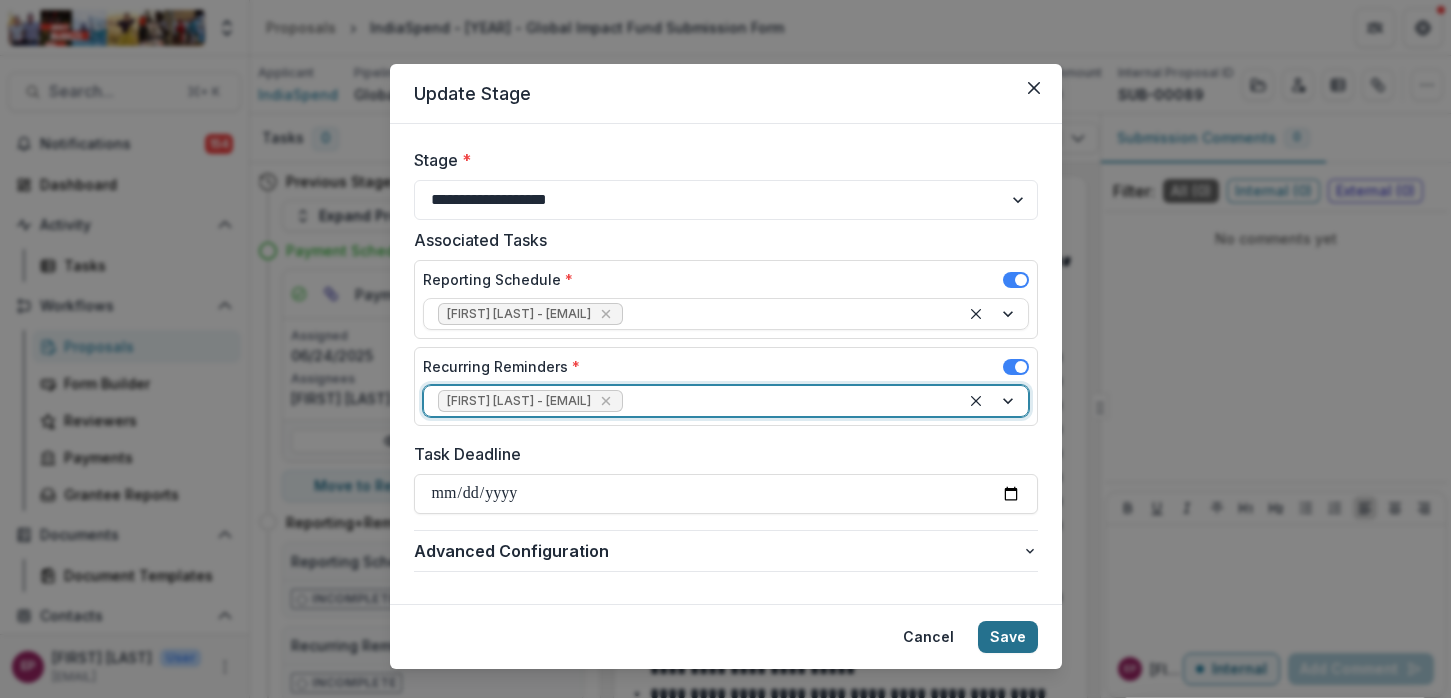 click on "Save" at bounding box center [1008, 637] 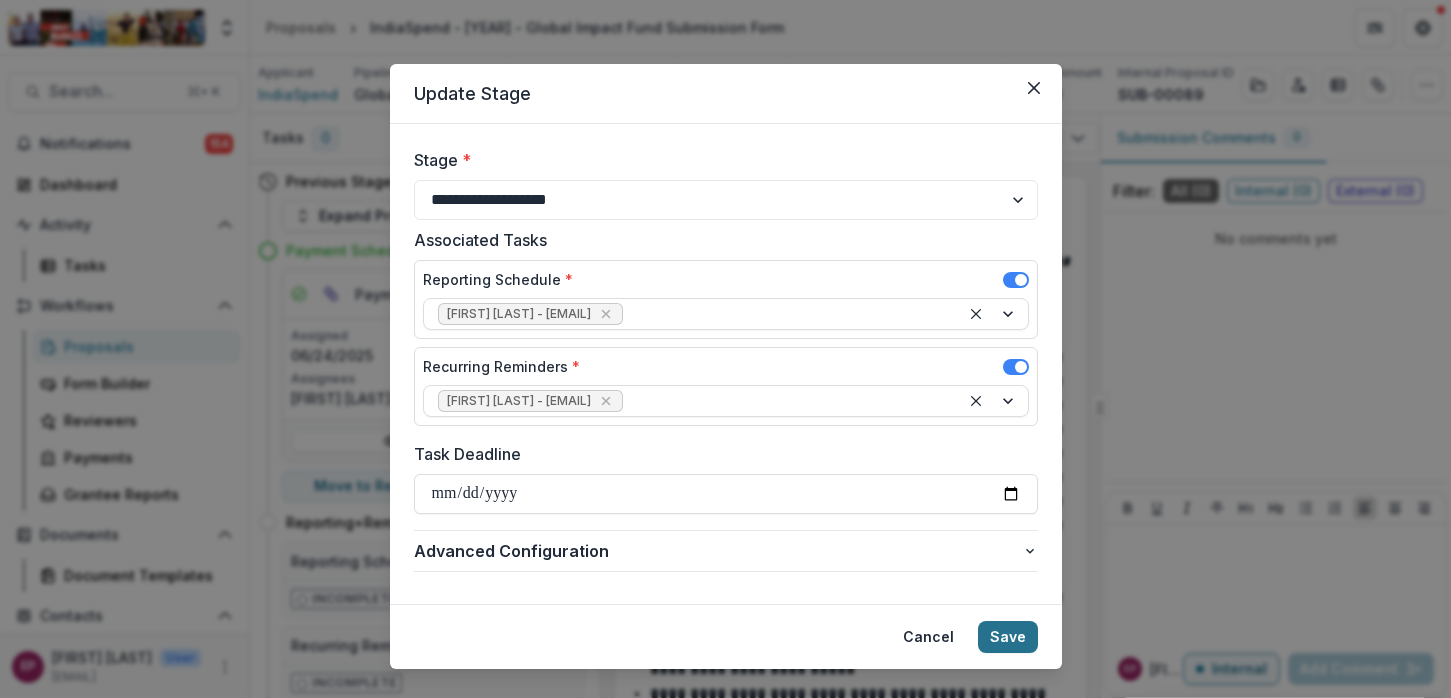 click on "Save" at bounding box center (1008, 637) 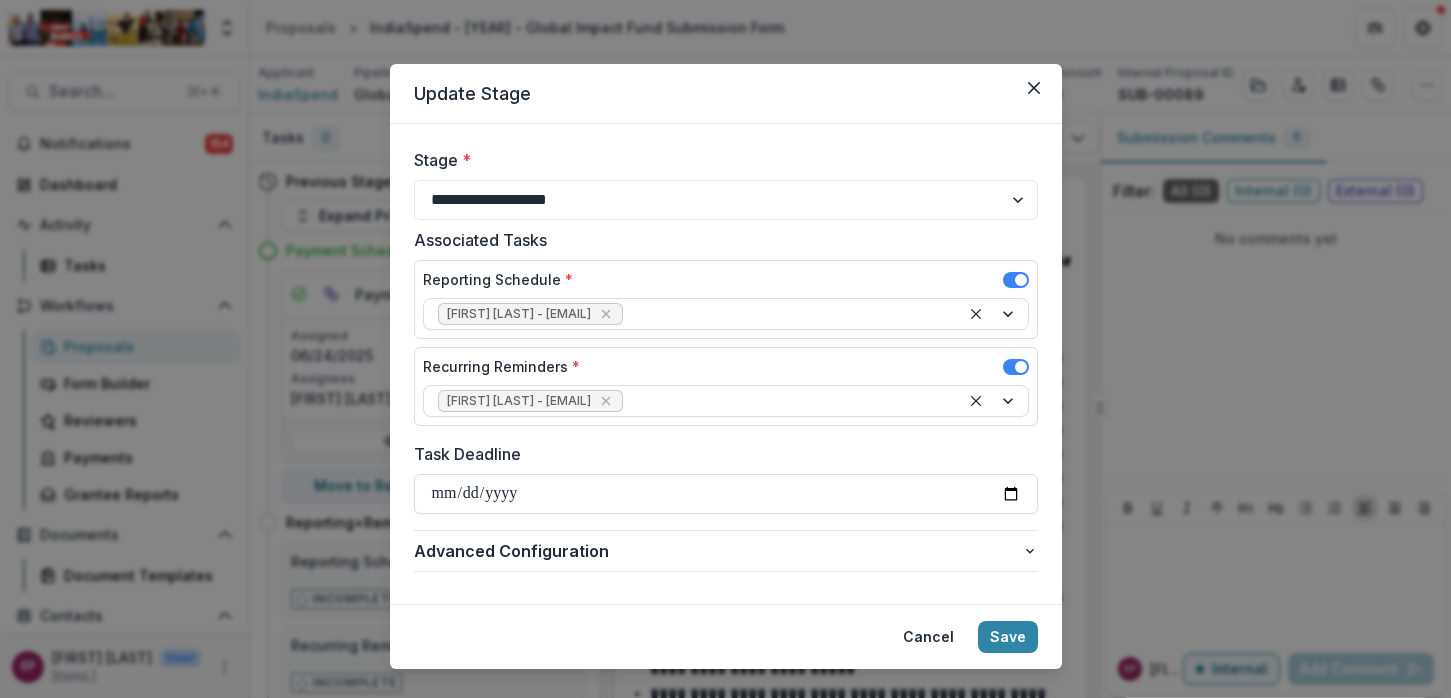 scroll, scrollTop: 35, scrollLeft: 0, axis: vertical 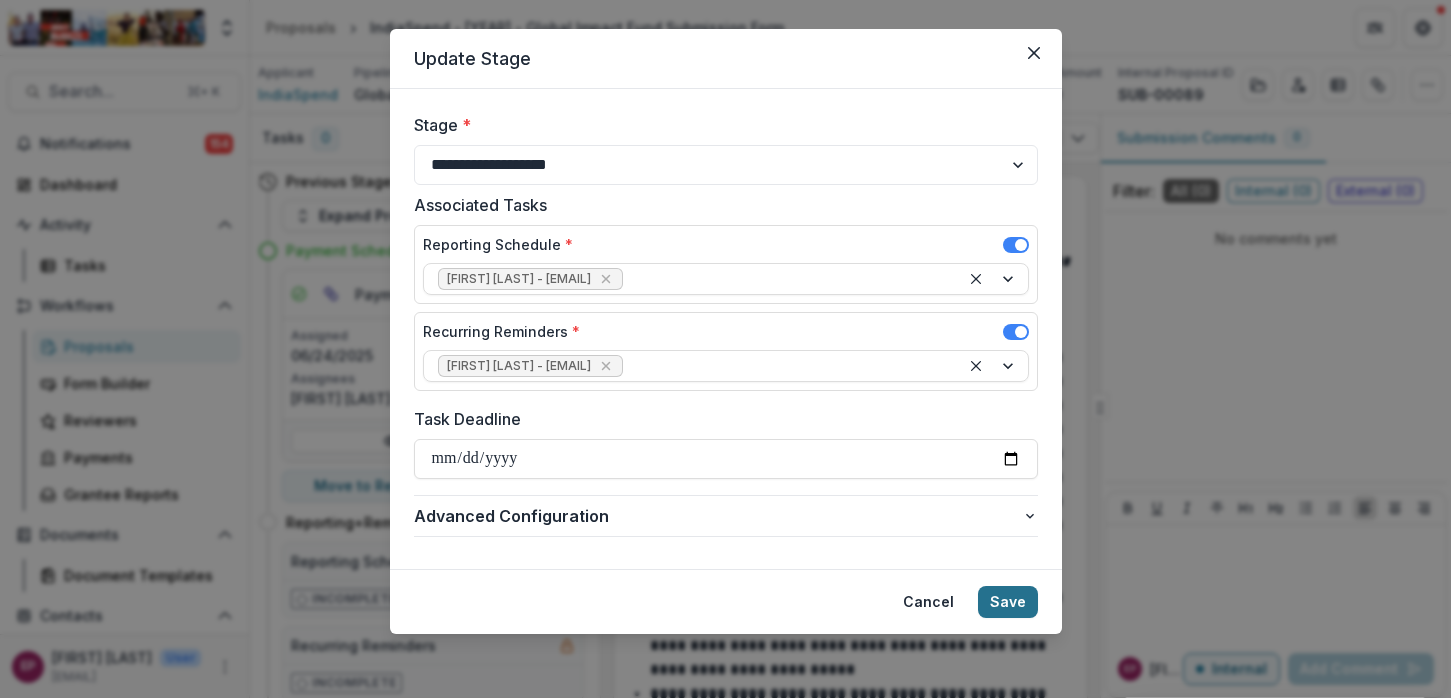 click on "Save" at bounding box center (1008, 602) 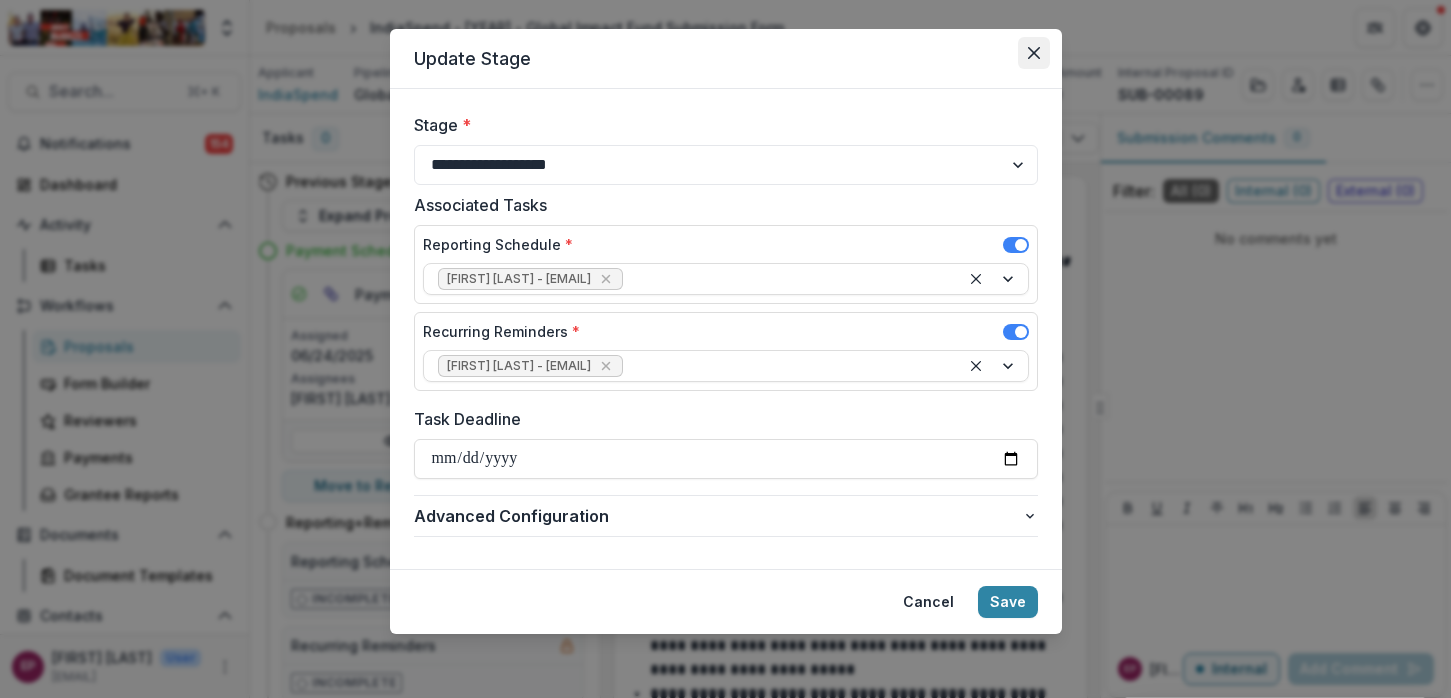 click 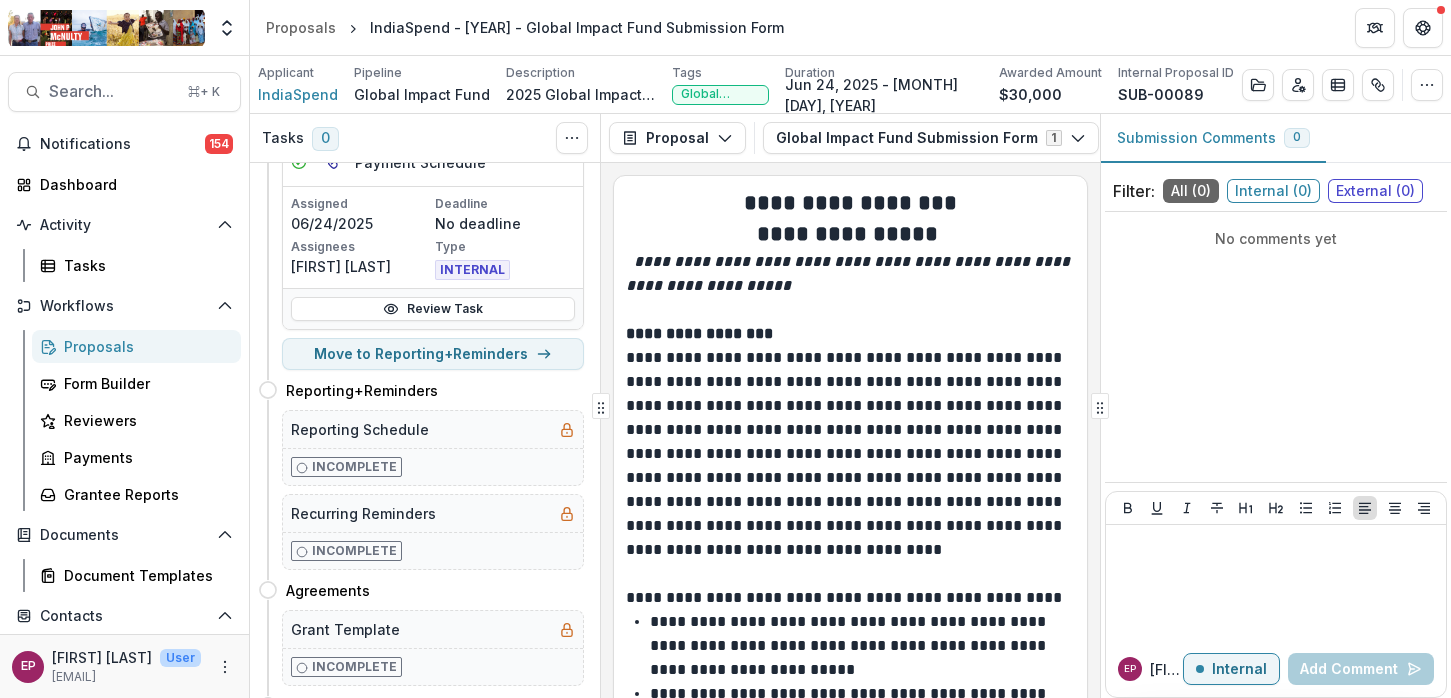 scroll, scrollTop: 133, scrollLeft: 0, axis: vertical 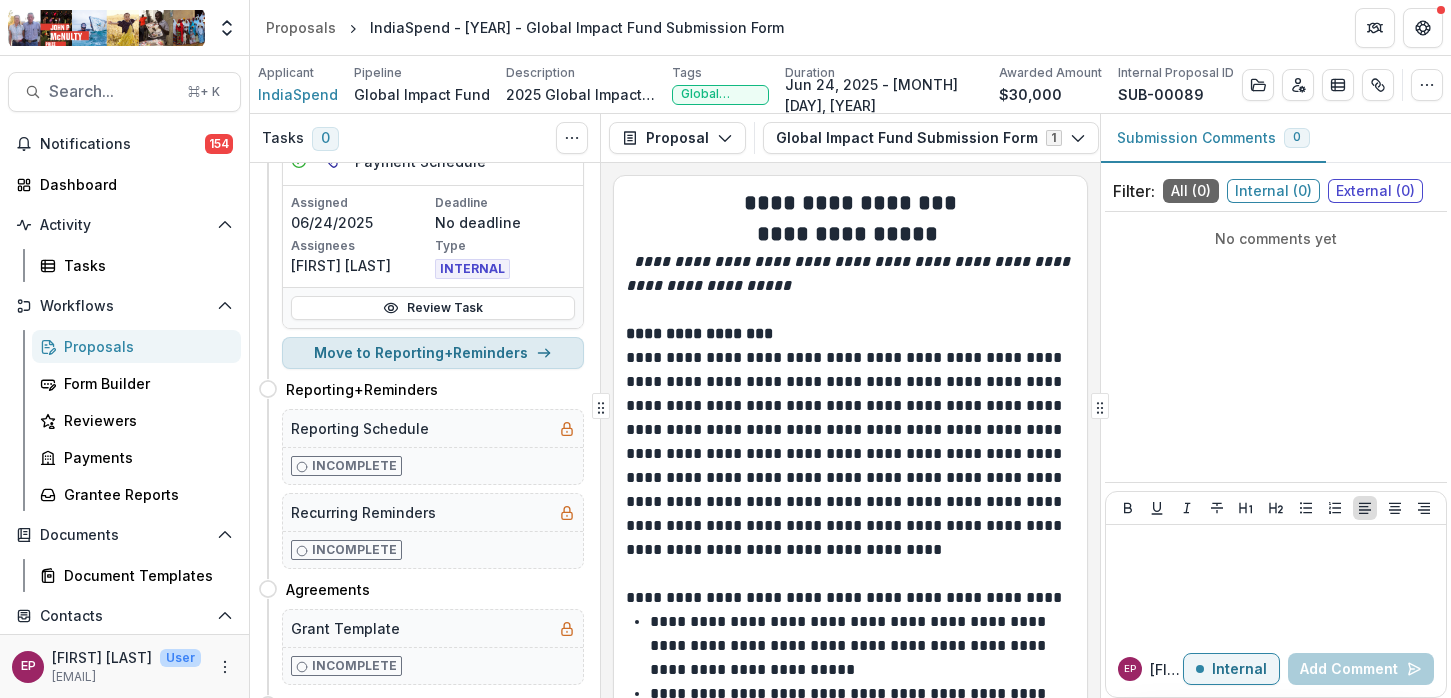 click on "Move to Reporting+Reminders" at bounding box center (433, 353) 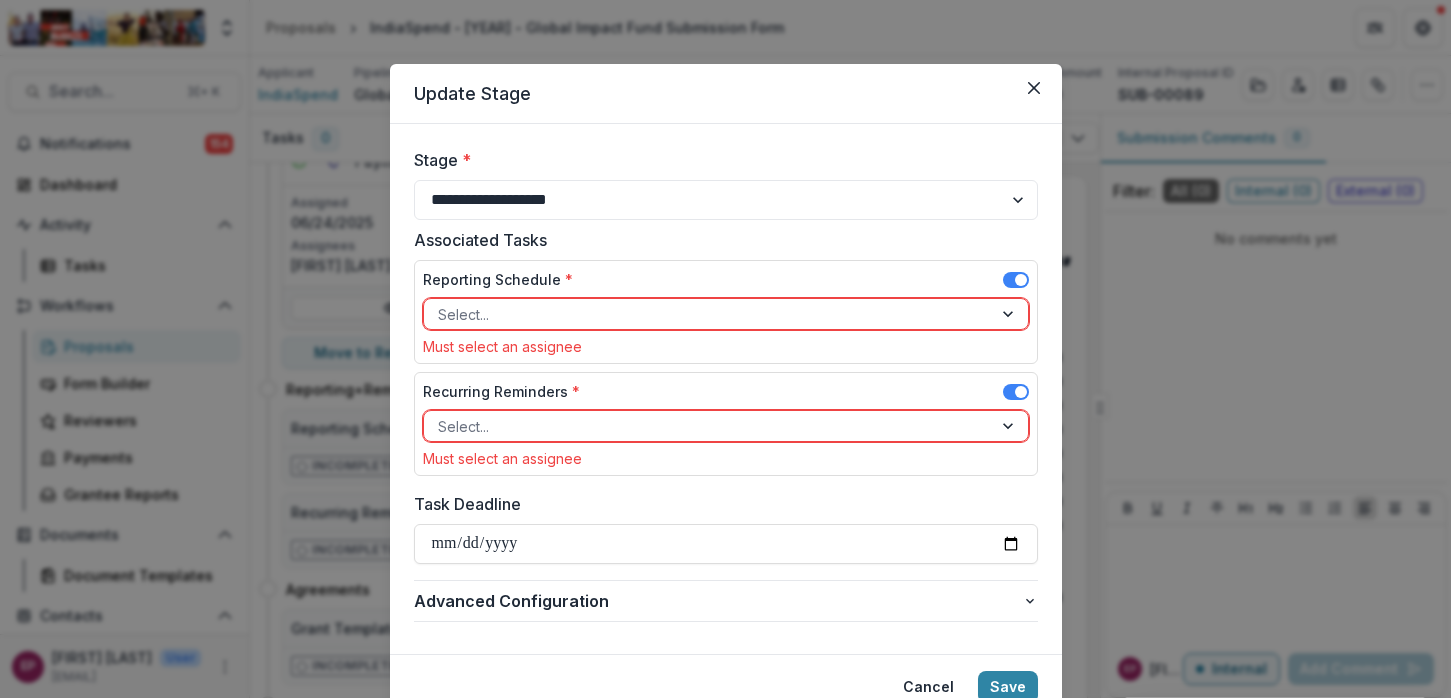click at bounding box center (708, 314) 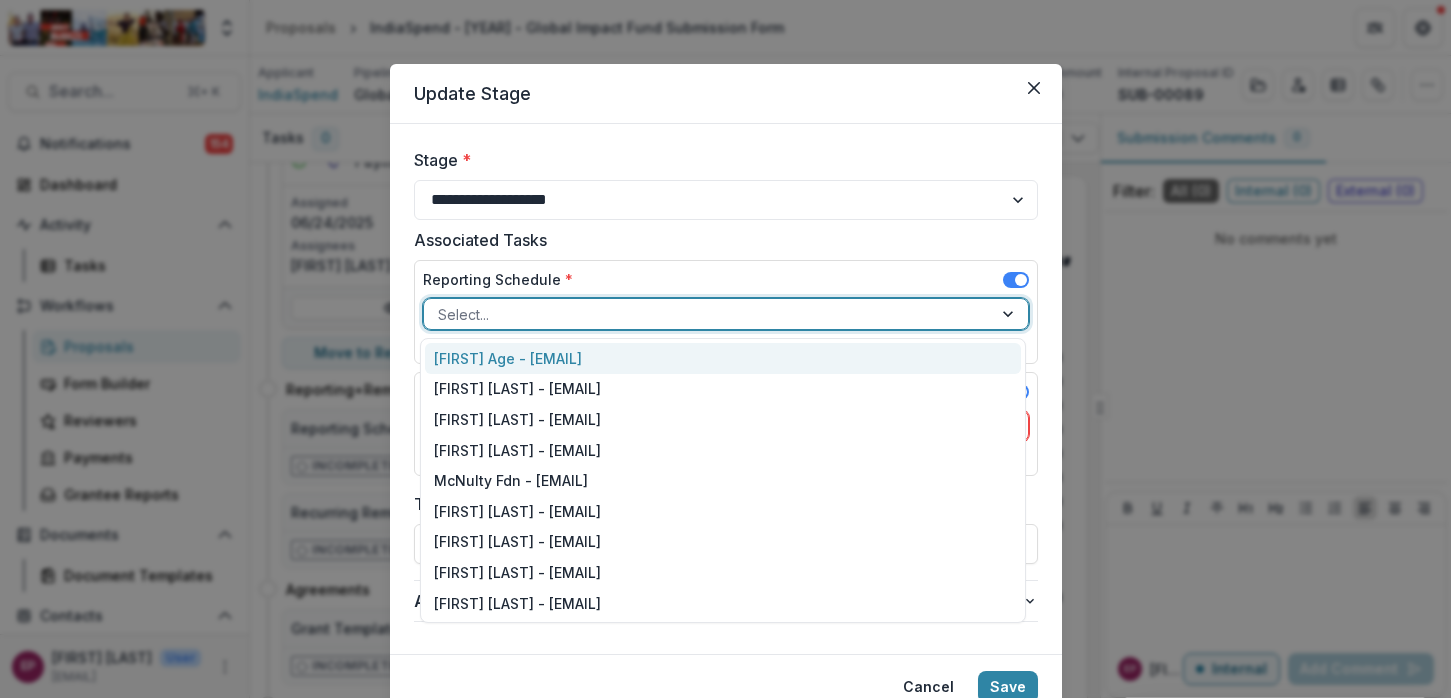 type on "*" 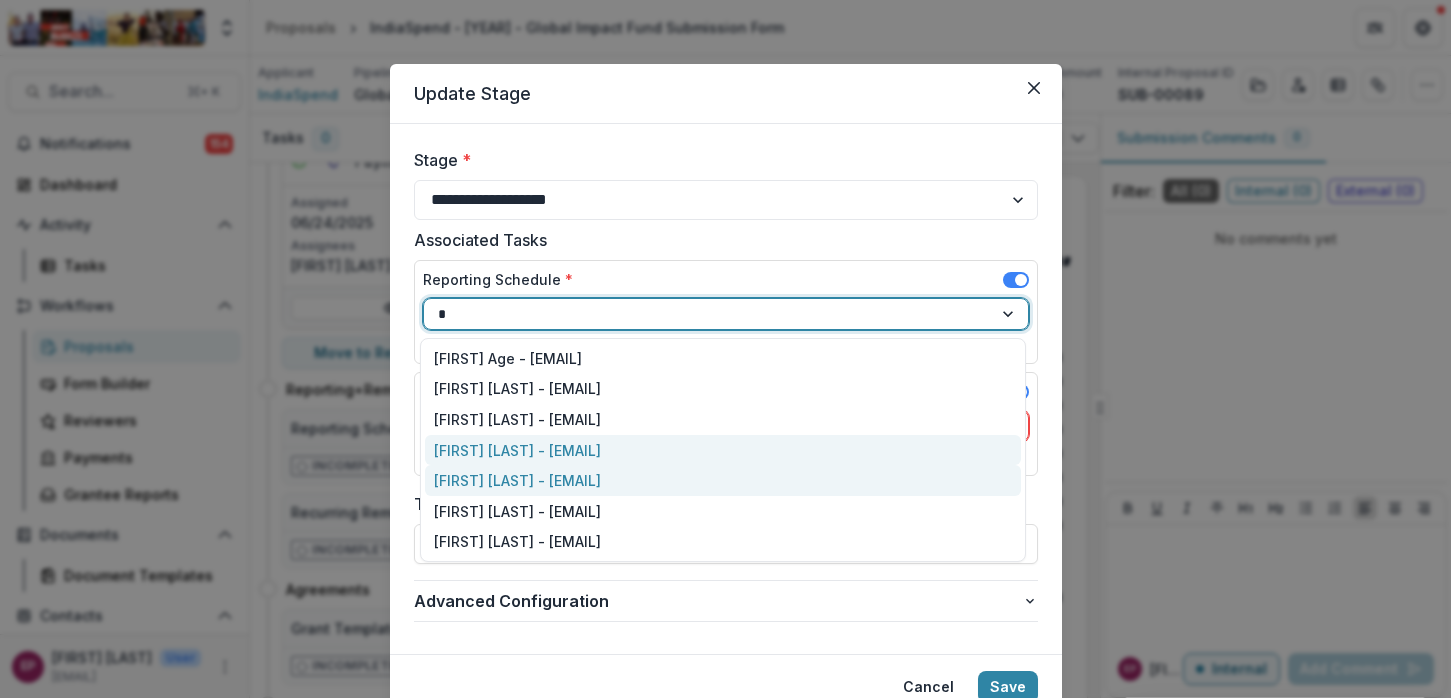 click on "Esther Park - epark@mcnultyfound.org" at bounding box center (723, 480) 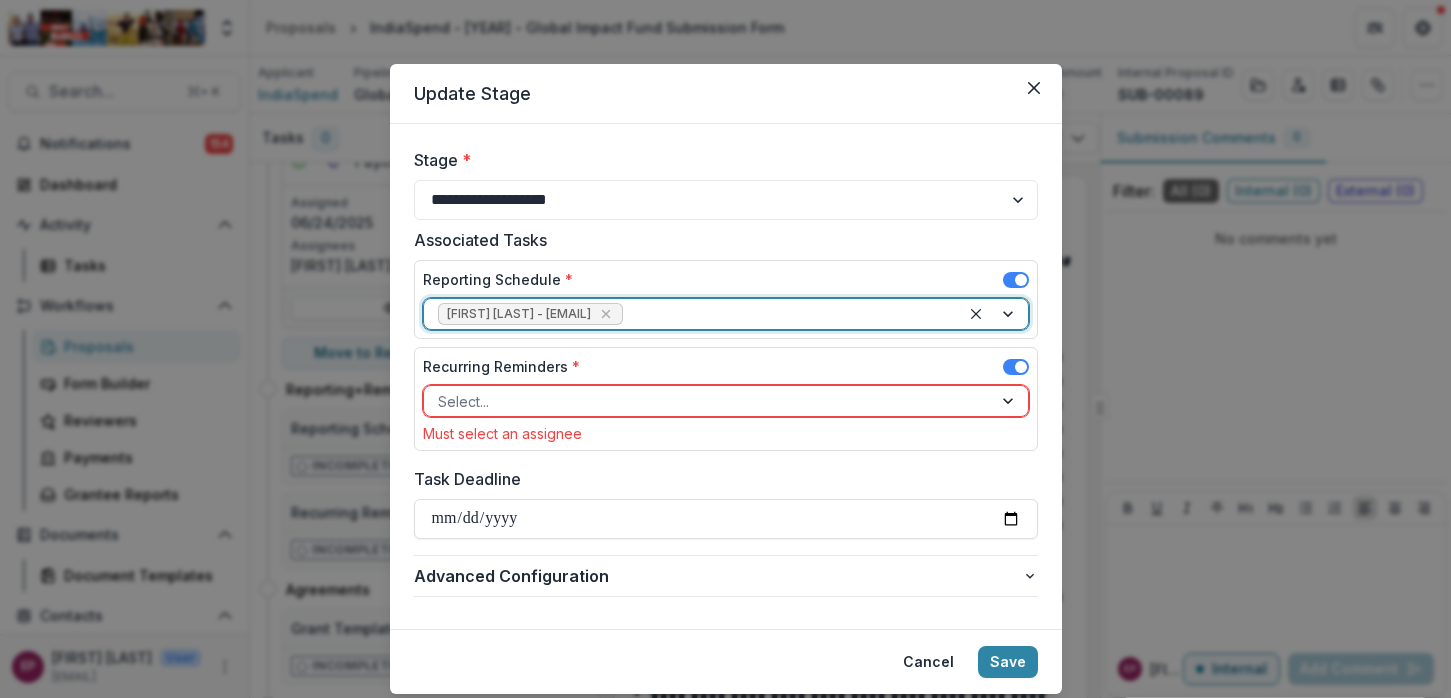 click at bounding box center [708, 401] 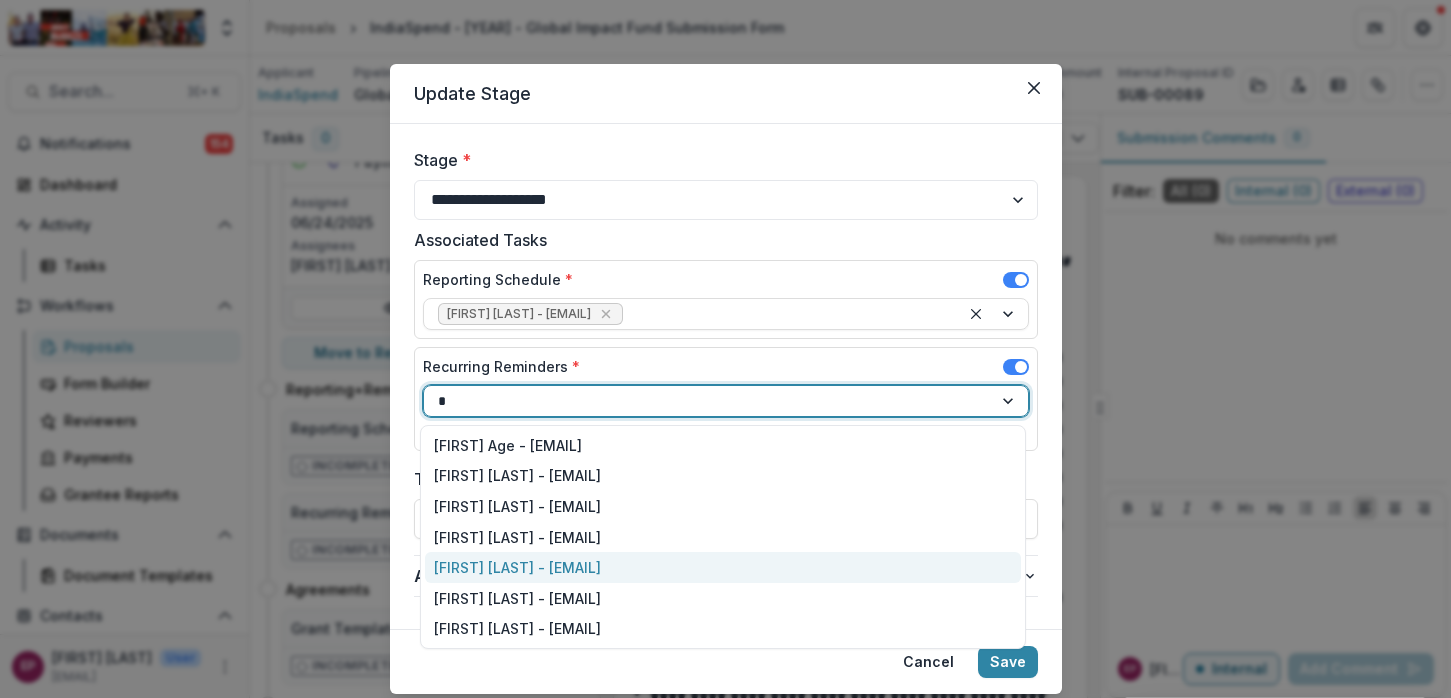 click on "Esther Park - epark@mcnultyfound.org" at bounding box center [723, 567] 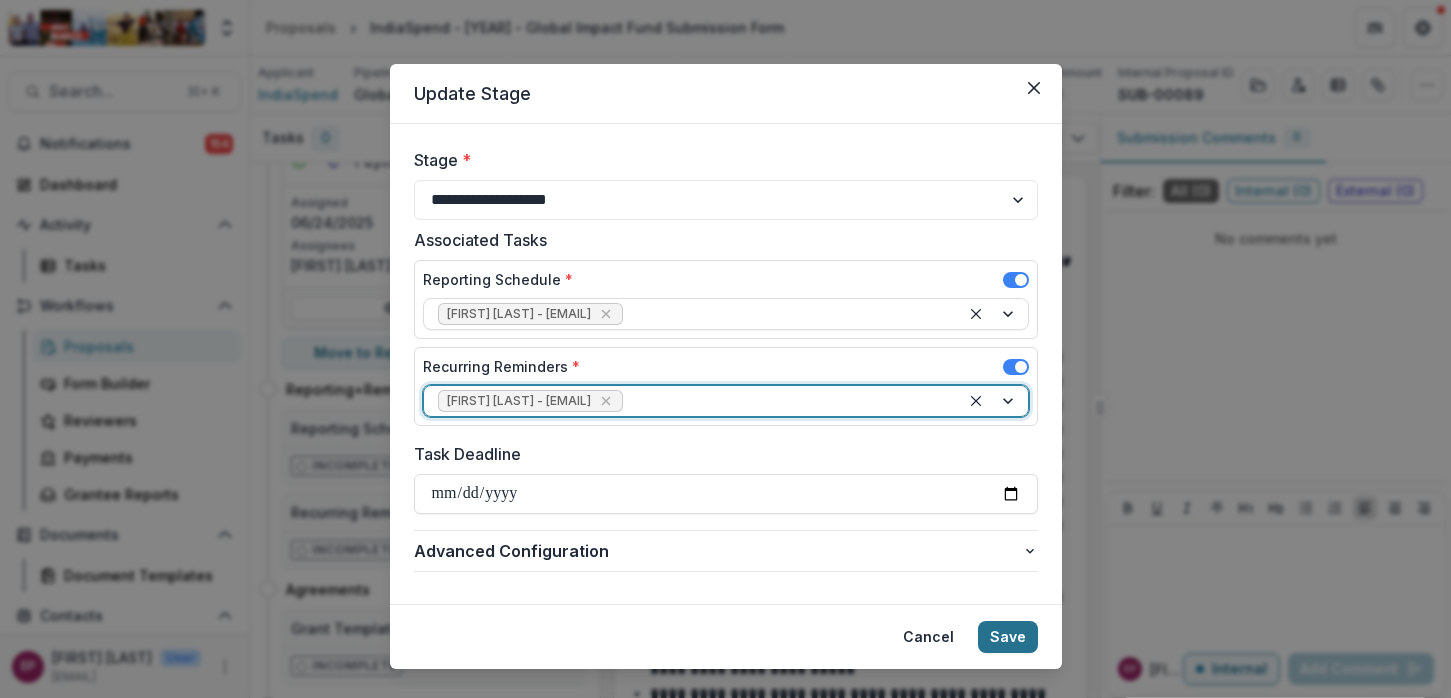 click on "Save" at bounding box center [1008, 637] 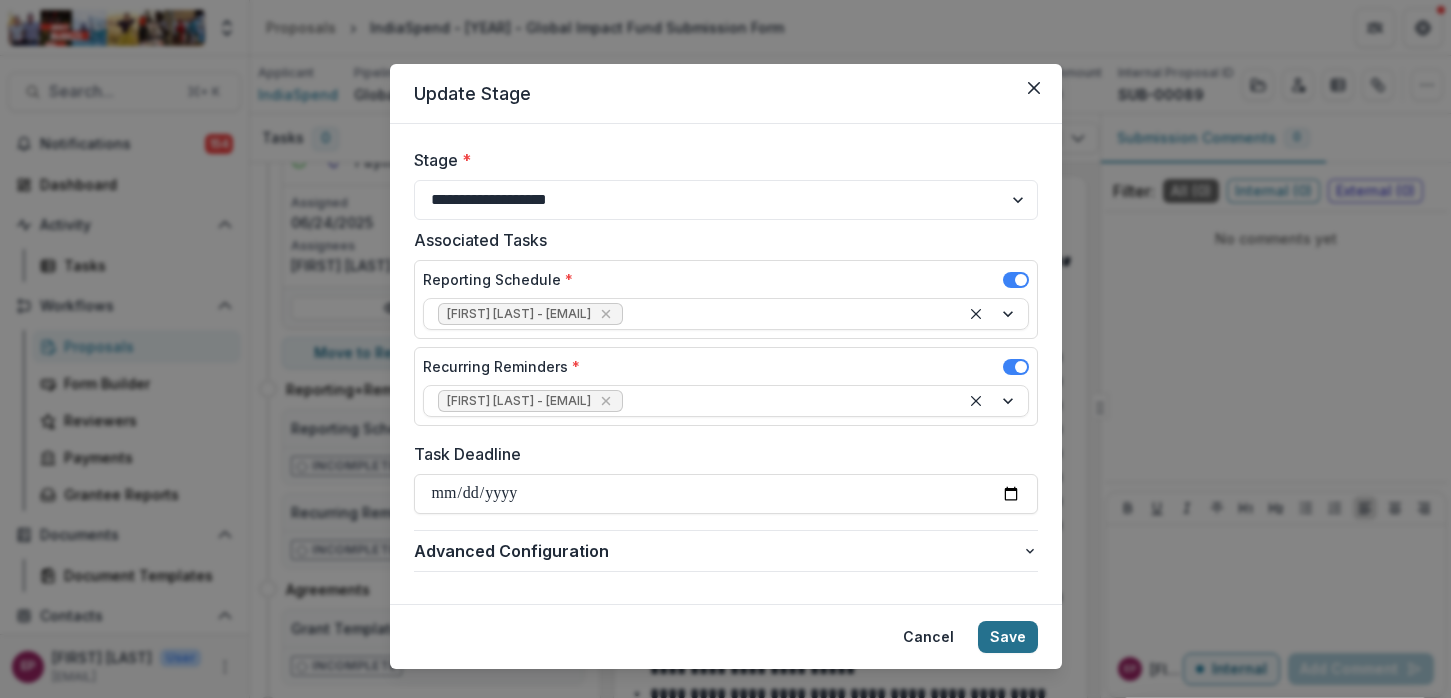 click on "Save" at bounding box center (1008, 637) 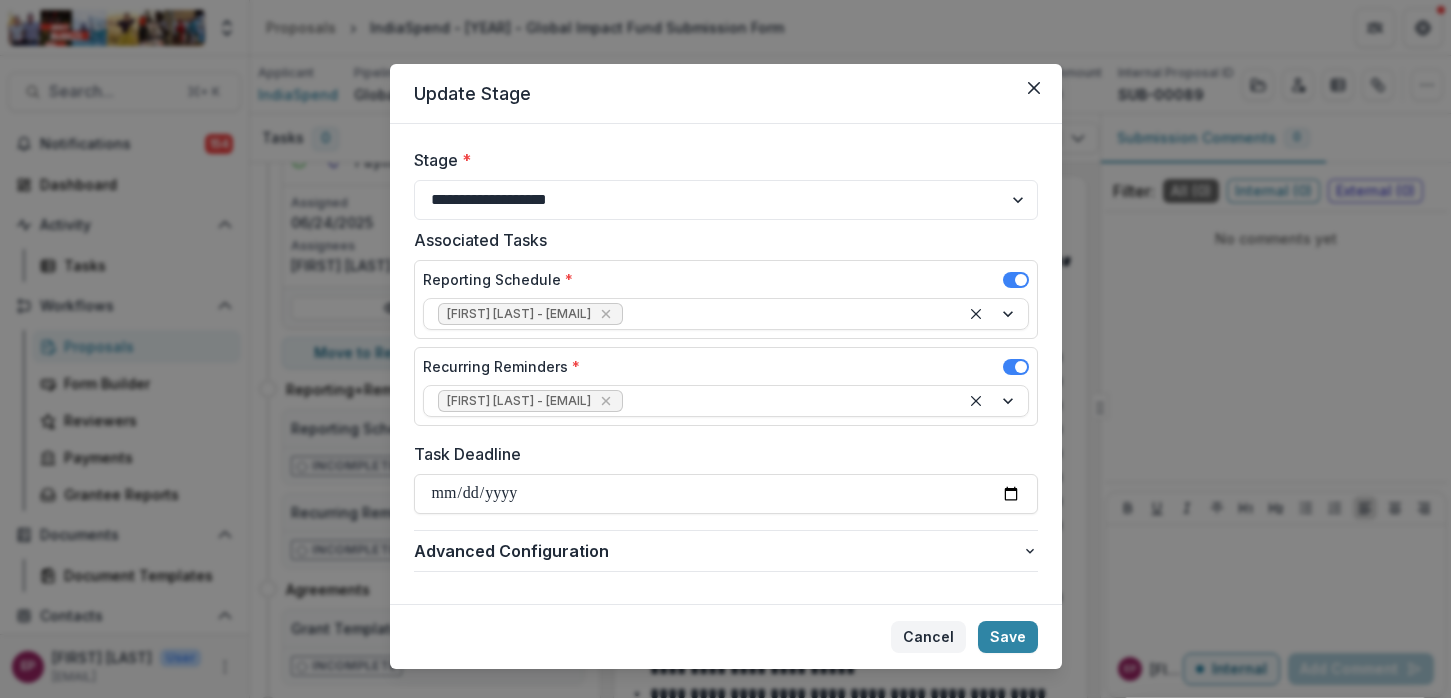 click on "Cancel" at bounding box center [928, 637] 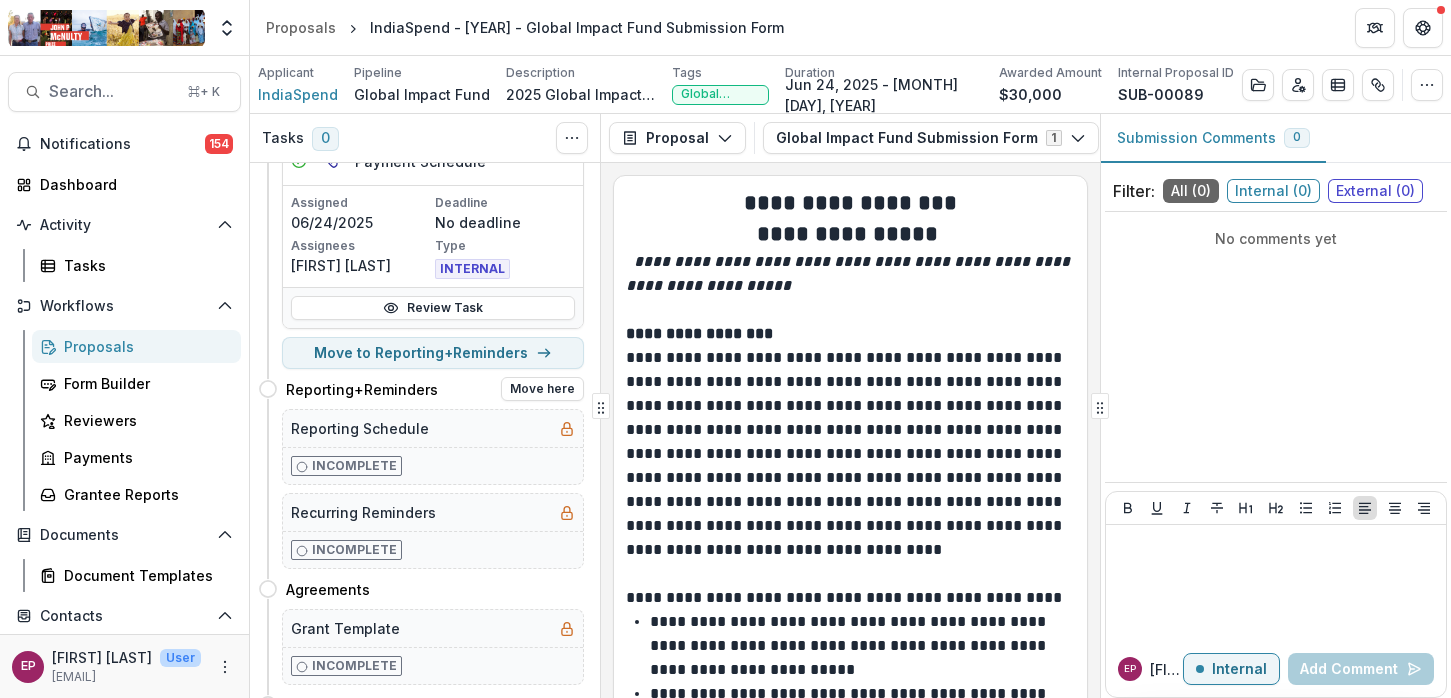 scroll, scrollTop: 160, scrollLeft: 0, axis: vertical 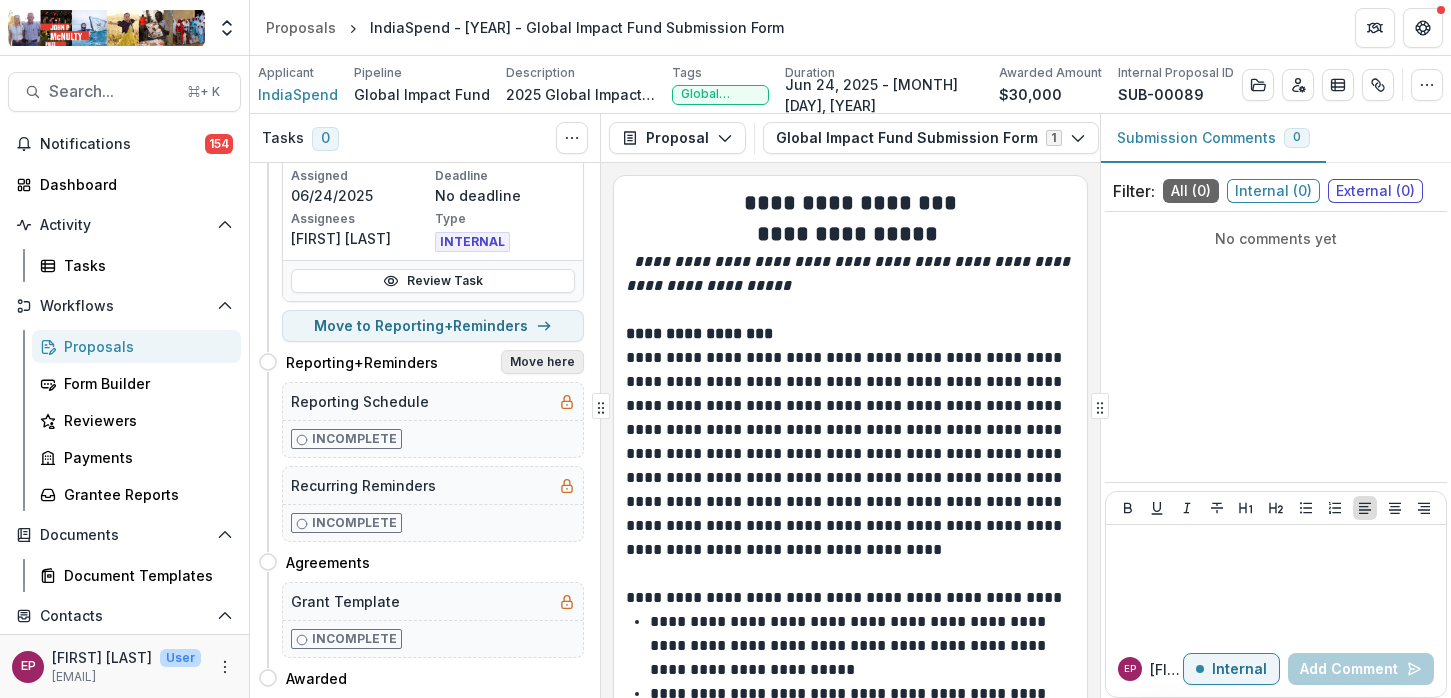 click on "Move here" at bounding box center [542, 362] 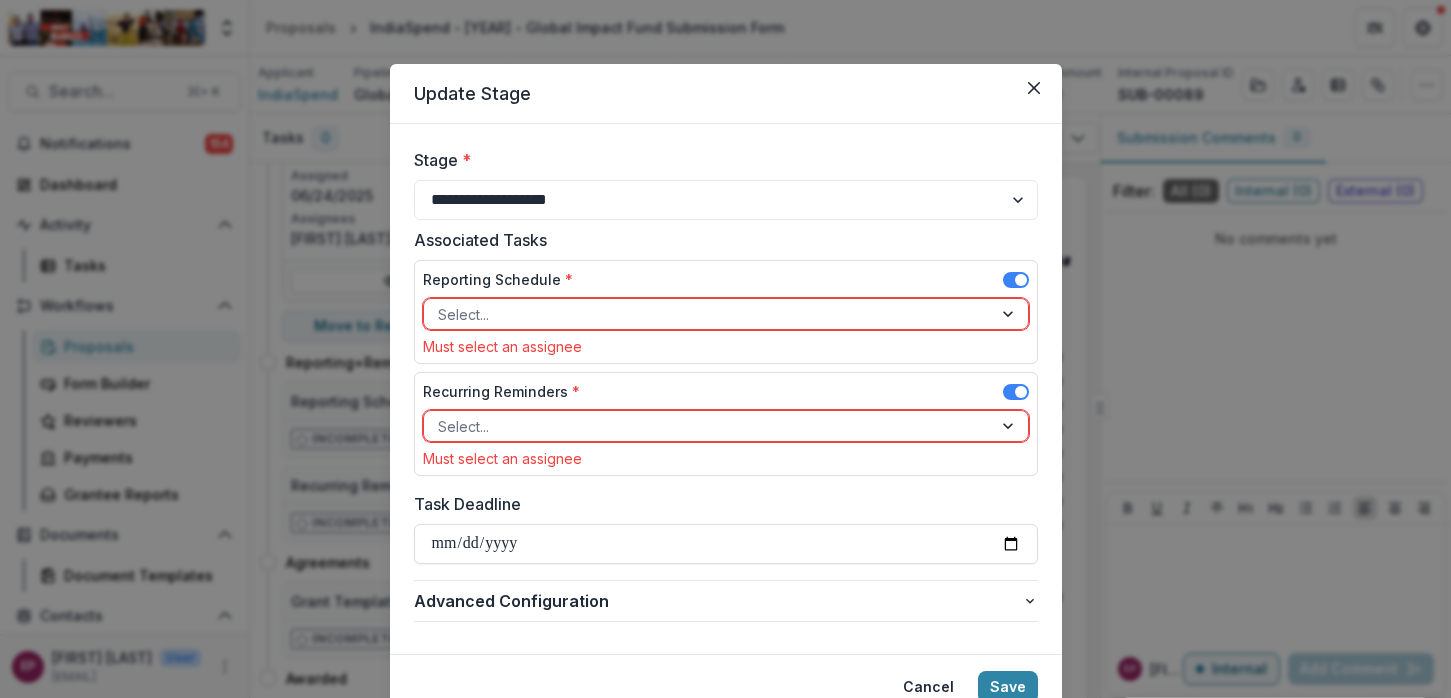 click at bounding box center [708, 314] 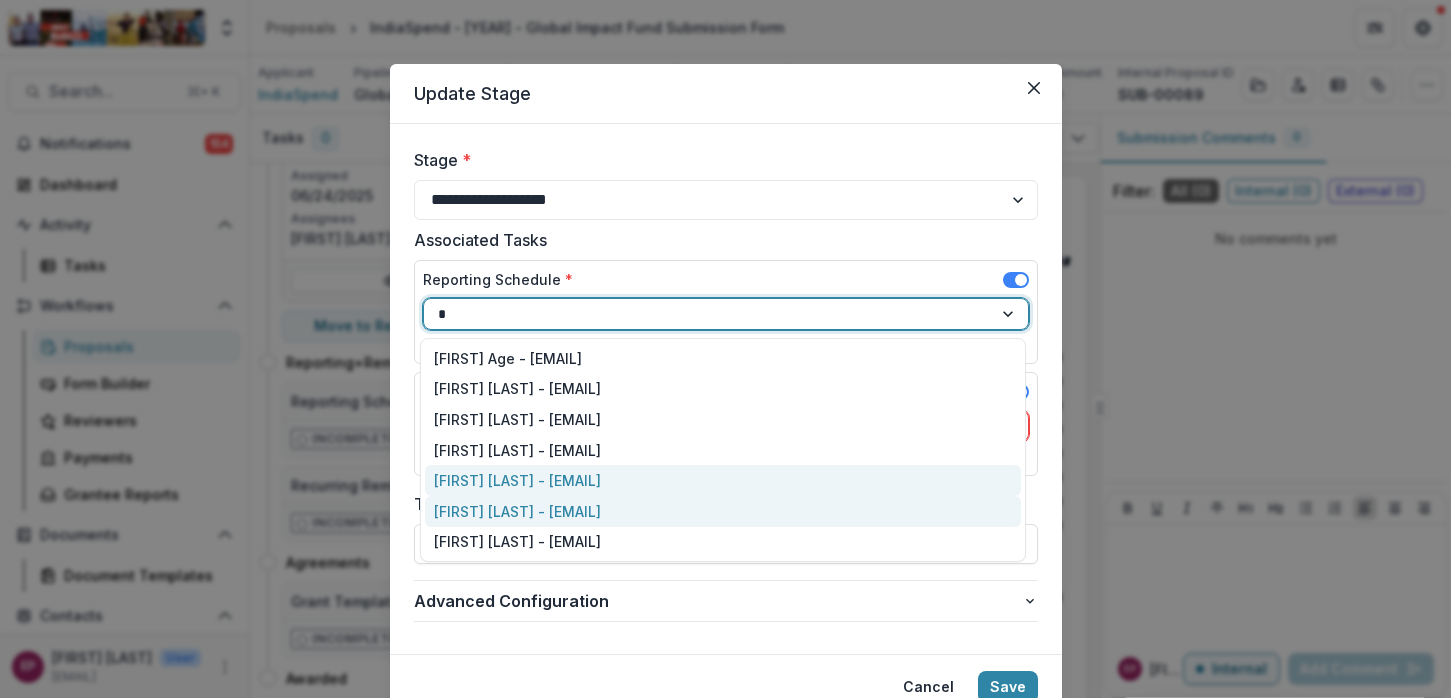 click on "Esther Park - epark@mcnultyfound.org" at bounding box center [723, 480] 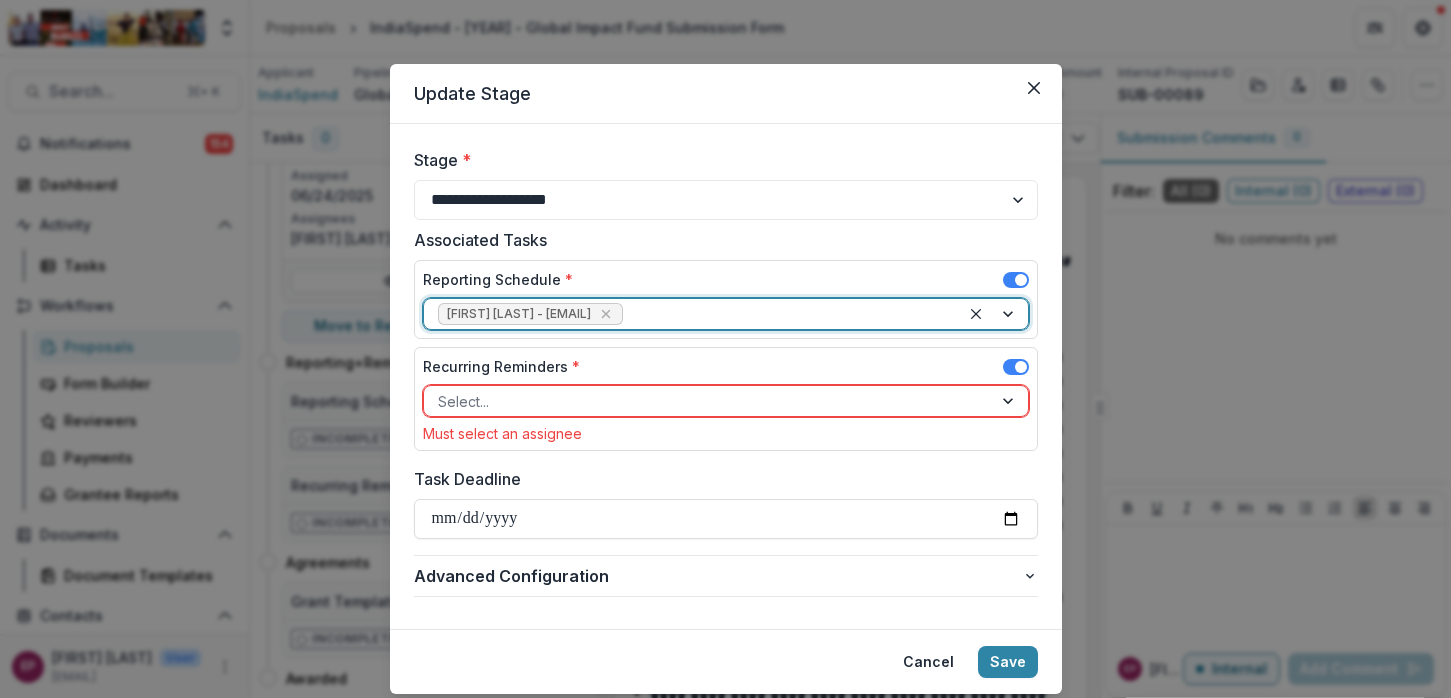 click at bounding box center (708, 401) 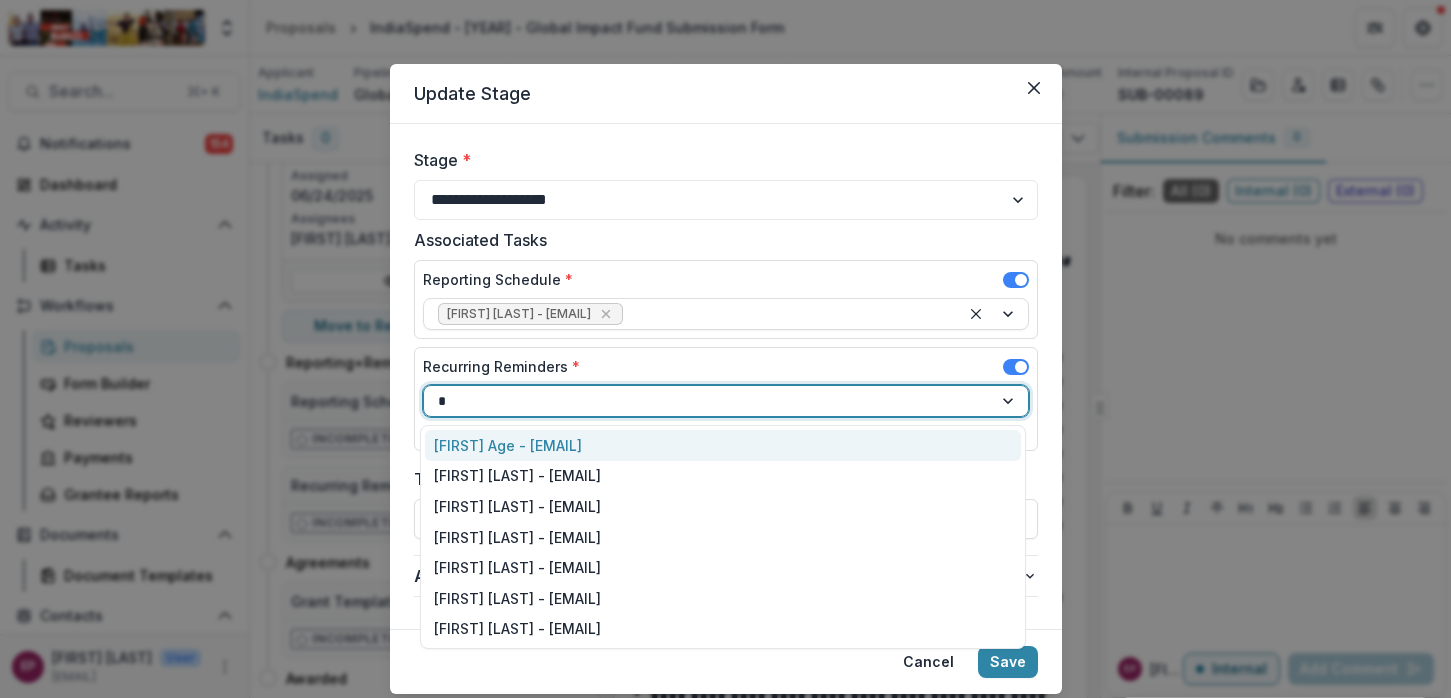 type on "**" 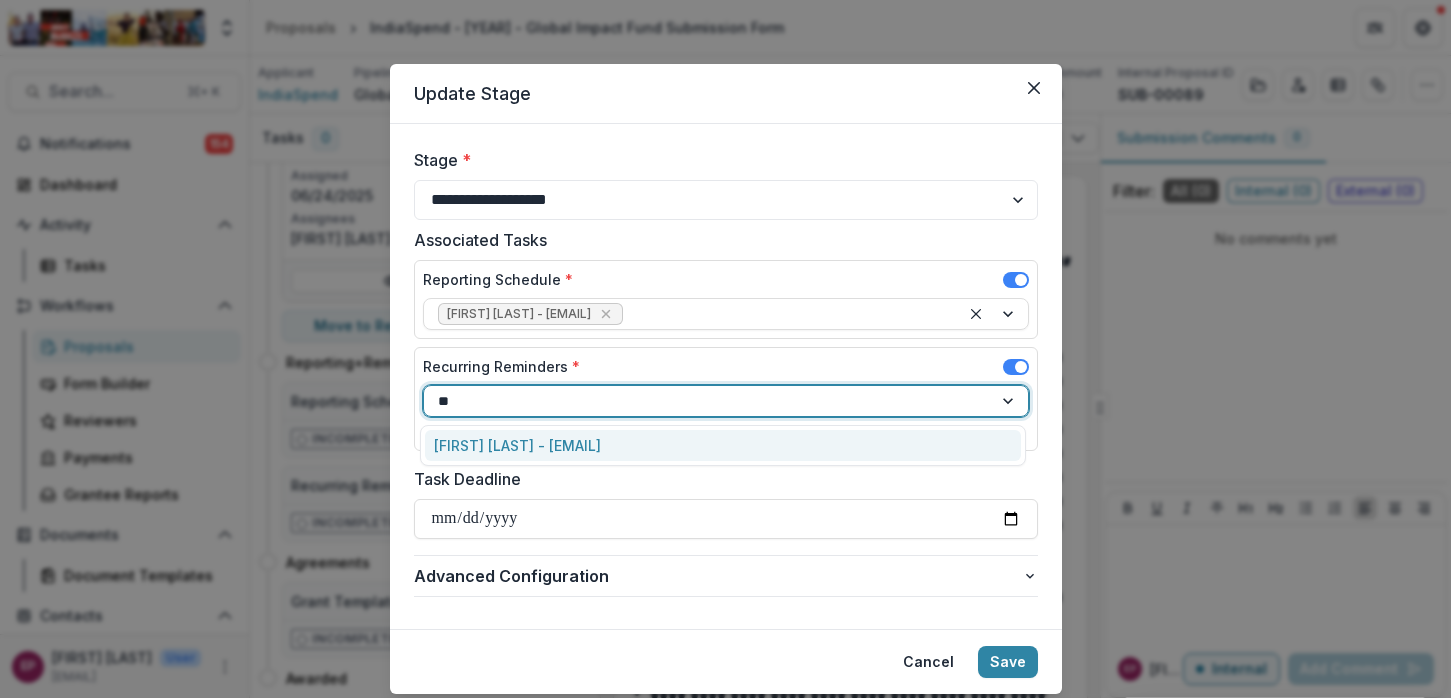 click on "Esther Park - epark@mcnultyfound.org" at bounding box center [723, 445] 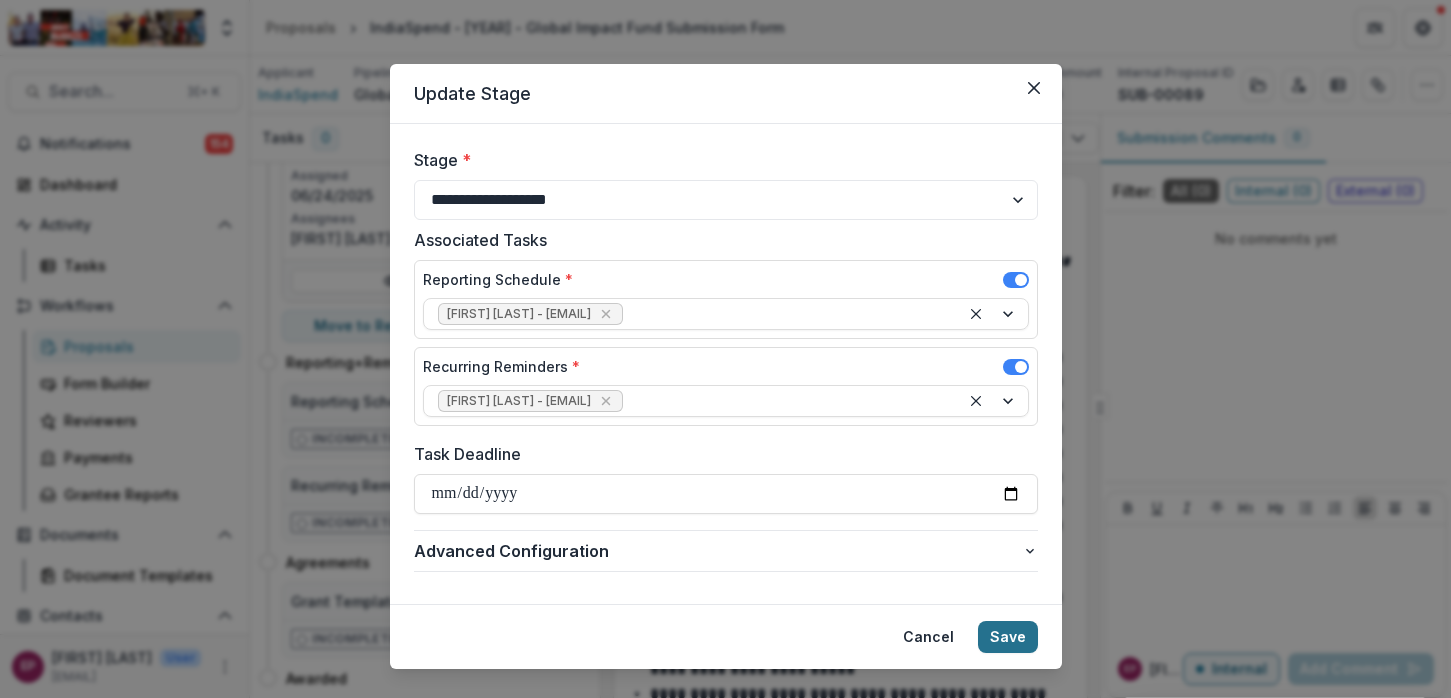 click on "Save" at bounding box center (1008, 637) 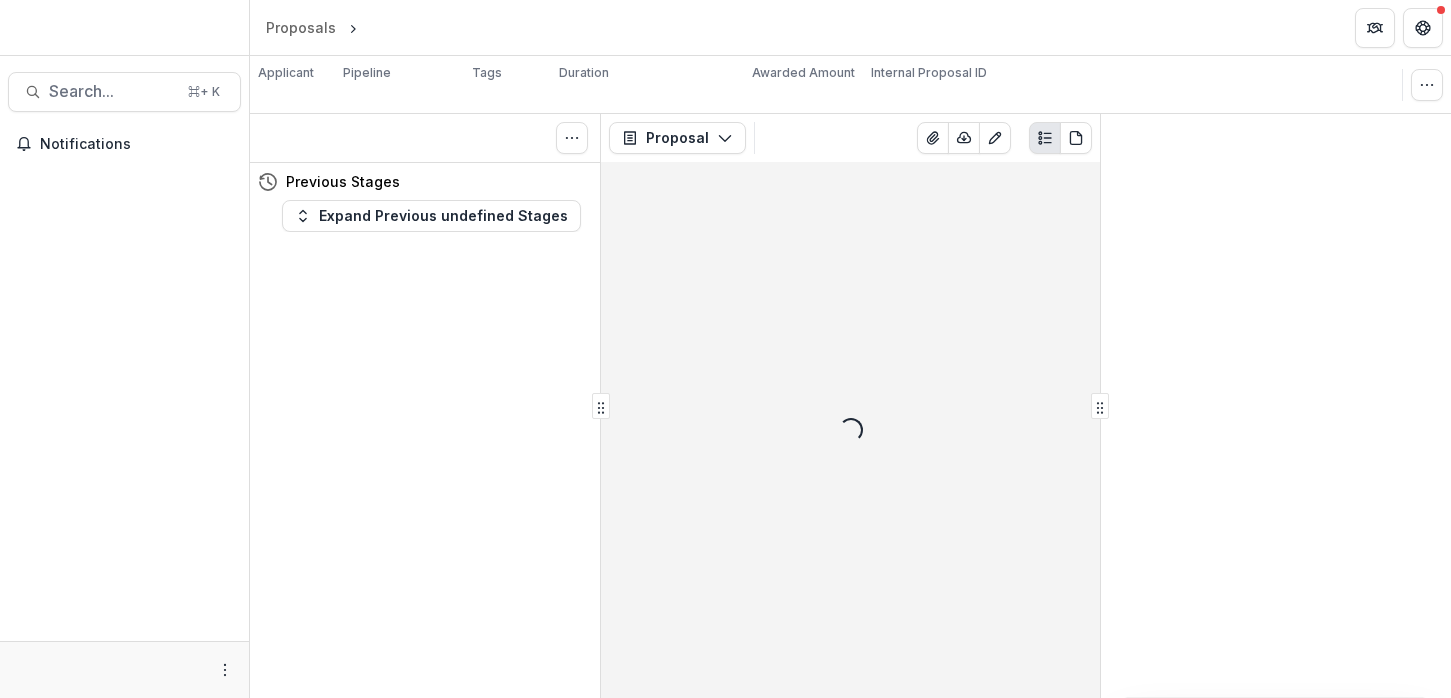 scroll, scrollTop: 0, scrollLeft: 0, axis: both 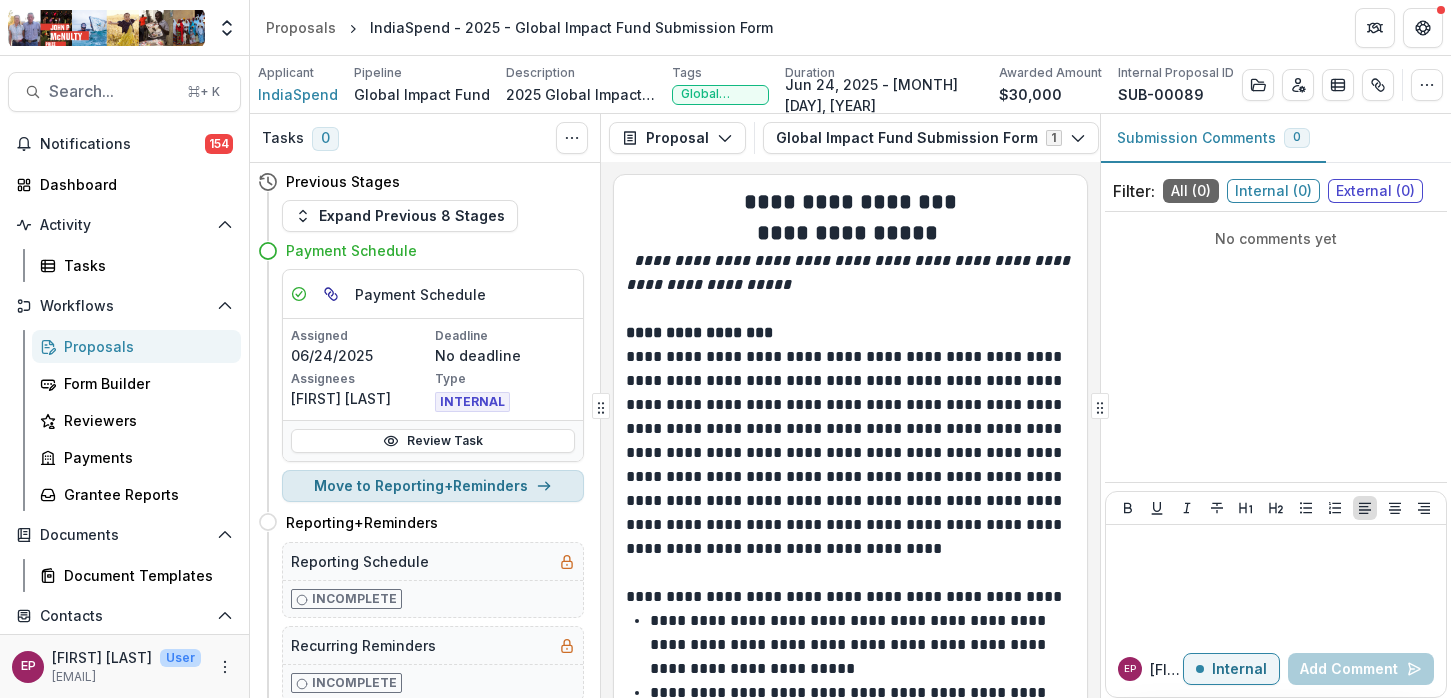 click on "Move to Reporting+Reminders" at bounding box center (433, 486) 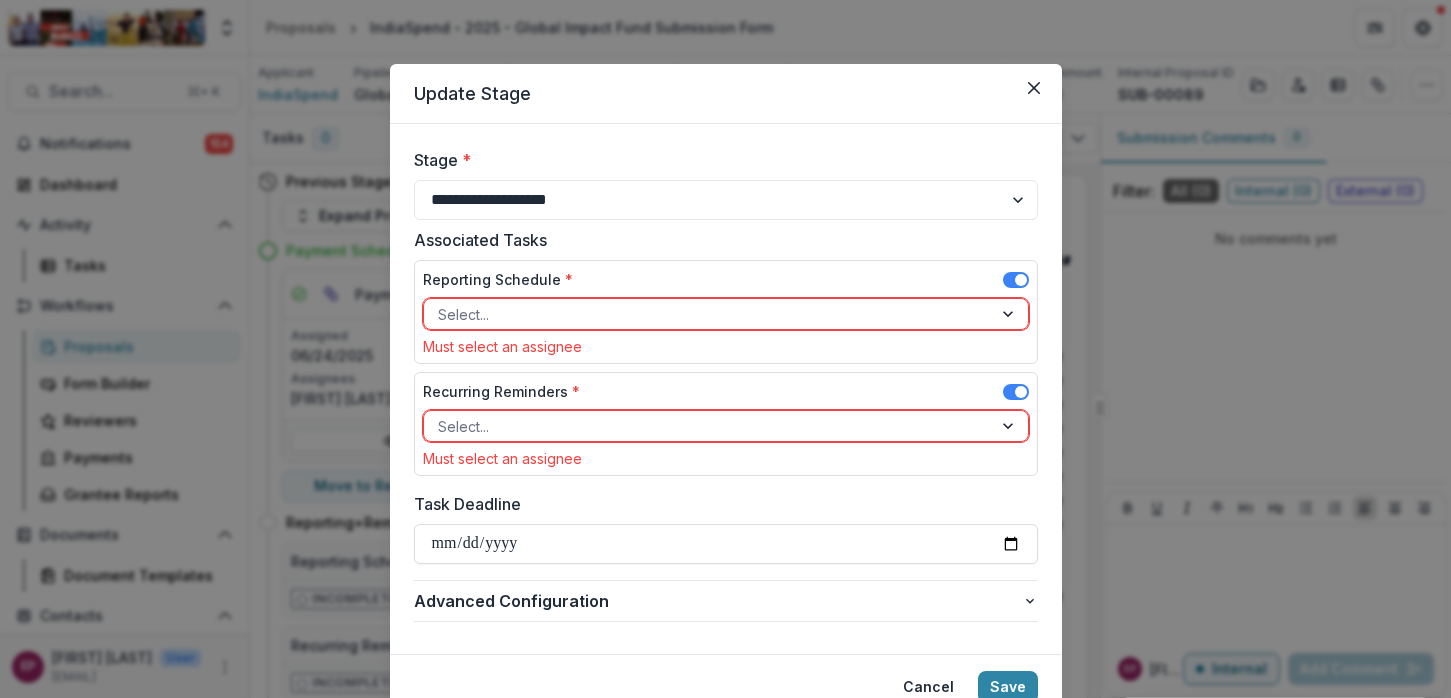 click at bounding box center (708, 314) 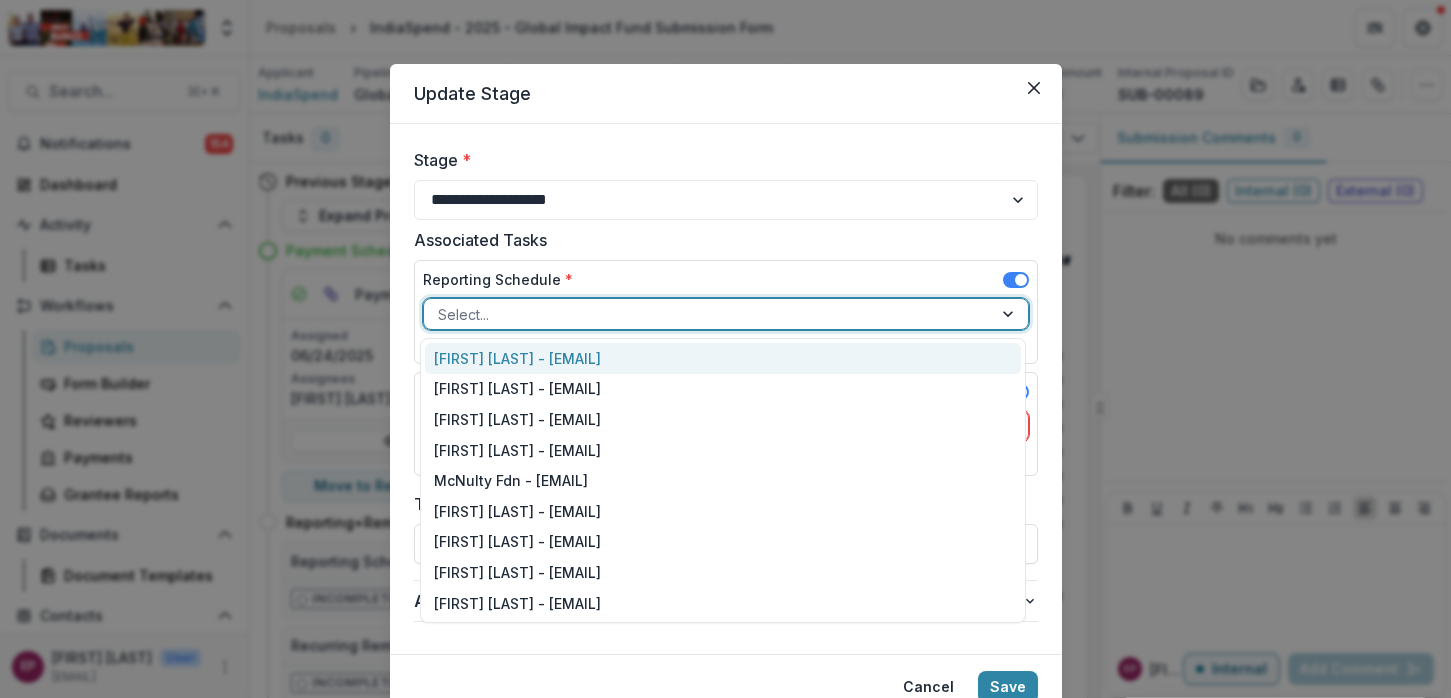 type on "*" 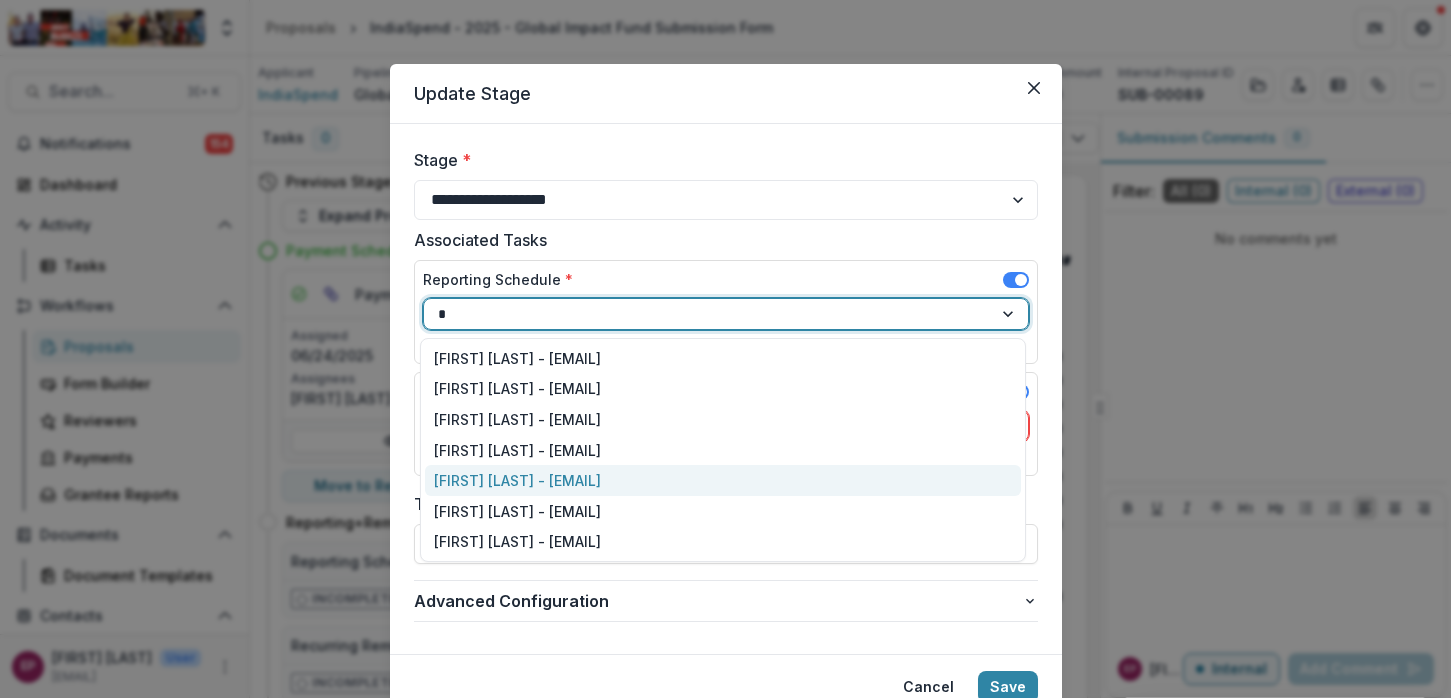 click on "Esther Park - epark@mcnultyfound.org" at bounding box center [723, 480] 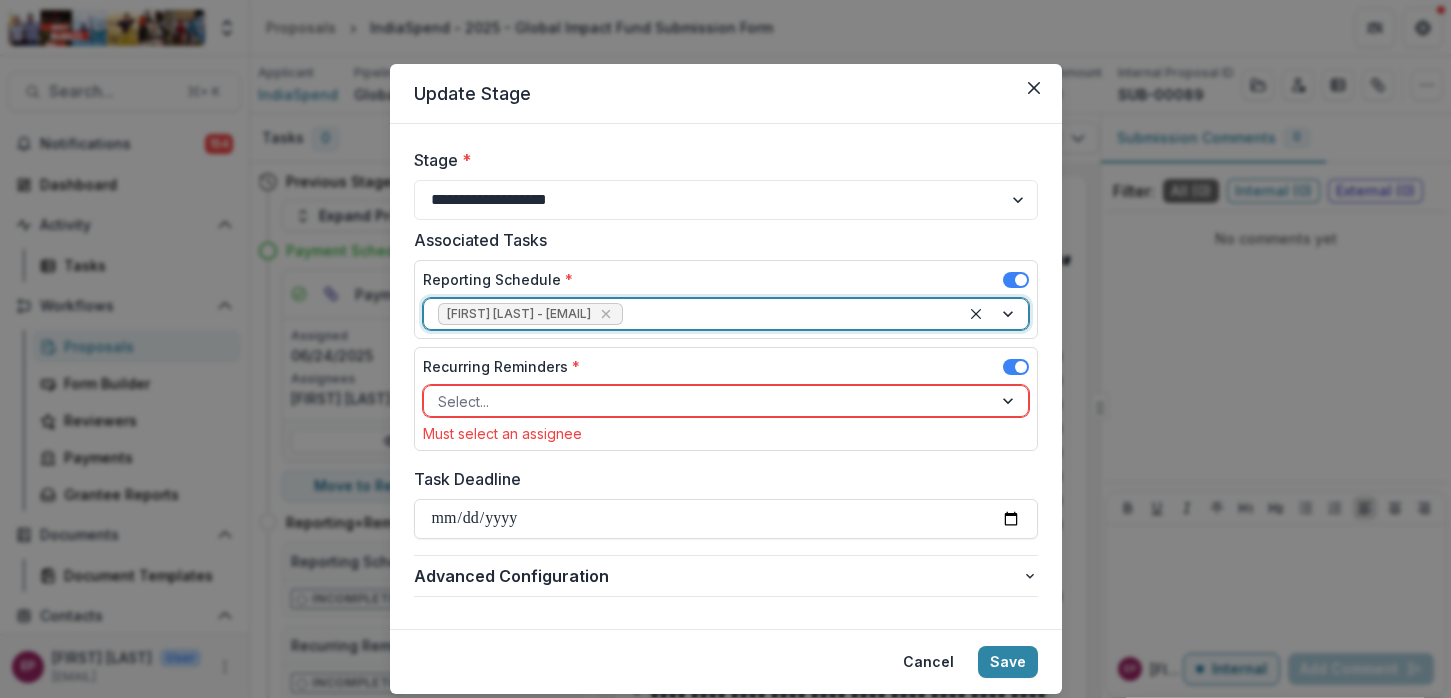 click at bounding box center [708, 401] 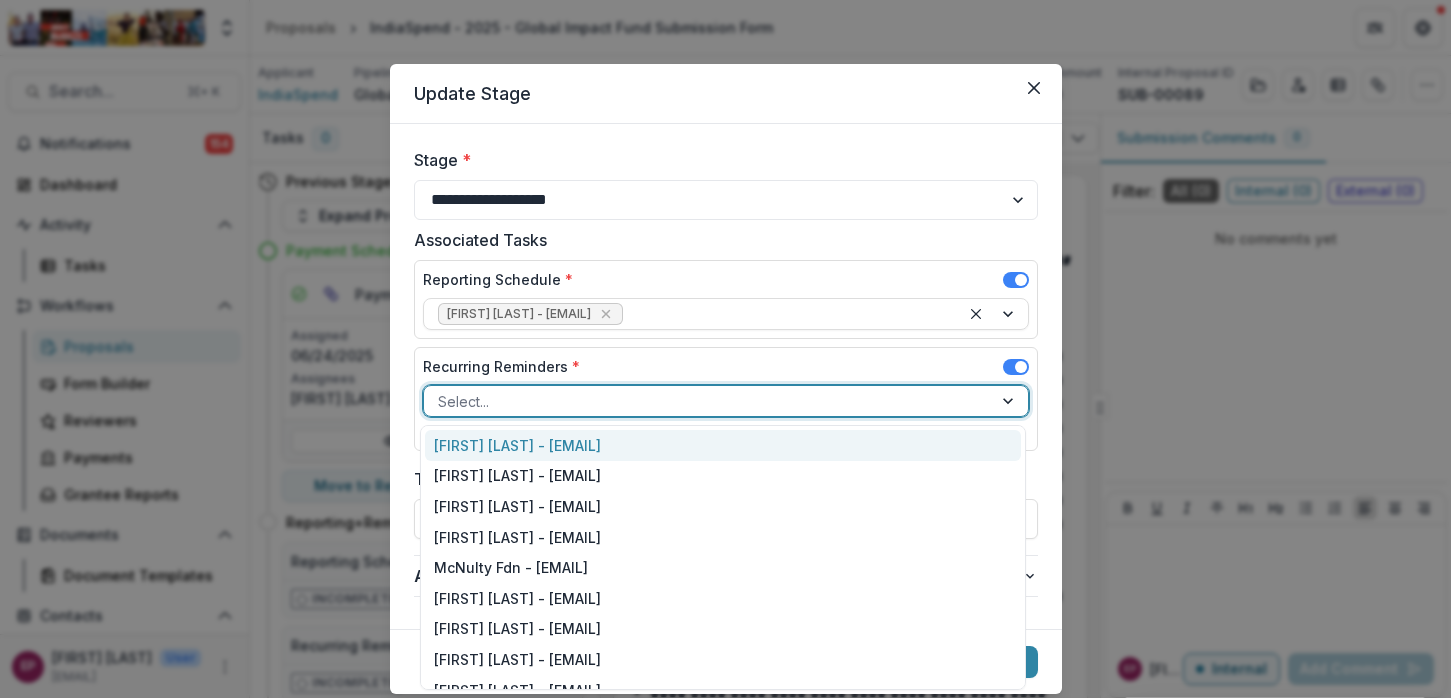 type on "*" 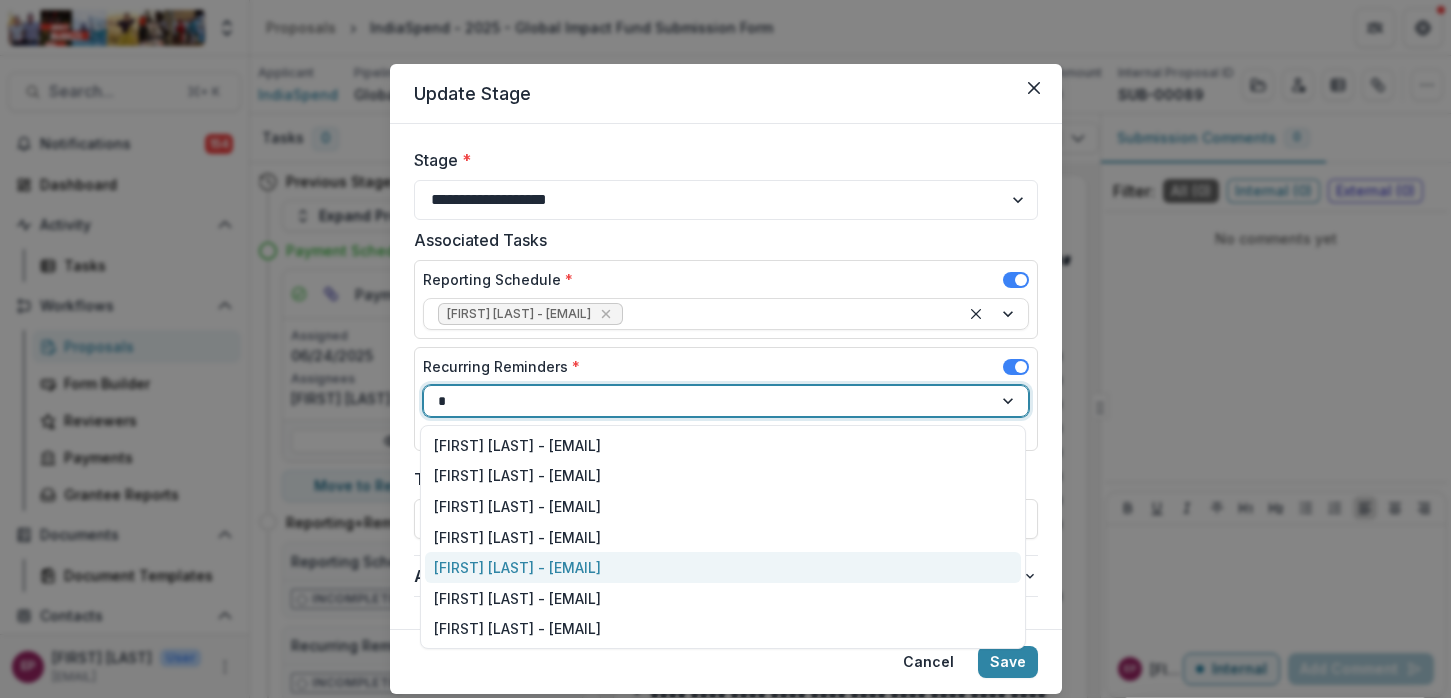 click on "Esther Park - epark@mcnultyfound.org" at bounding box center (723, 567) 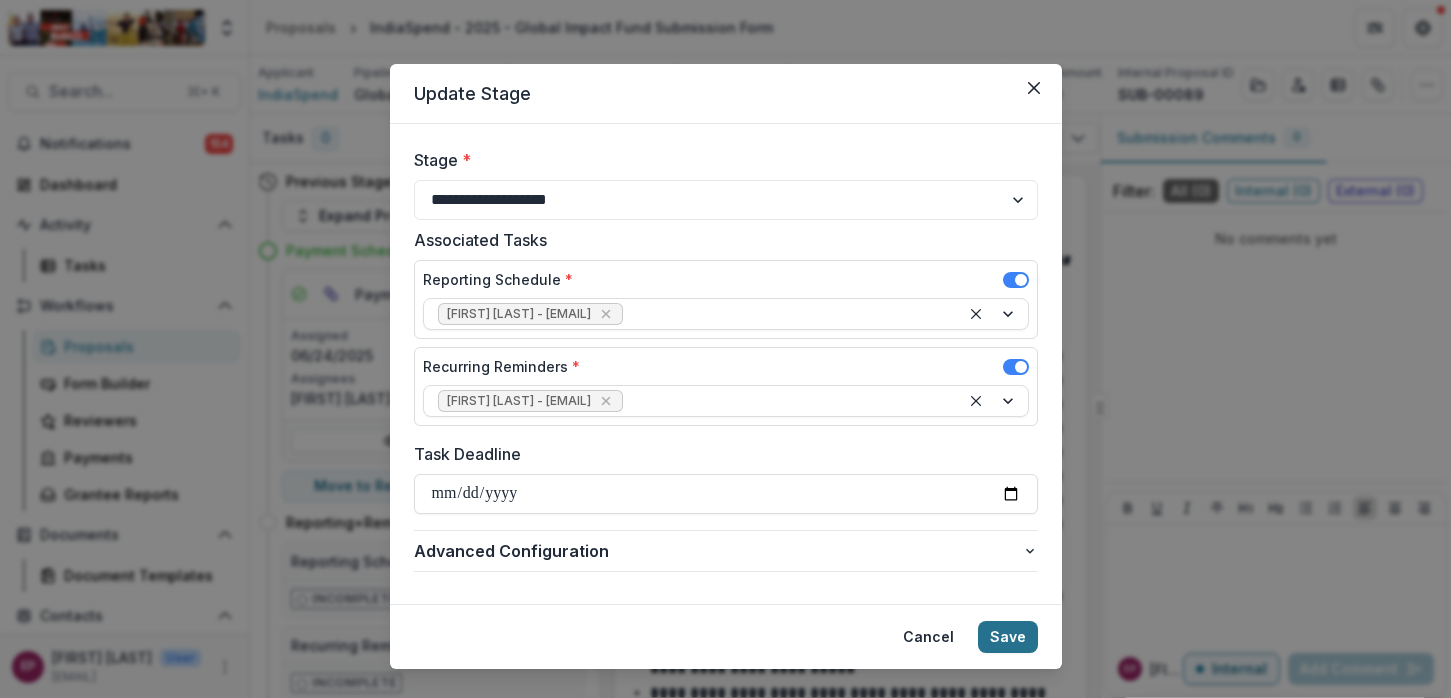 click on "Save" at bounding box center [1008, 637] 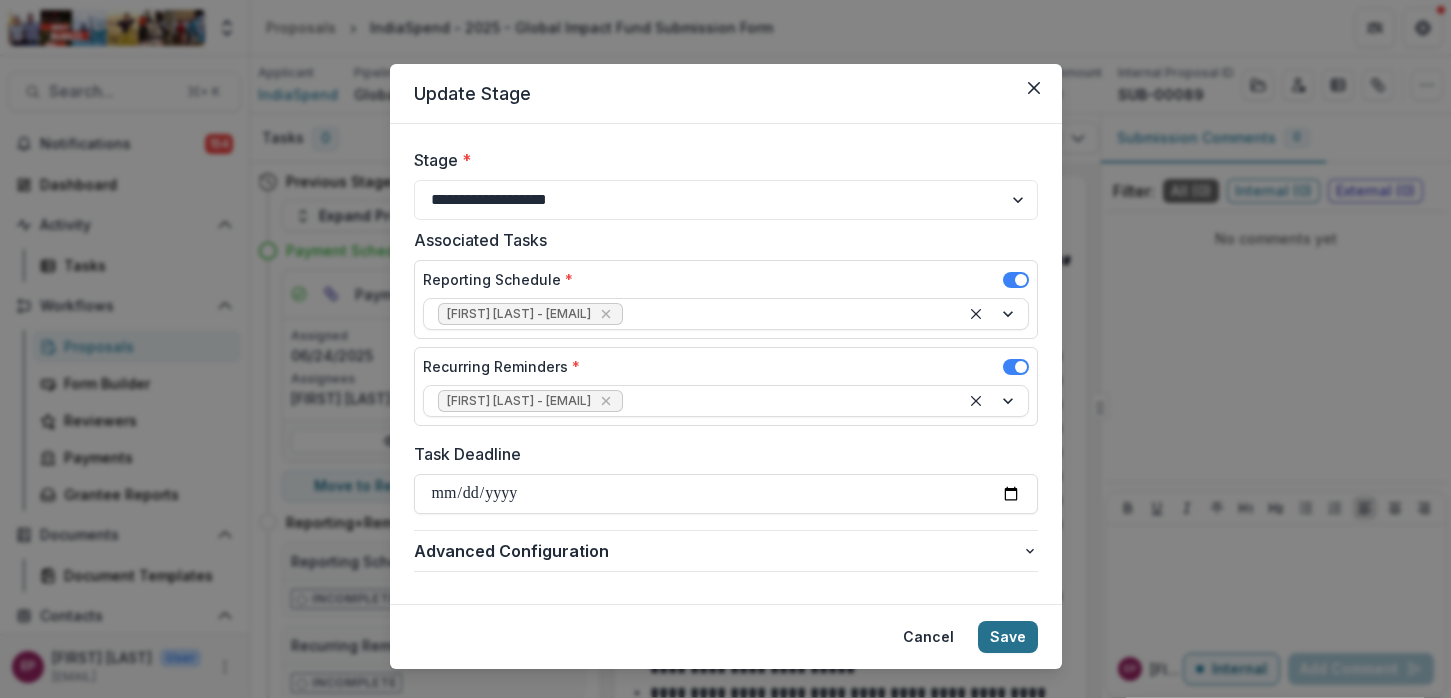 click on "Save" at bounding box center (1008, 637) 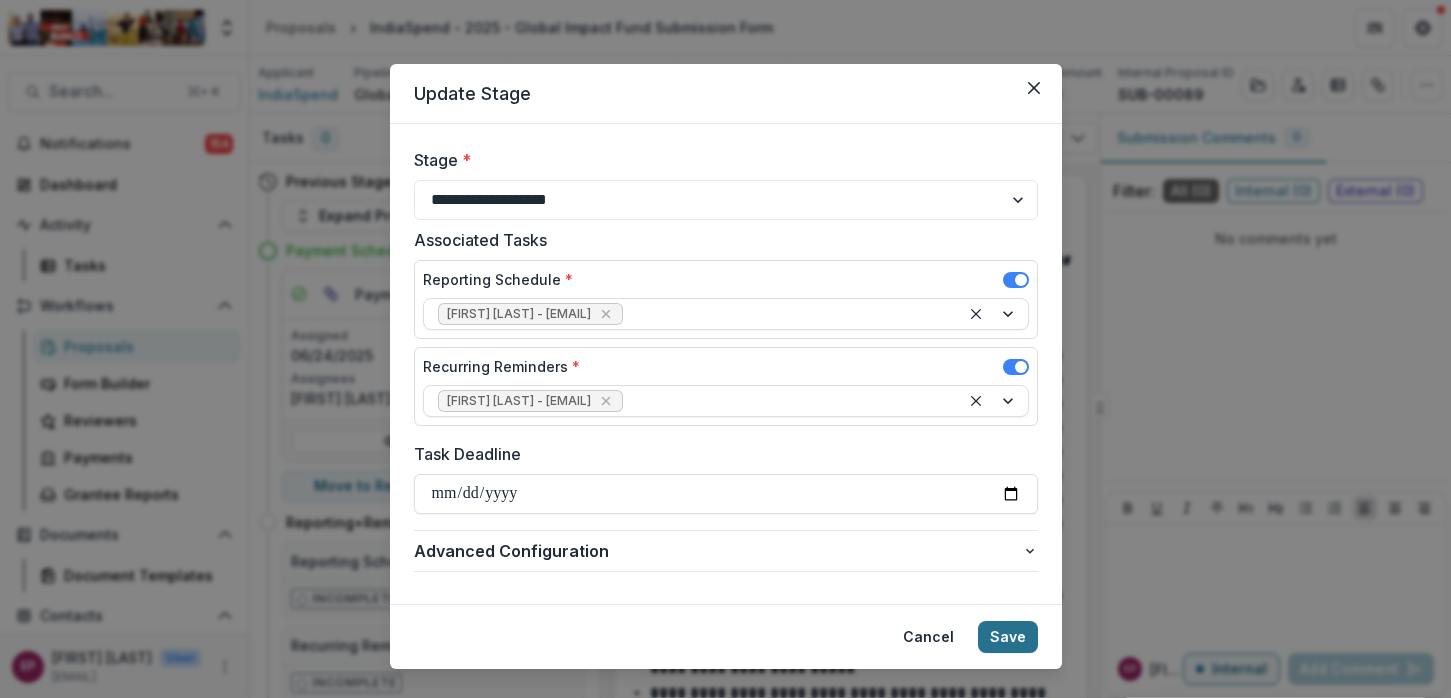 click on "Save" at bounding box center (1008, 637) 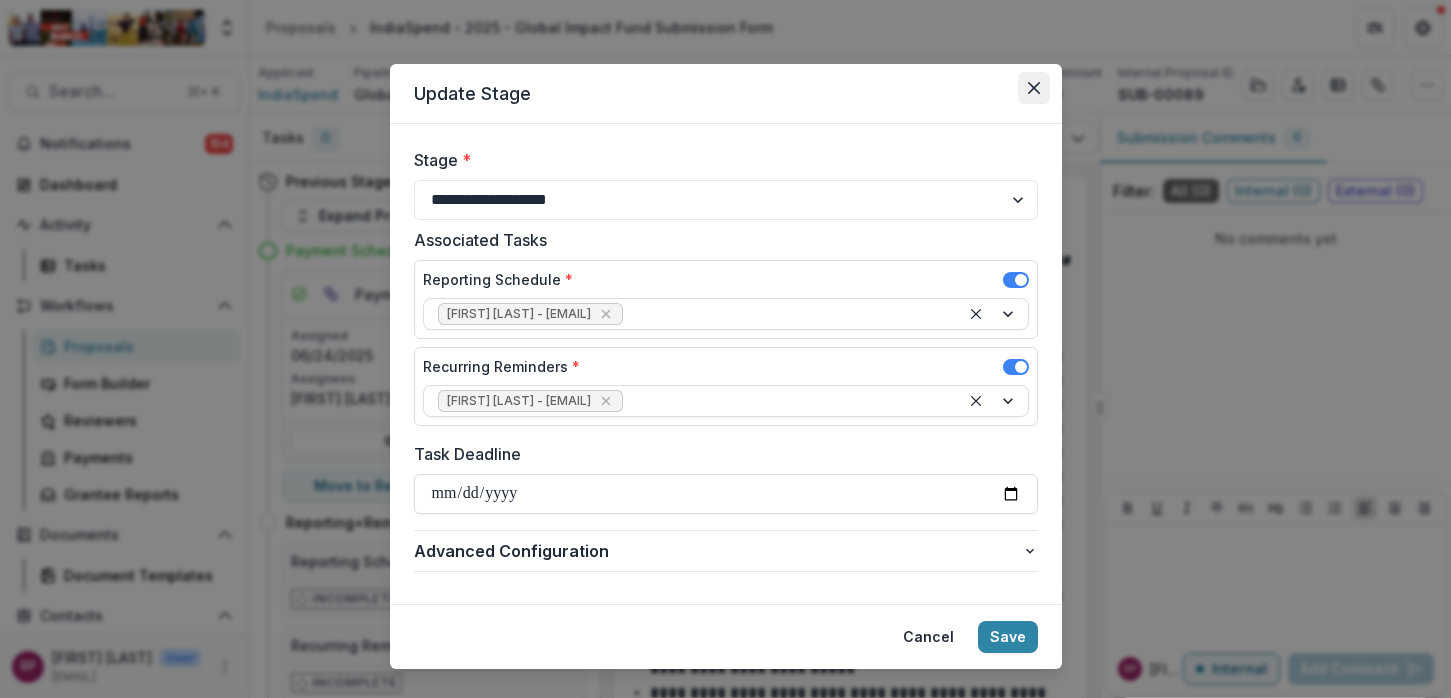 click 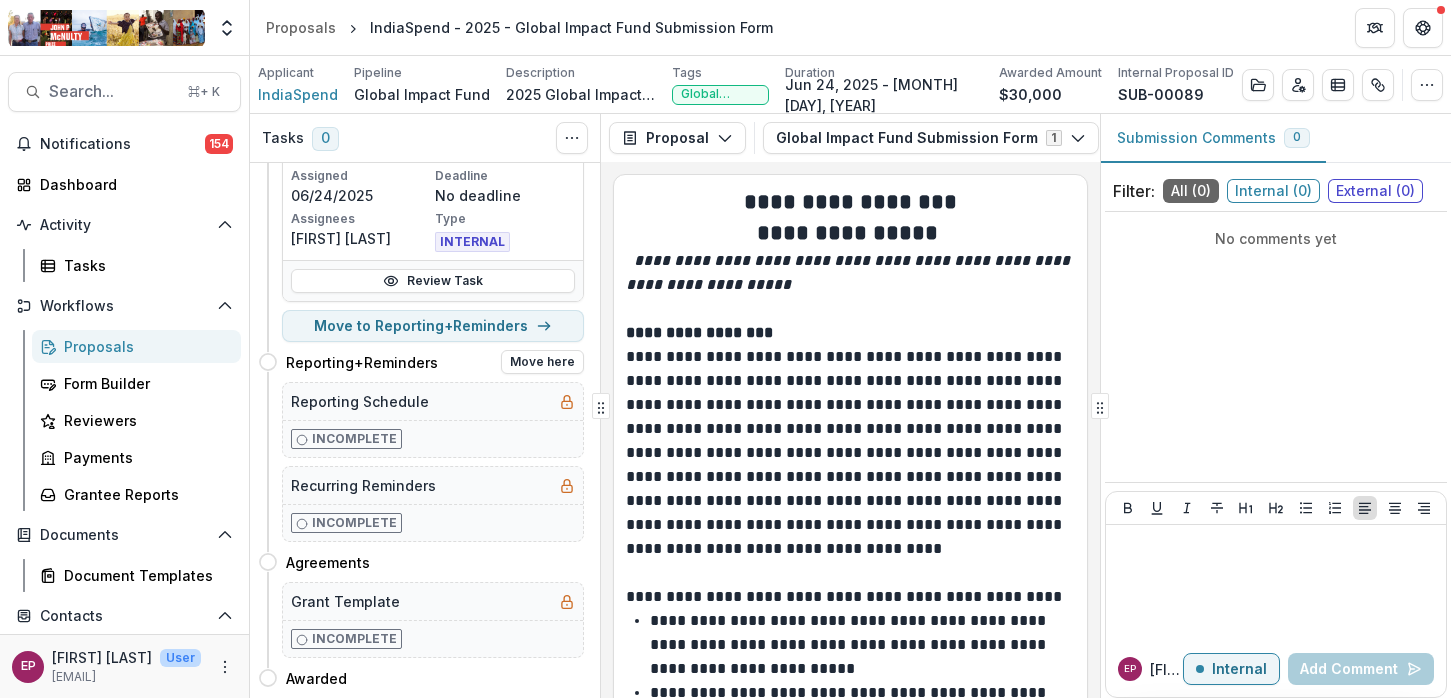 scroll, scrollTop: 0, scrollLeft: 0, axis: both 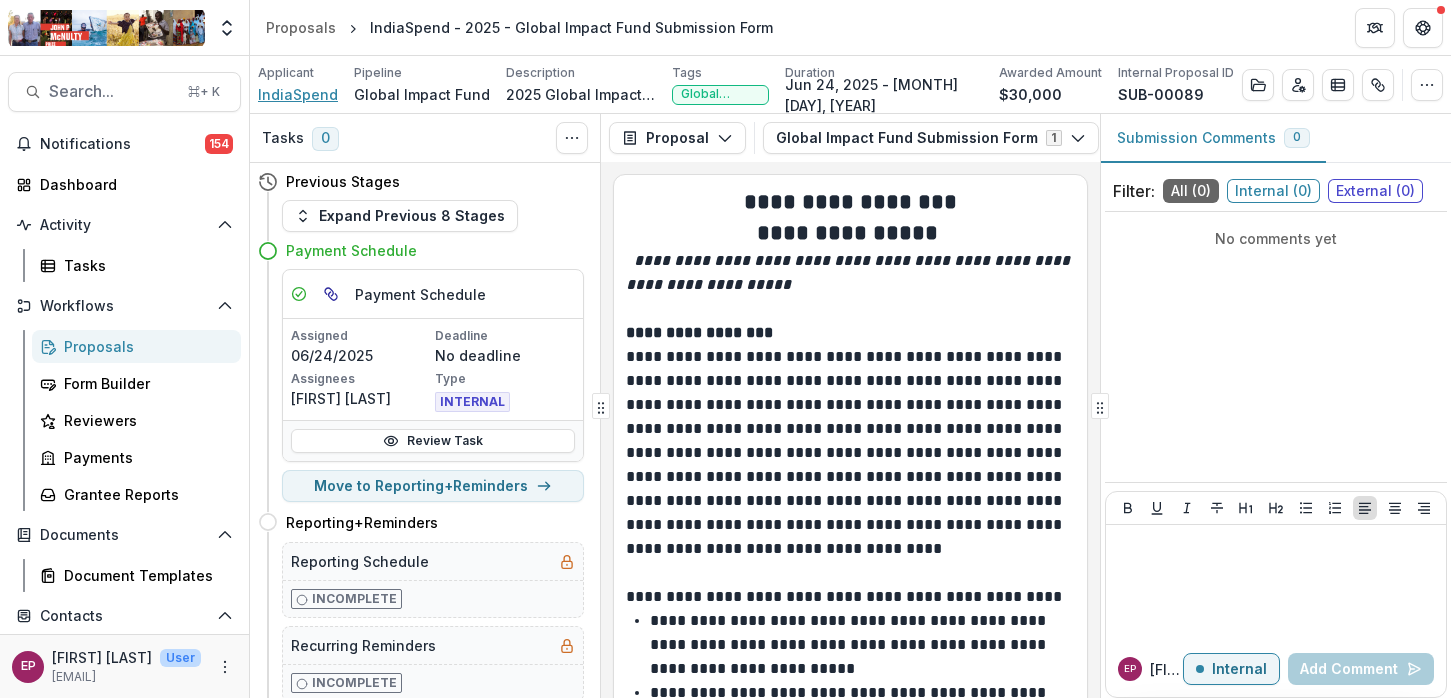 click on "IndiaSpend" at bounding box center [298, 94] 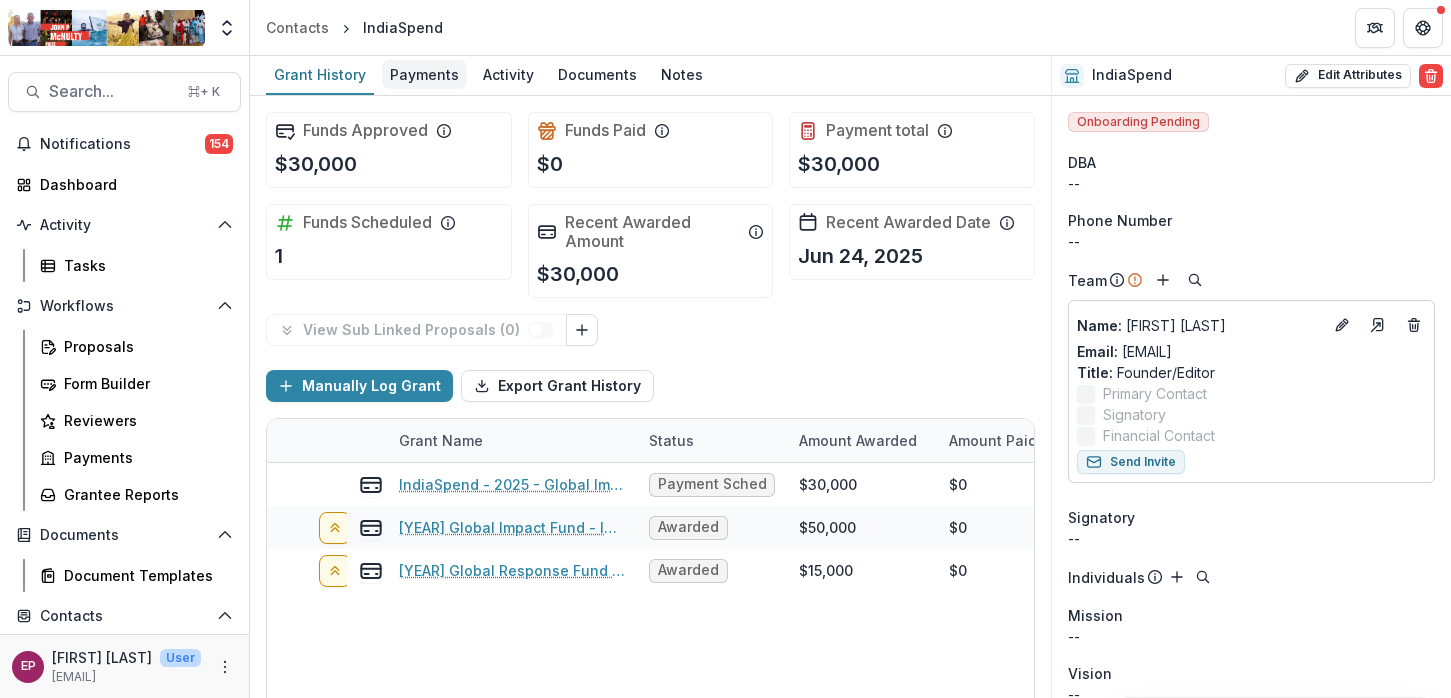 click on "Payments" at bounding box center [424, 74] 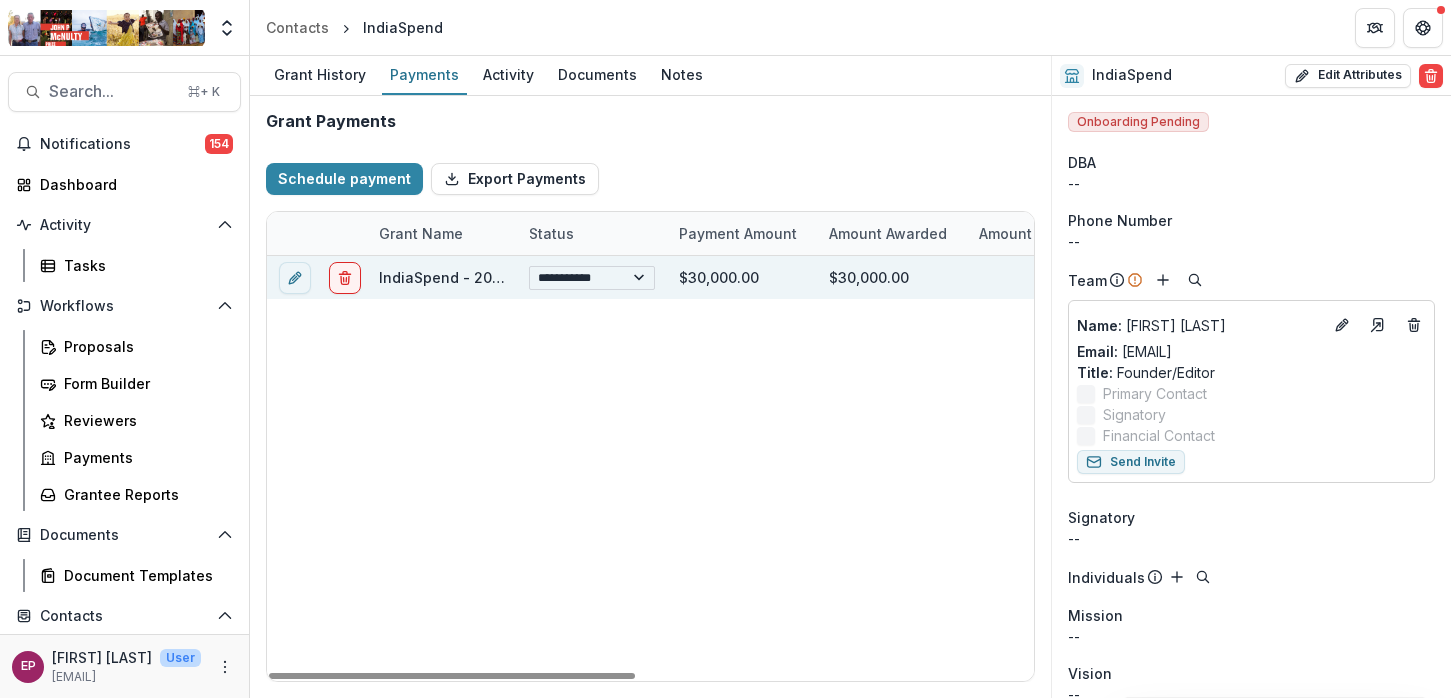 click on "**********" at bounding box center [592, 278] 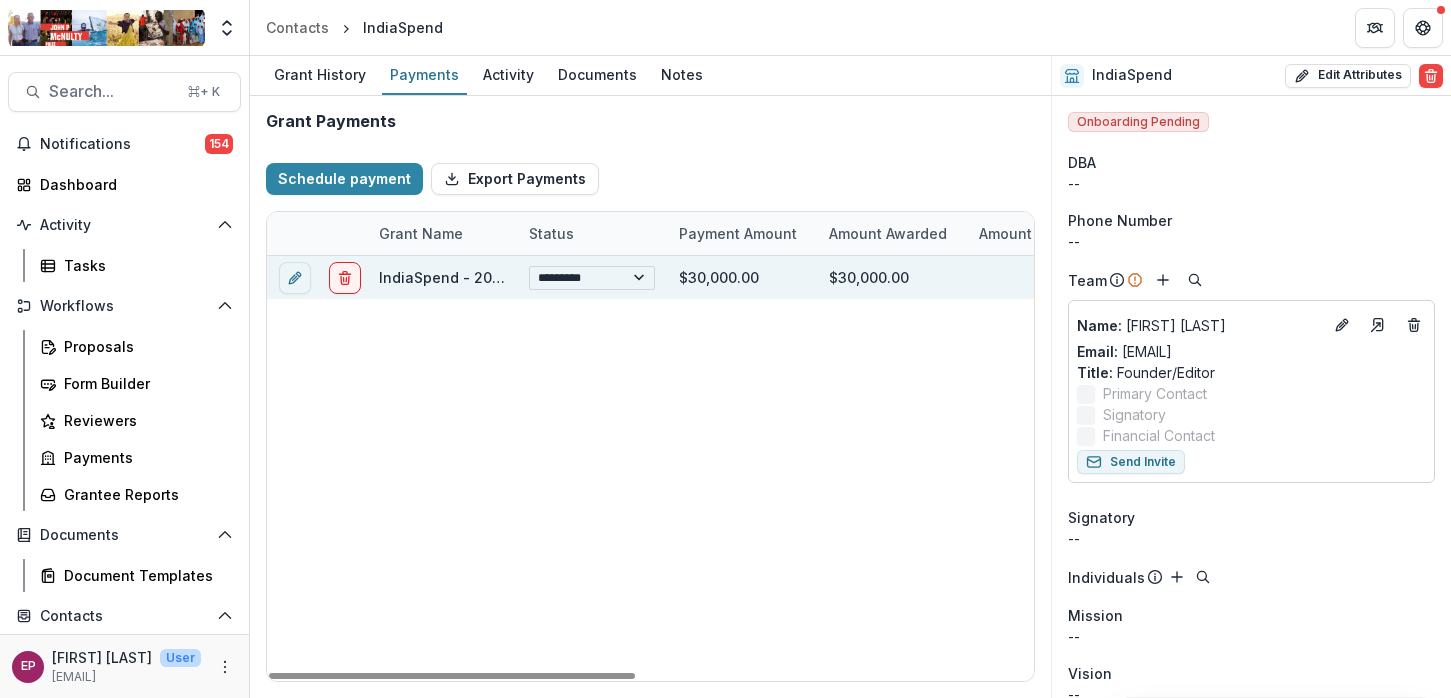 select on "**********" 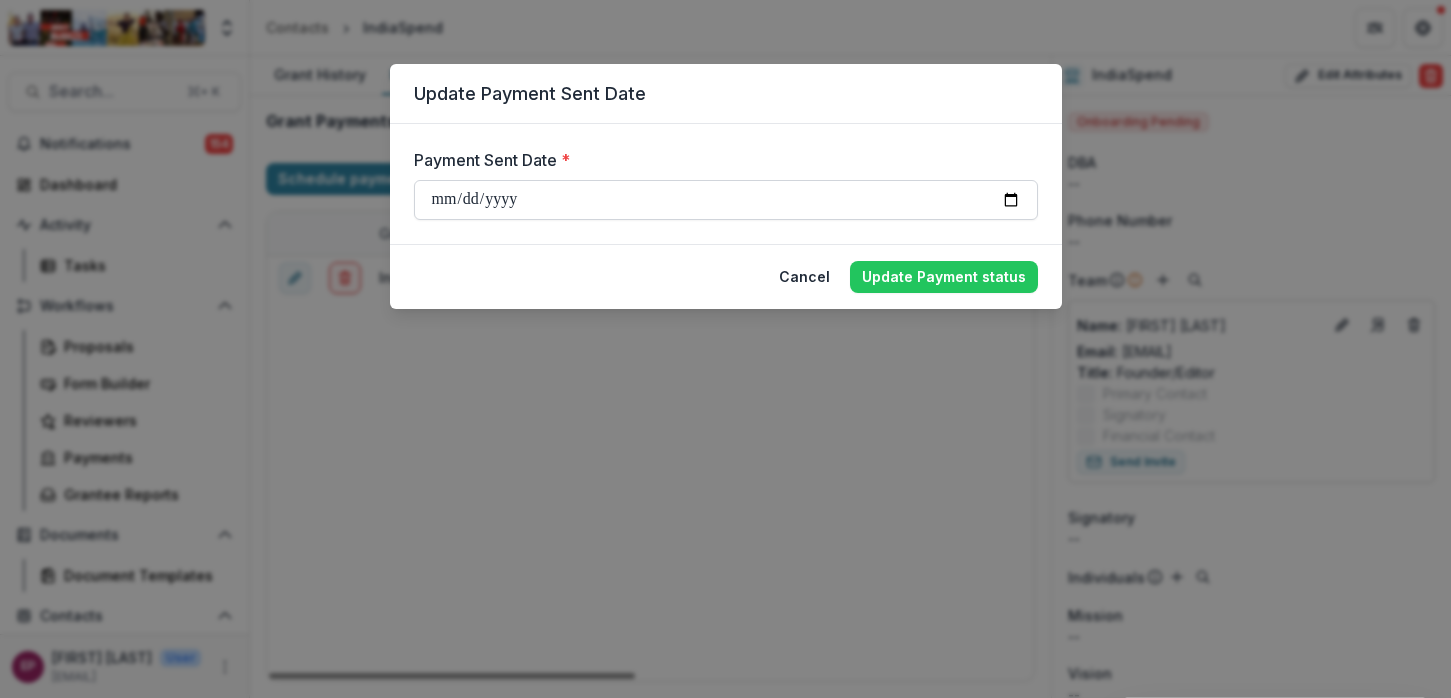 click on "**********" at bounding box center [726, 200] 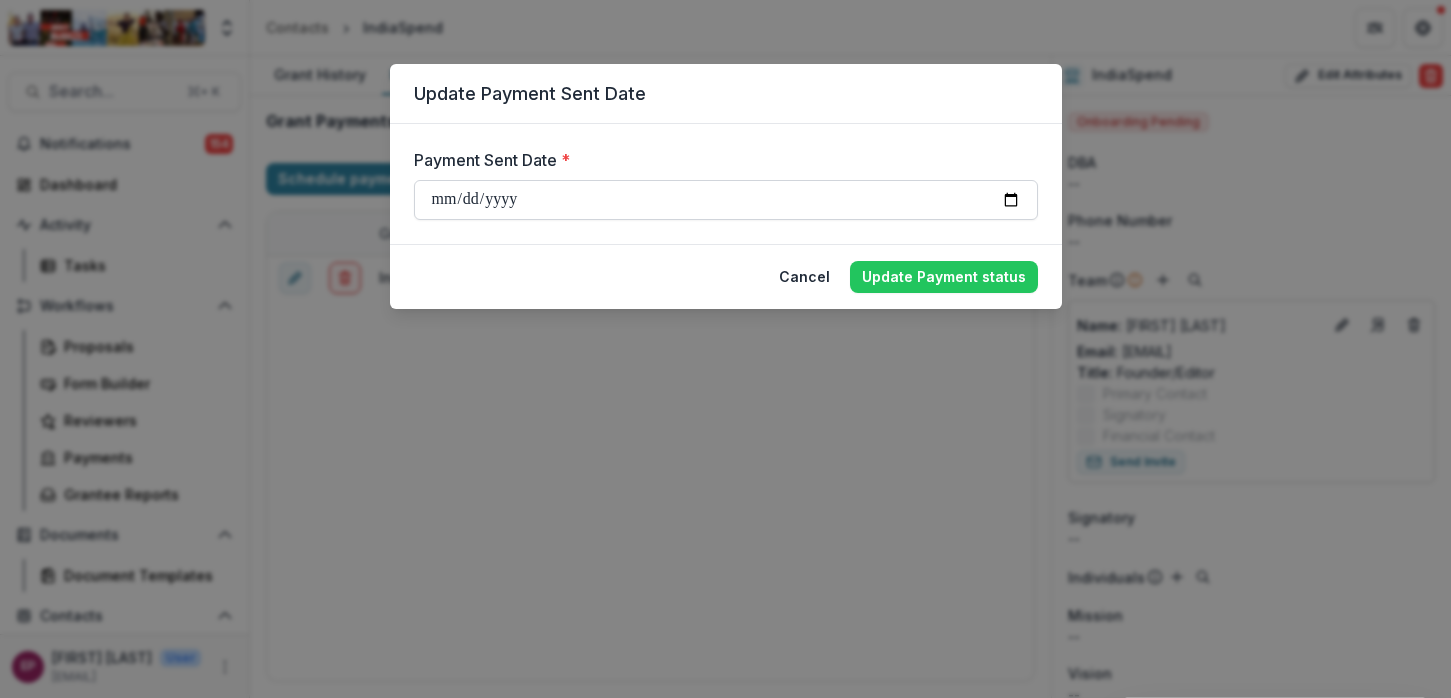 click on "**********" at bounding box center [726, 200] 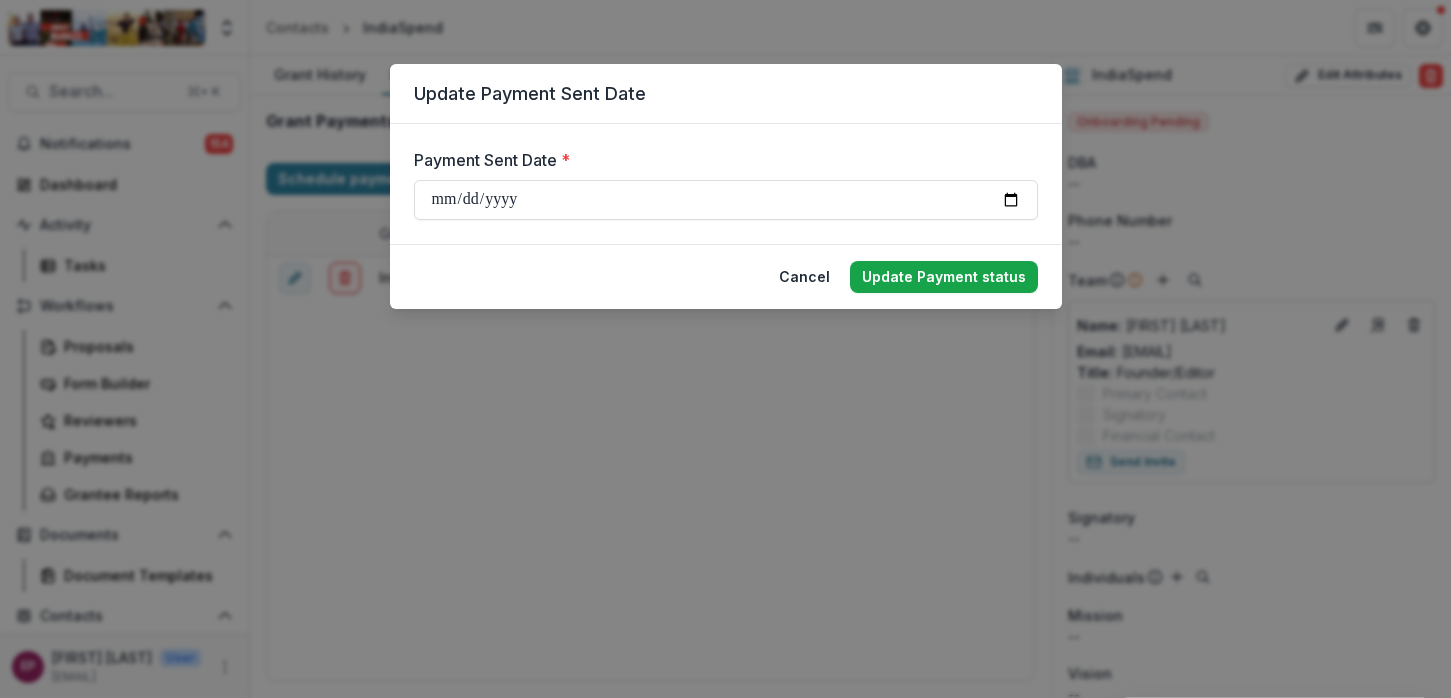 click on "Update Payment status" at bounding box center [944, 277] 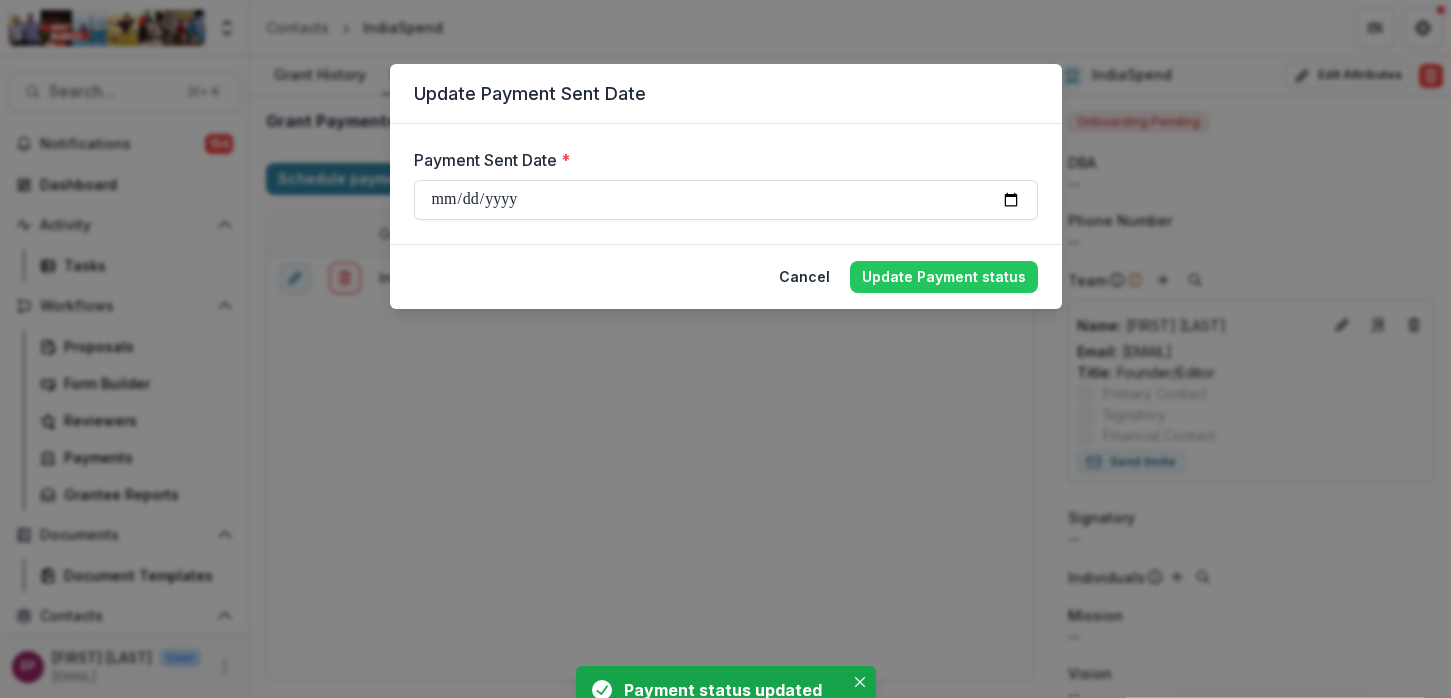 select on "****" 